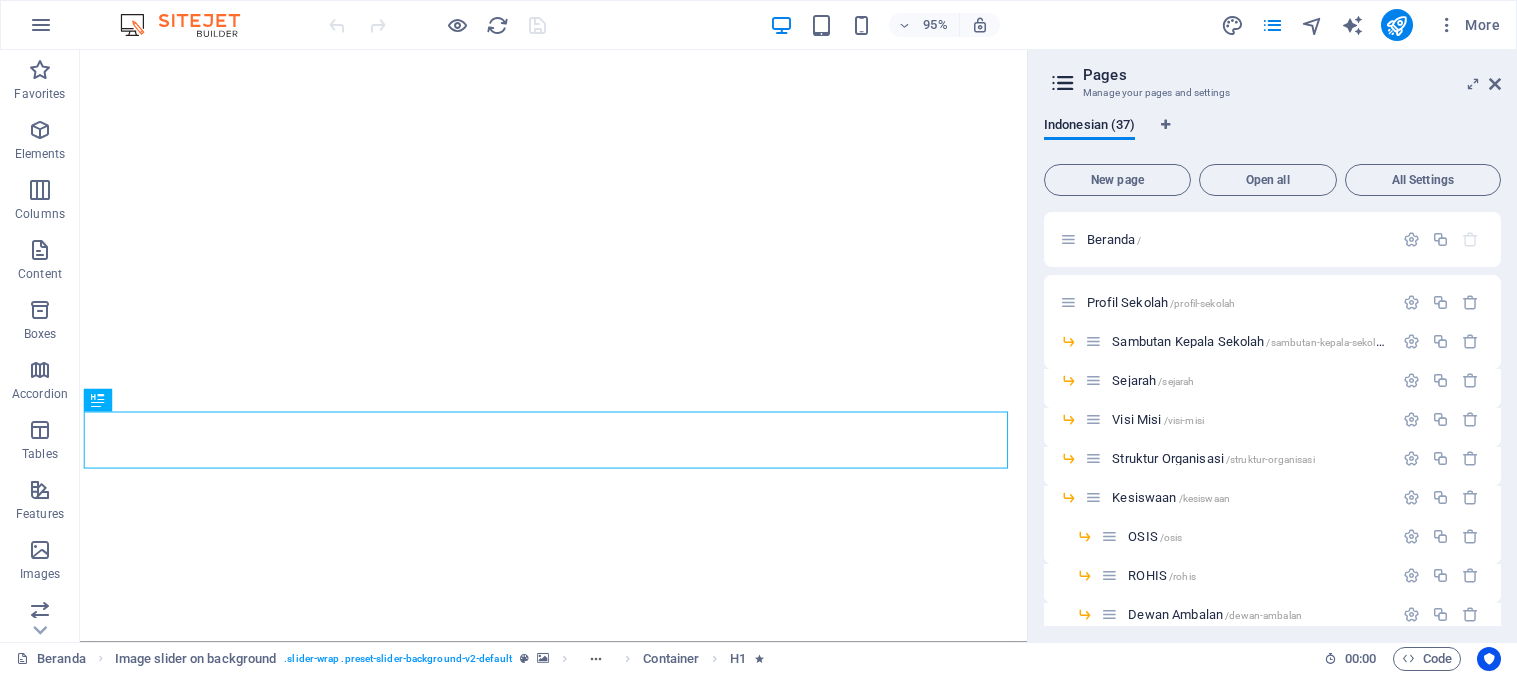 scroll, scrollTop: 0, scrollLeft: 0, axis: both 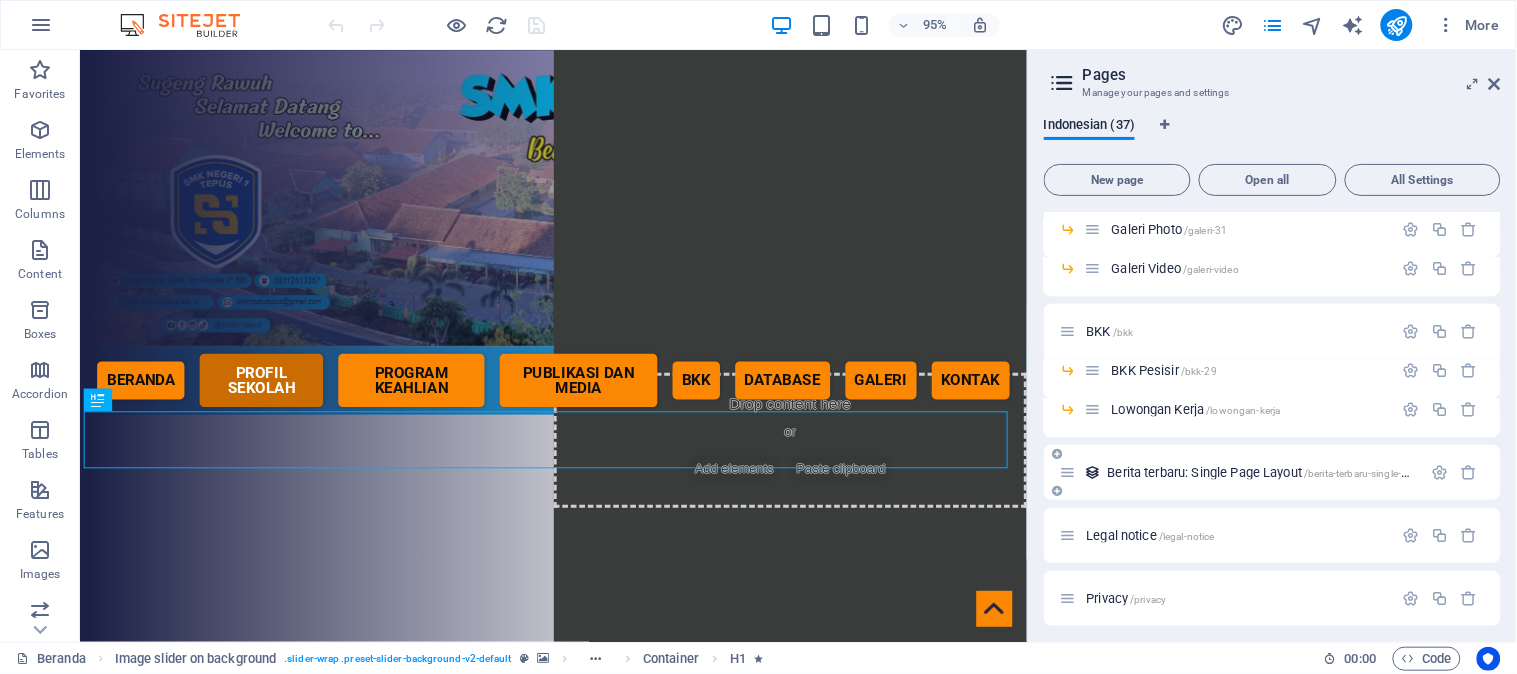 click on "Berita terbaru: Single Page Layout /berita-terbaru-single-page-layout" at bounding box center [1281, 472] 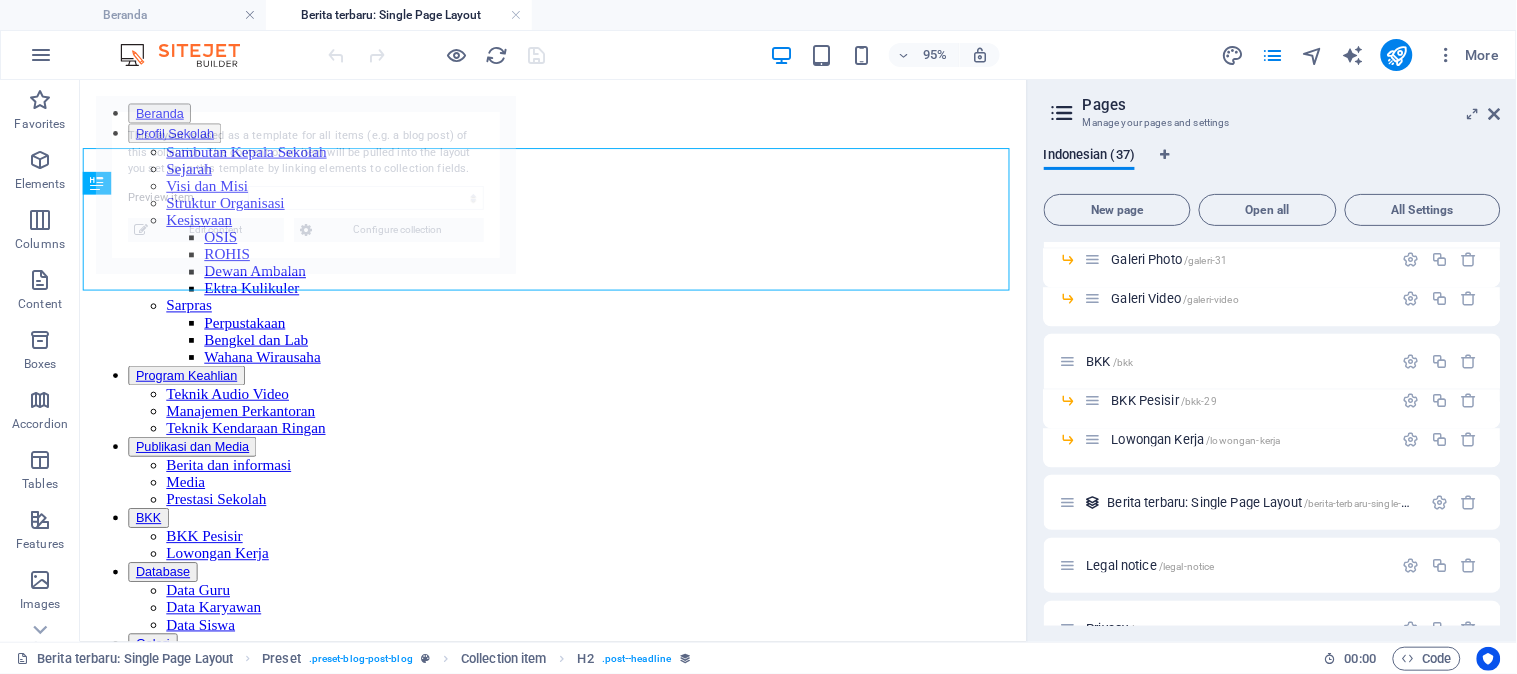 scroll, scrollTop: 0, scrollLeft: 0, axis: both 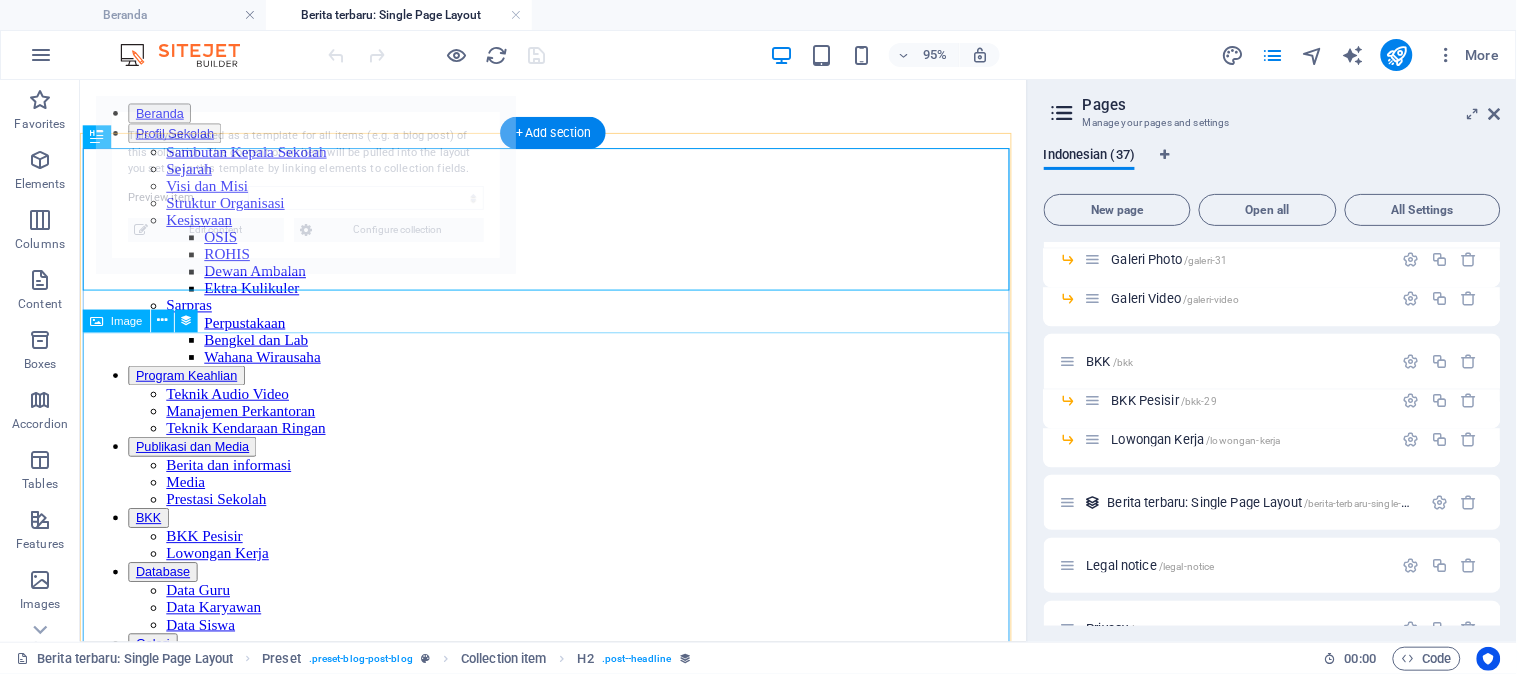 select on "687efbe7bcd90ee483076222" 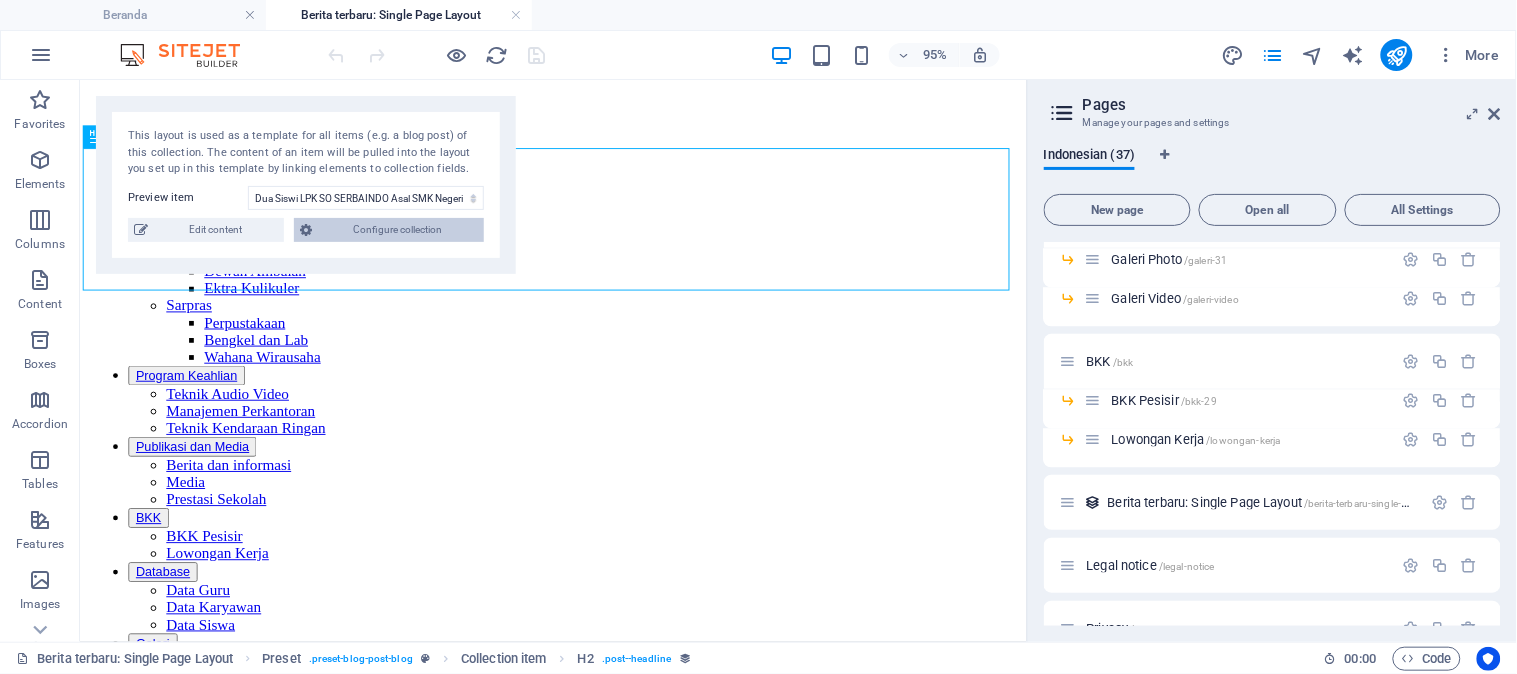 click on "Configure collection" at bounding box center (398, 230) 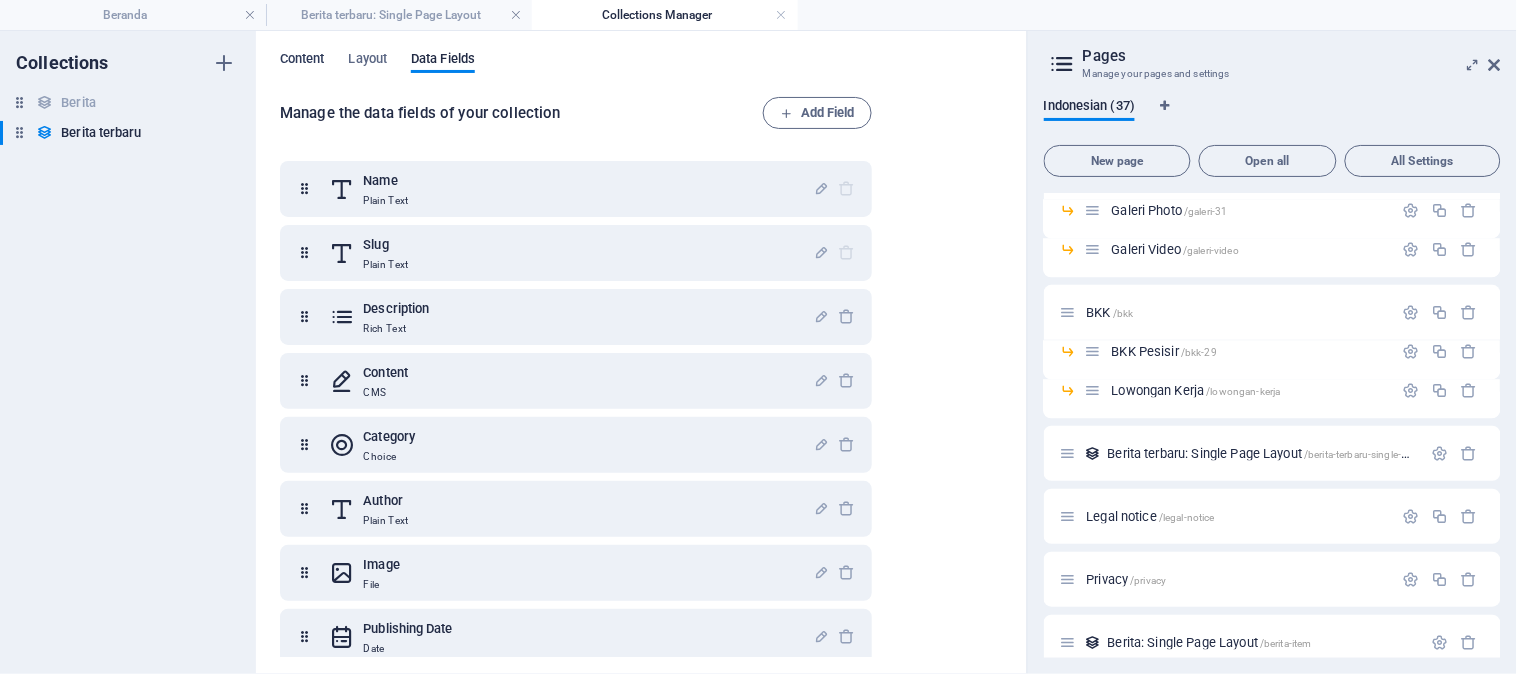 click on "Content" at bounding box center [302, 61] 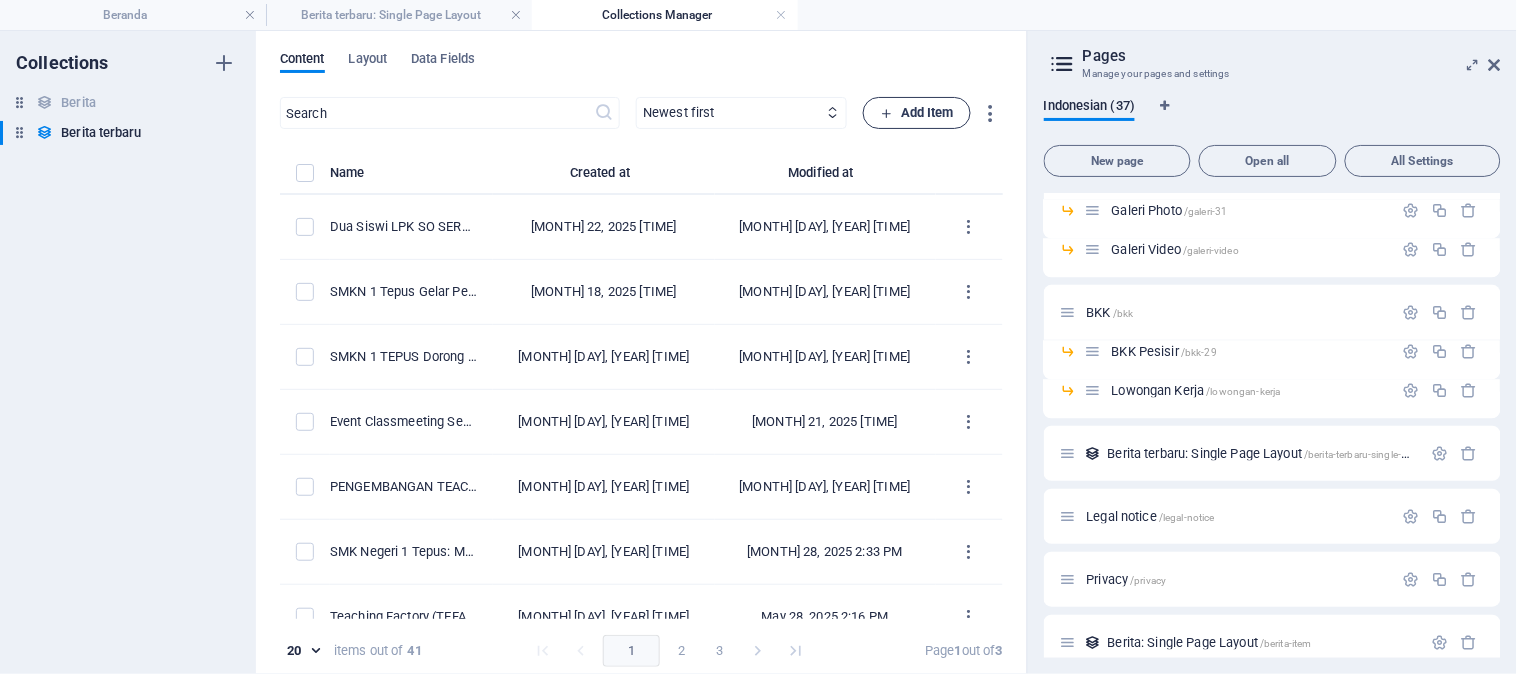 click on "Add Item" at bounding box center [917, 113] 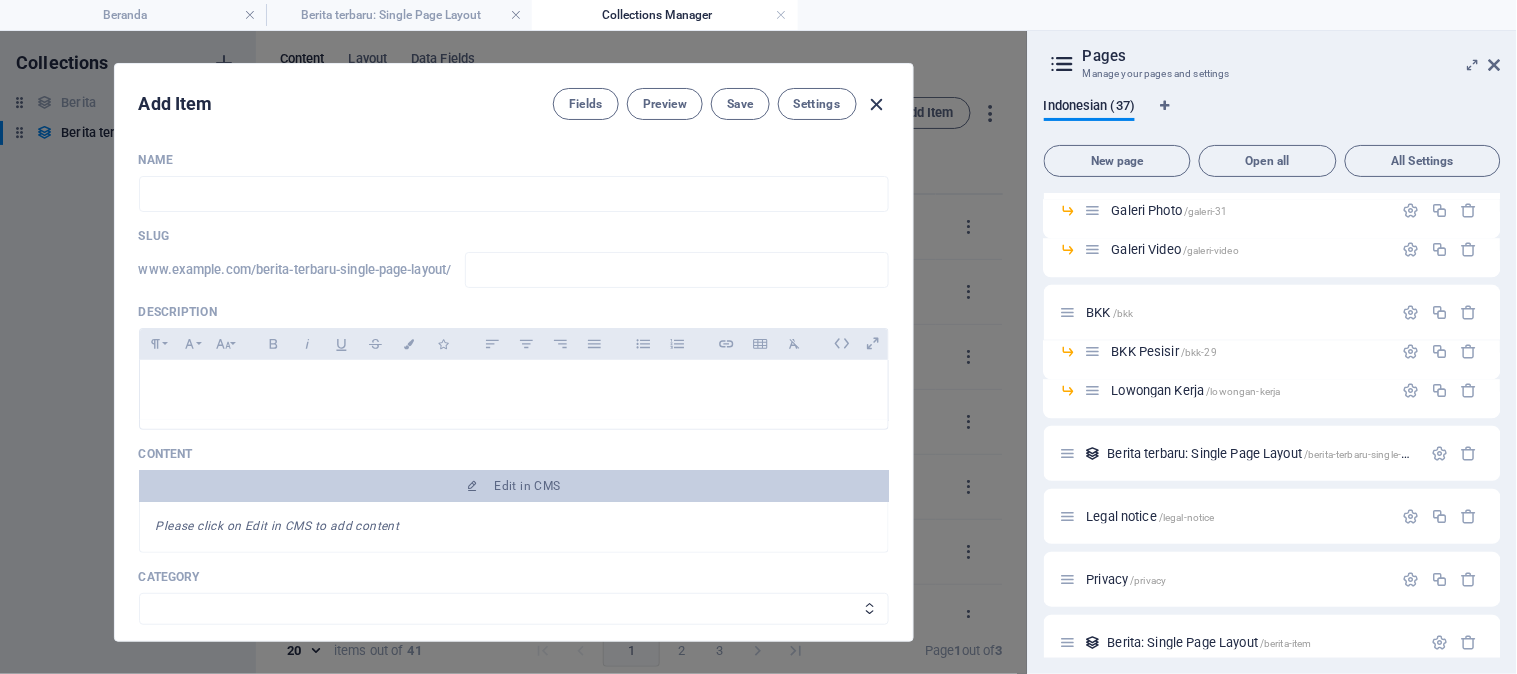 click at bounding box center [876, 104] 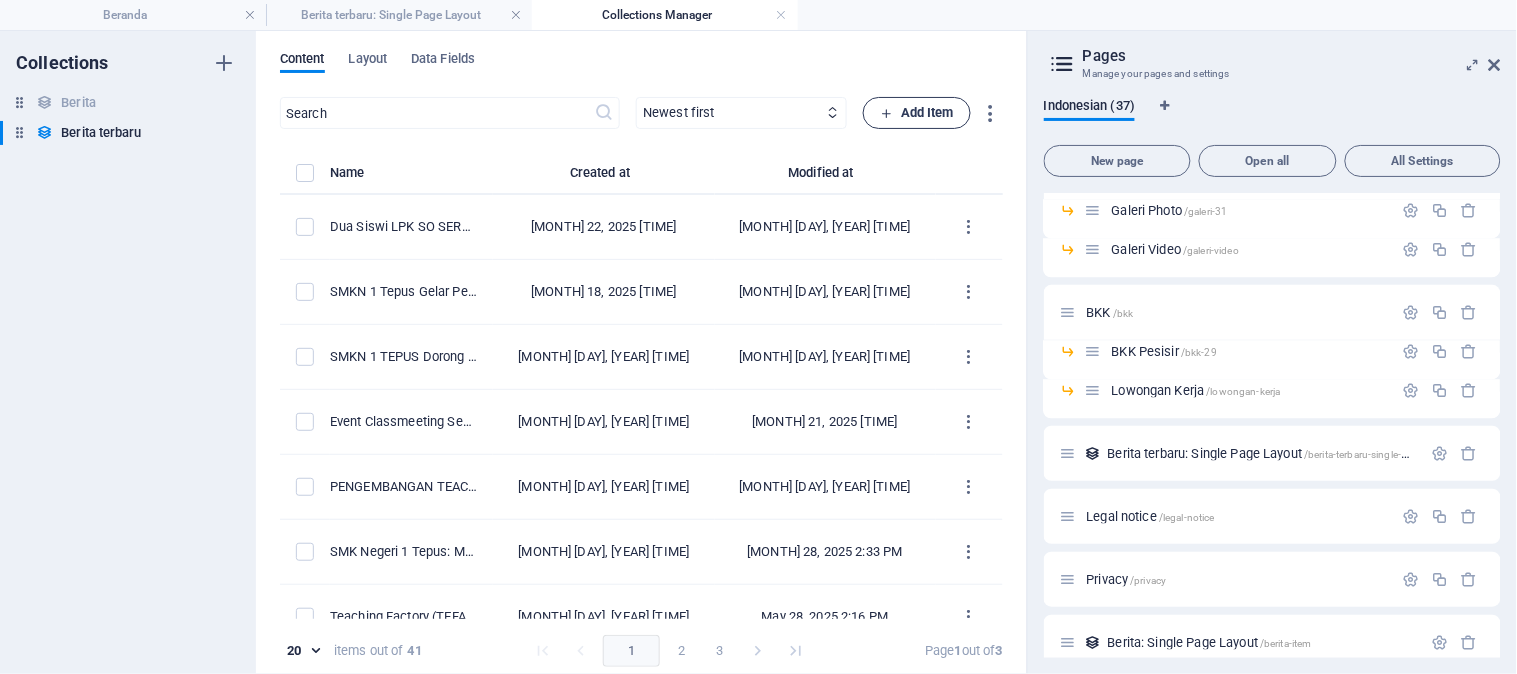 click on "Add Item" at bounding box center (917, 113) 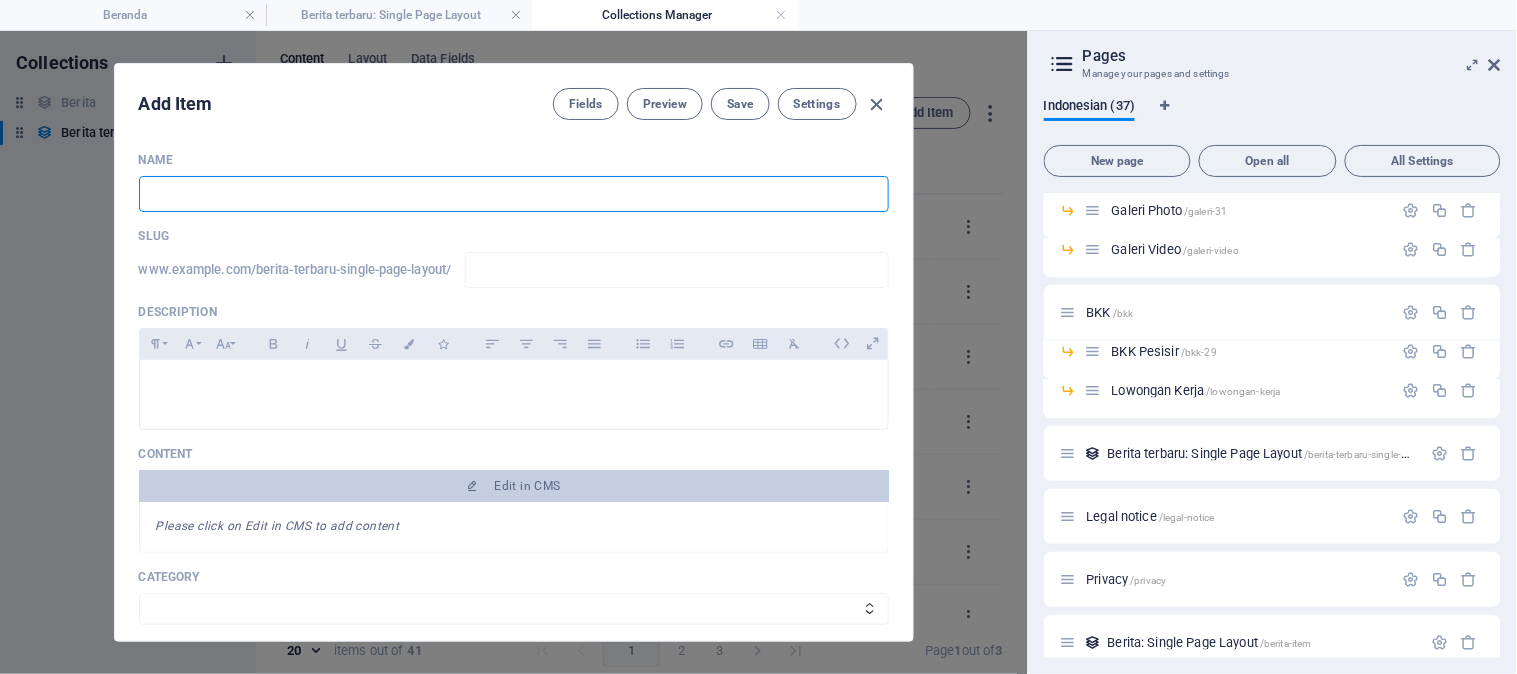 click at bounding box center (514, 194) 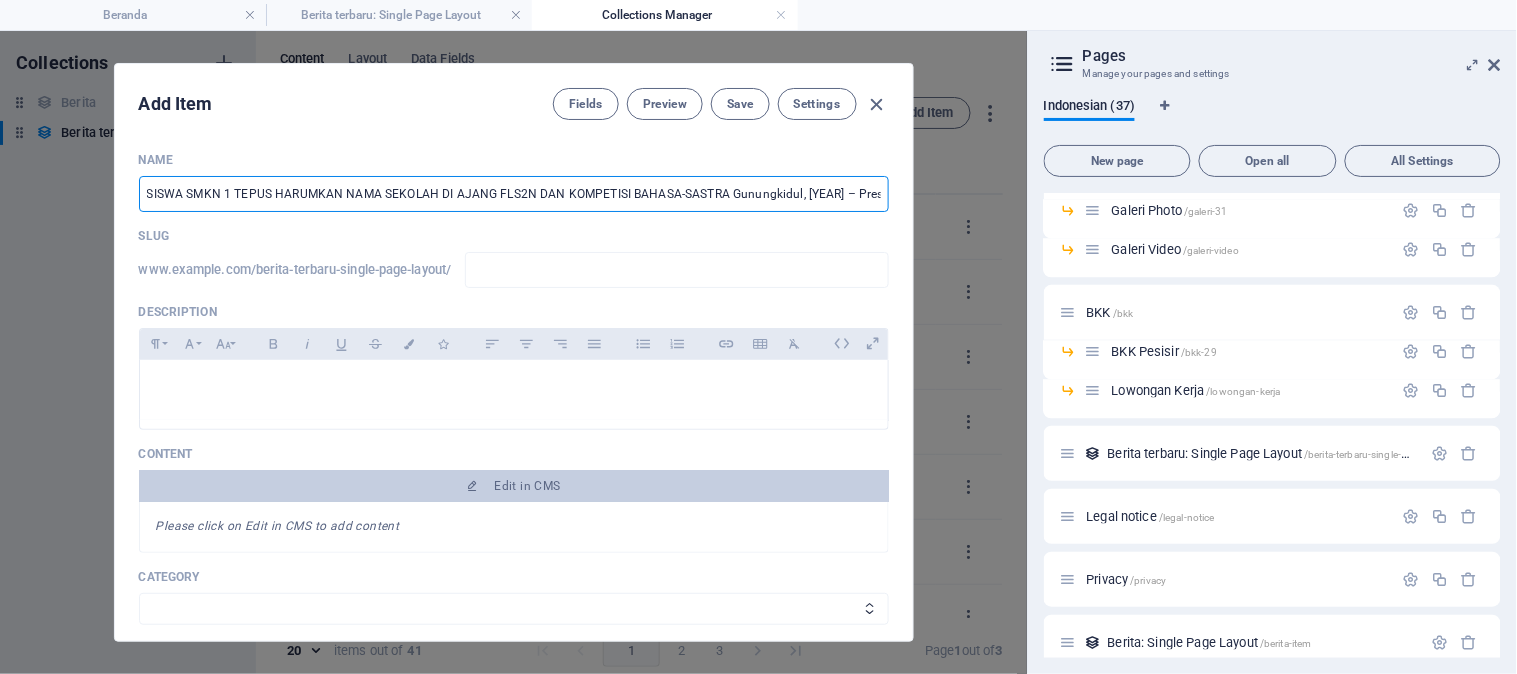 type on "siswa-smkn-1-tepus-harumkan-nama-sekolah-di-ajang-fls2n-dan-kompetisi-bahasa-sastra-gunungkidul-agustus-2025-prestasi-membanggakan-kembali-diraih-oleh-siswa-siswi-smk-negeri-1-tepus-dua-siswa-berbakat-dhimas-arya-aldiansyah-dan-julio-ramadani-sukses-mengharumkan-nama-sekolah-dalam-ajang-bergengsi-di-bidang-seni-bahasa-dan-sastra-tingkat-kabupaten-gunungkidul" 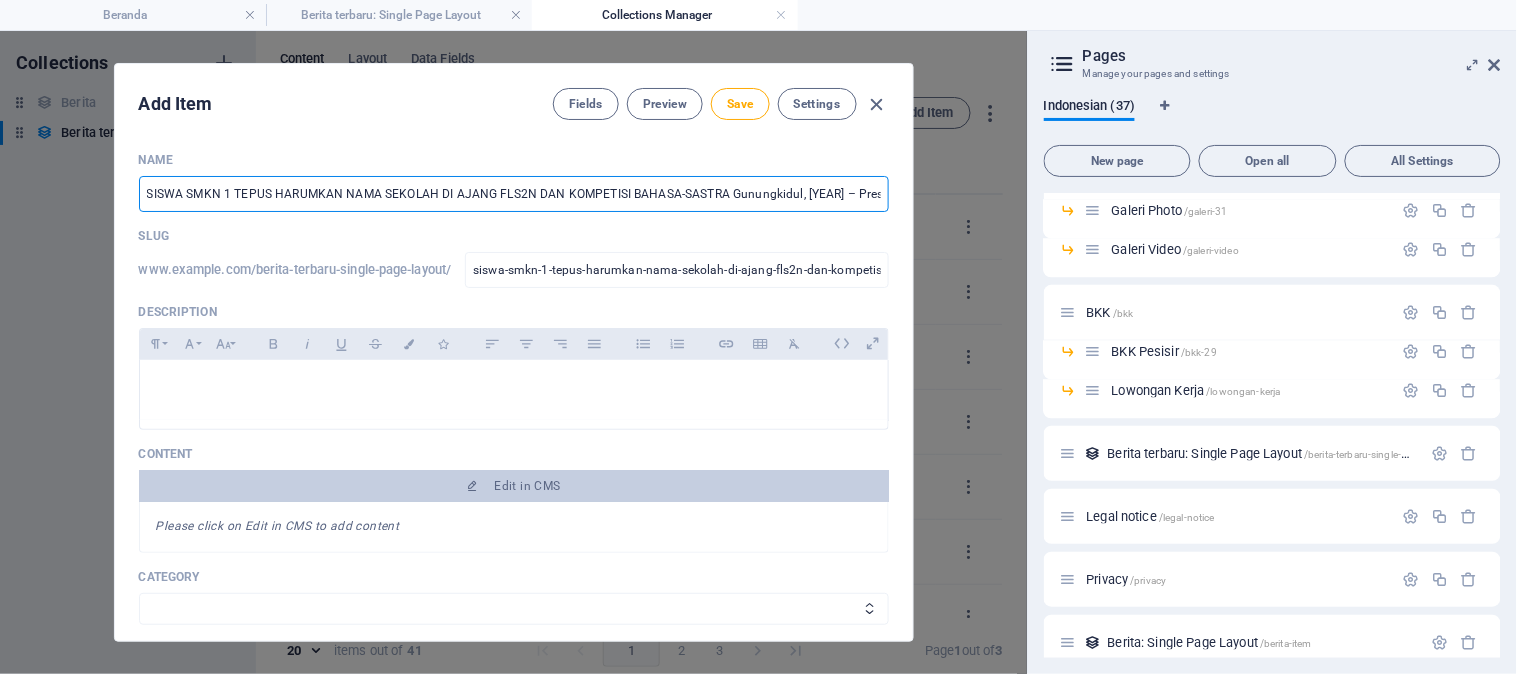 scroll, scrollTop: 0, scrollLeft: 1505, axis: horizontal 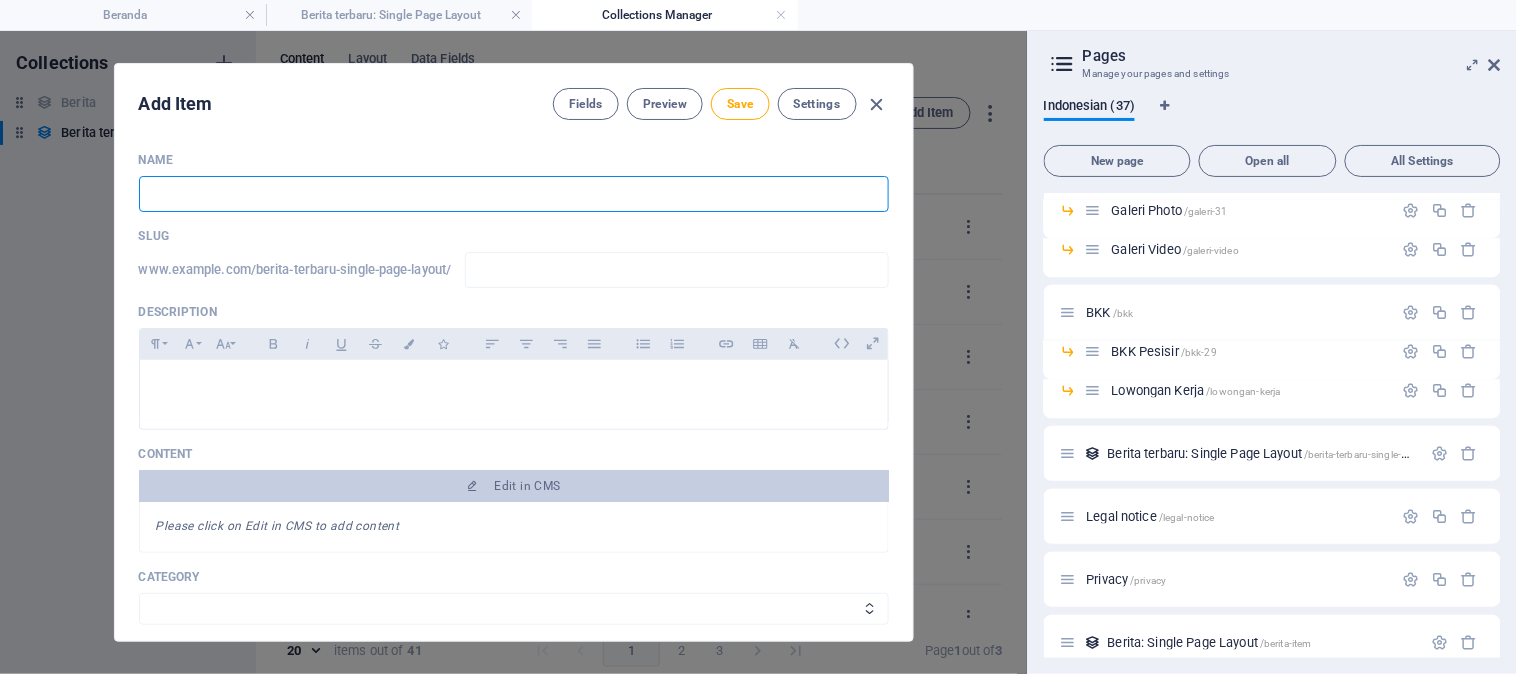 click at bounding box center (514, 194) 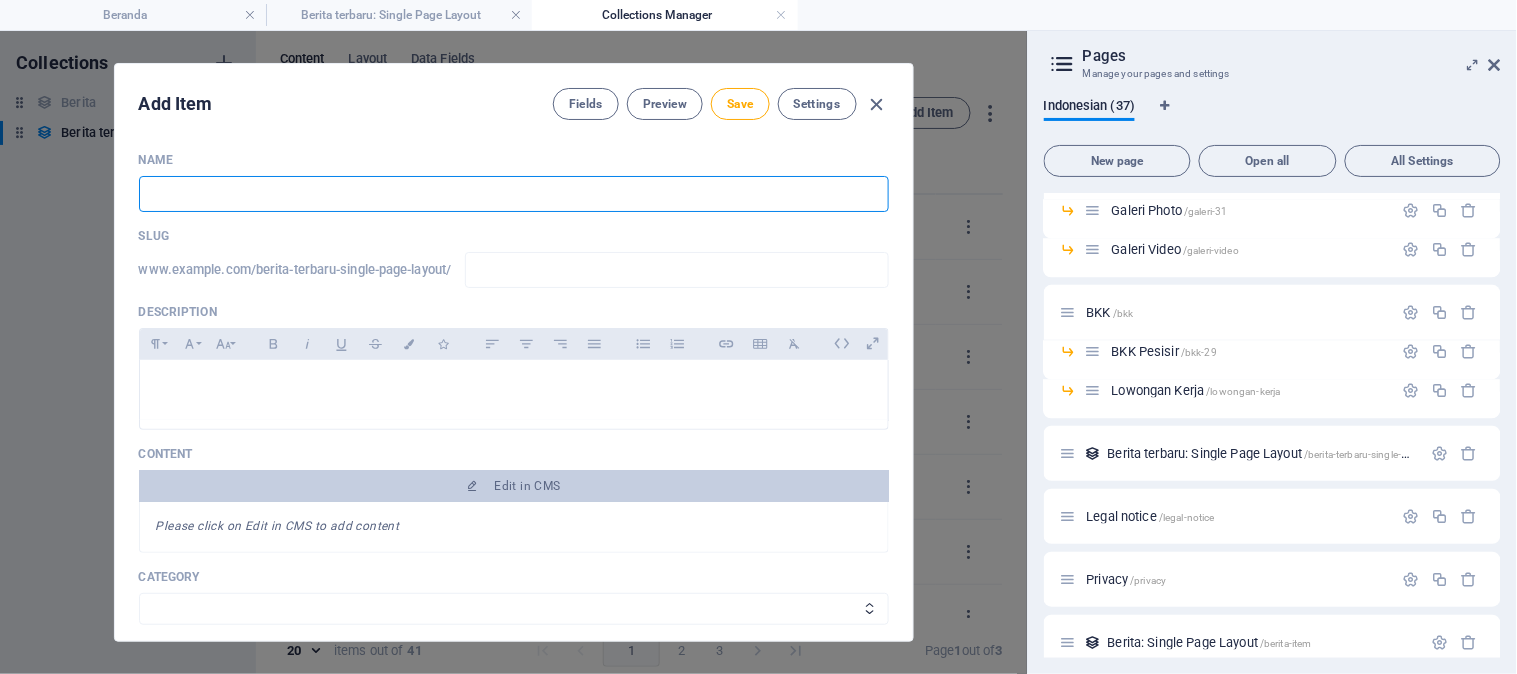 paste on "SISWA SMKN 1 TEPUS HARUMKAN NAMA SEKOLAH DI AJANG FLS2N DAN KOMPETISI BAHASA-SASTRA" 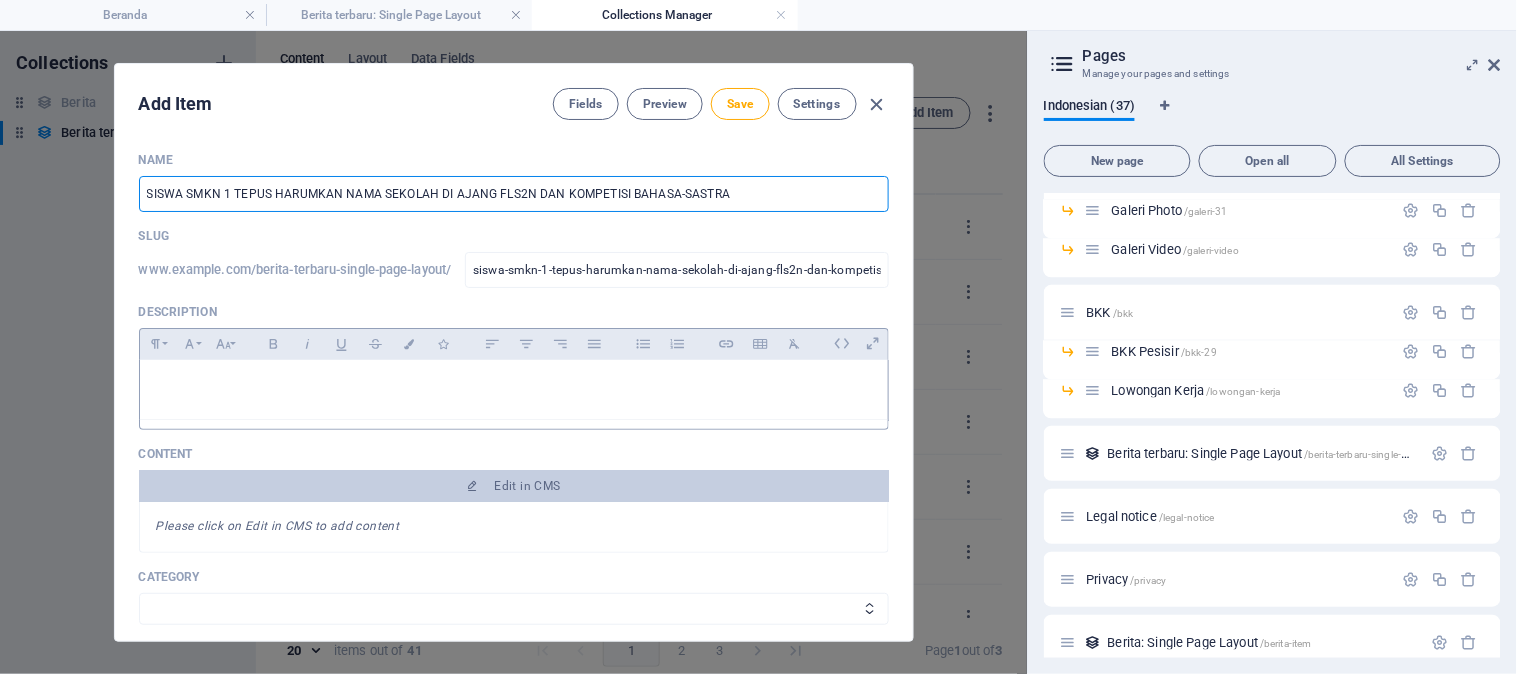 type on "SISWA SMKN 1 TEPUS HARUMKAN NAMA SEKOLAH DI AJANG FLS2N DAN KOMPETISI BAHASA-SASTRA" 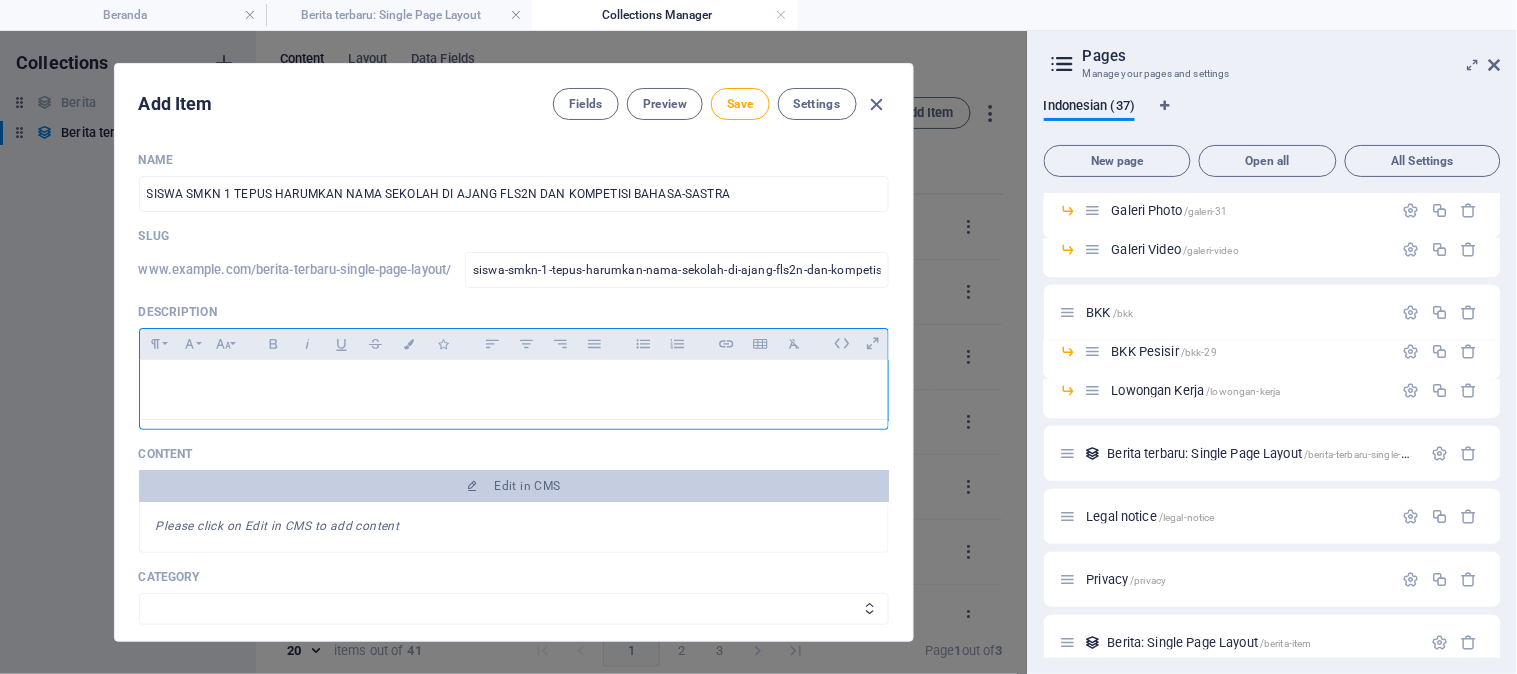 click at bounding box center [514, 390] 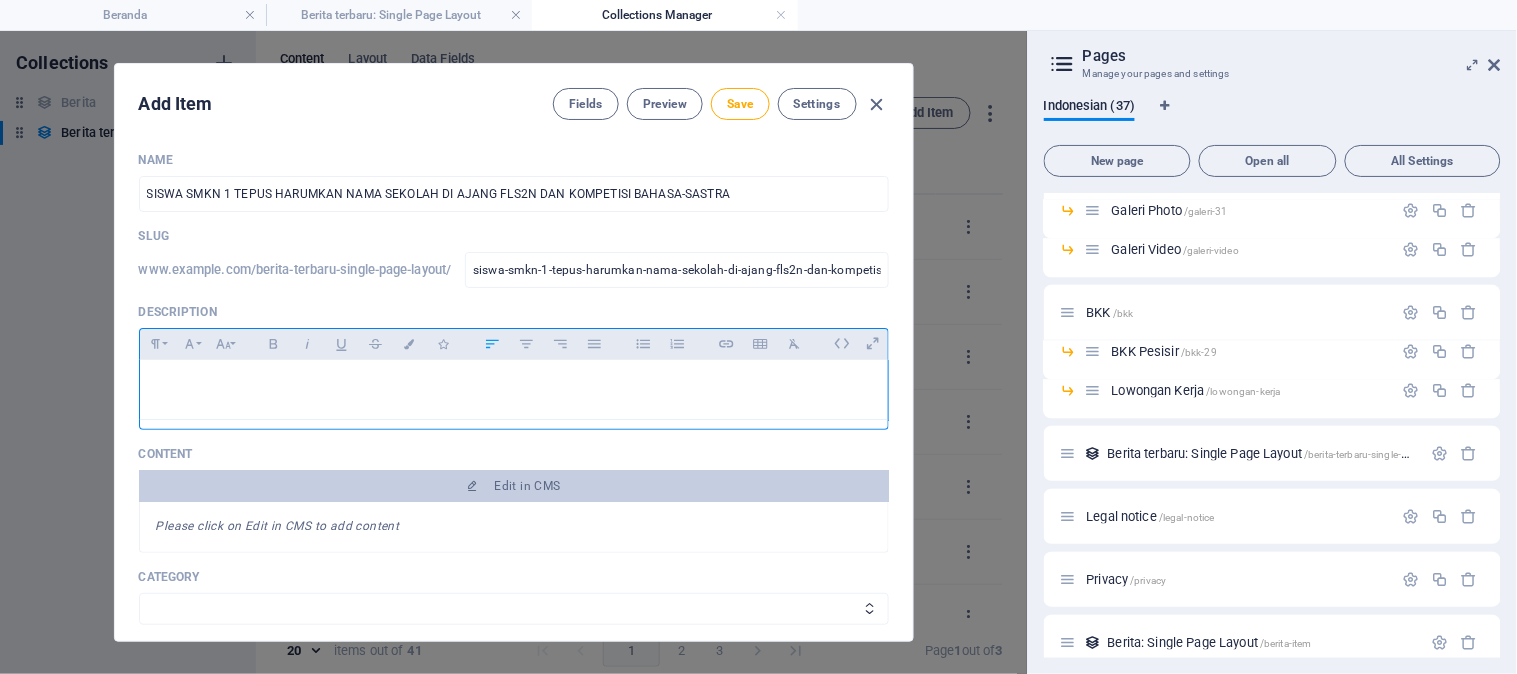 click at bounding box center (514, 390) 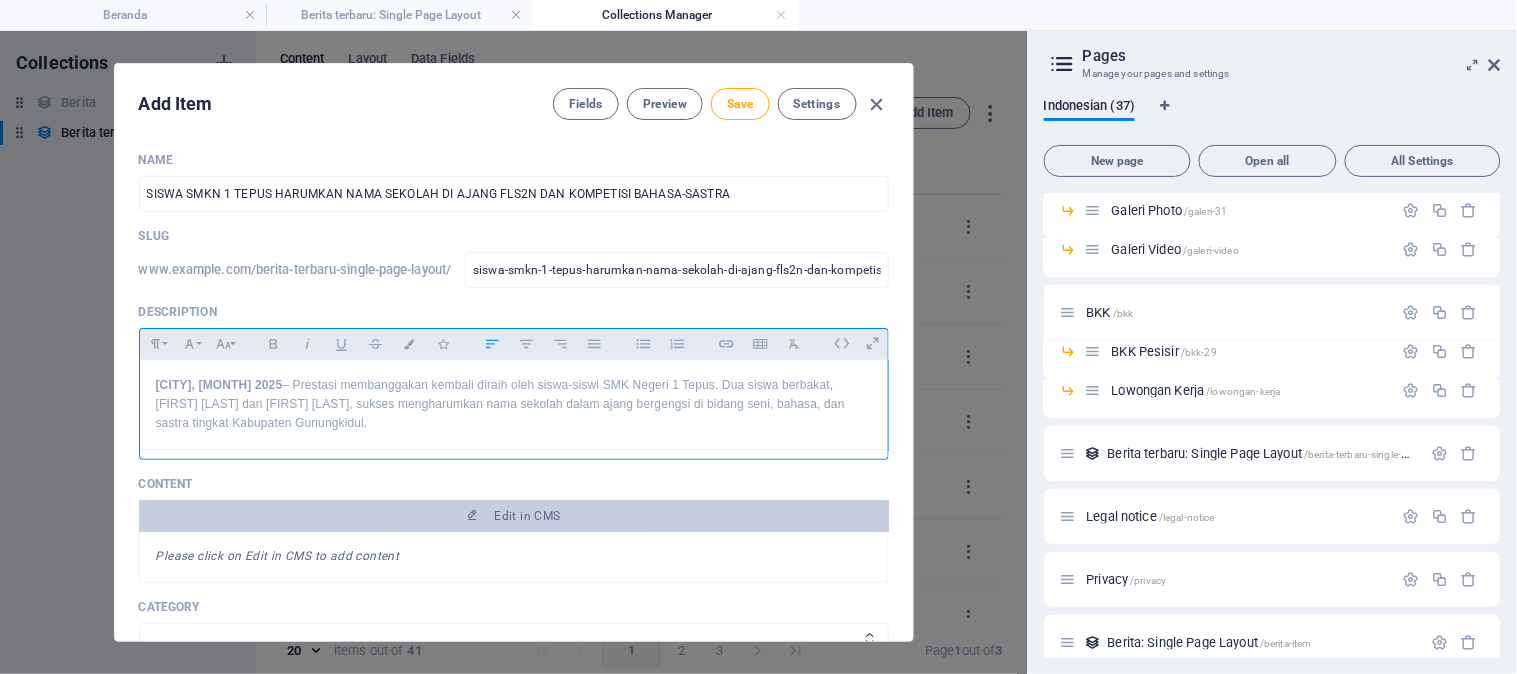 drag, startPoint x: 480, startPoint y: 428, endPoint x: 133, endPoint y: 384, distance: 349.7785 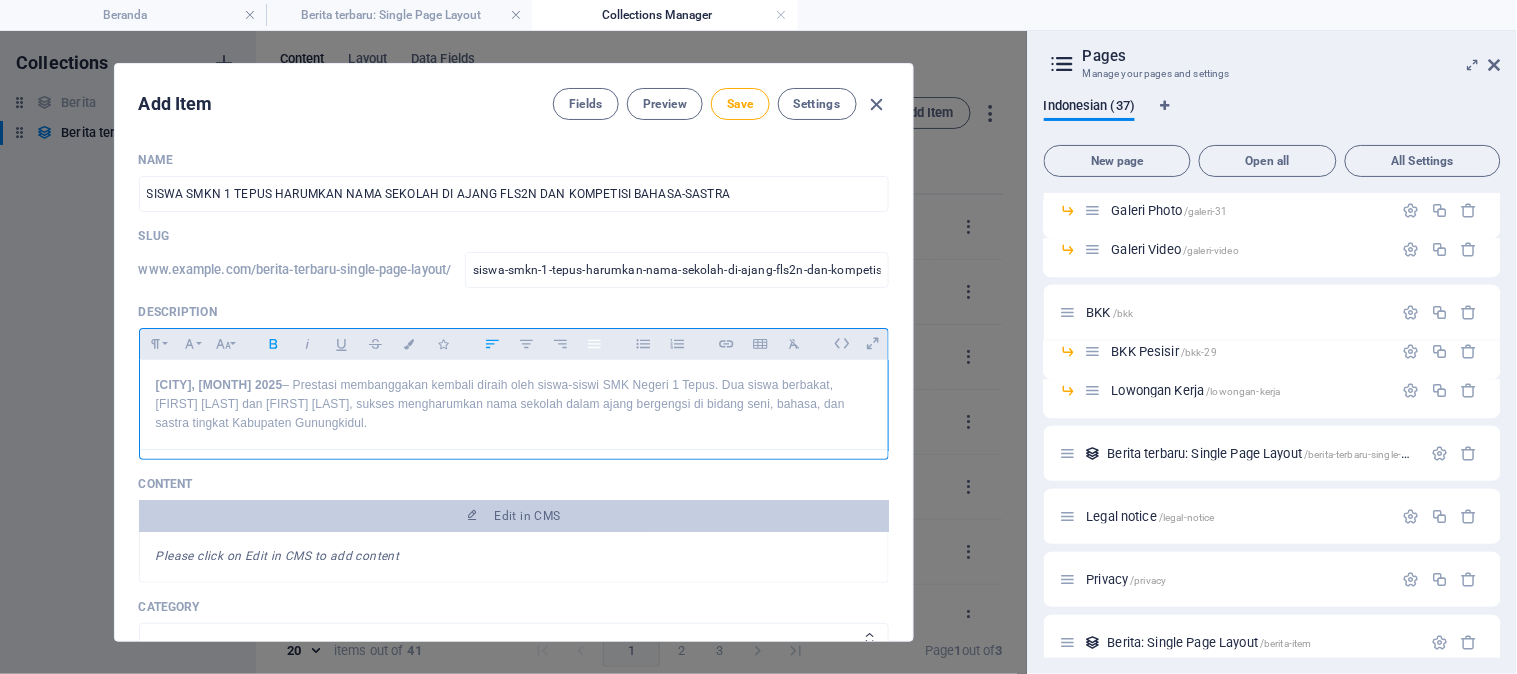 click 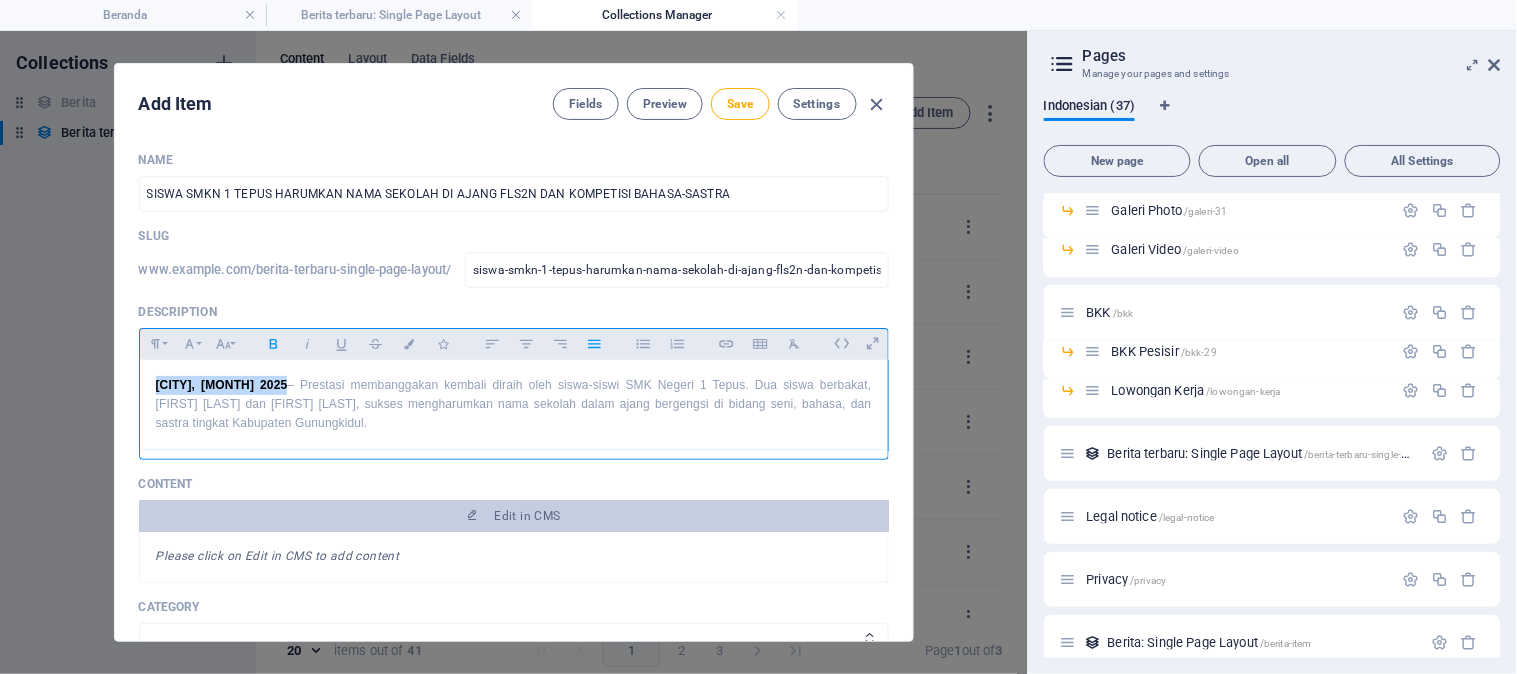 click on "[CITY], [MONTH] 2025  – Prestasi membanggakan kembali diraih oleh siswa-siswi SMK Negeri 1 Tepus. Dua siswa berbakat, Dhimas Arya Aldiansyah dan Julio Ramadani, sukses mengharumkan nama sekolah dalam ajang bergengsi di bidang seni, bahasa, dan sastra tingkat Kabupaten Gunungkidul." at bounding box center [514, 405] 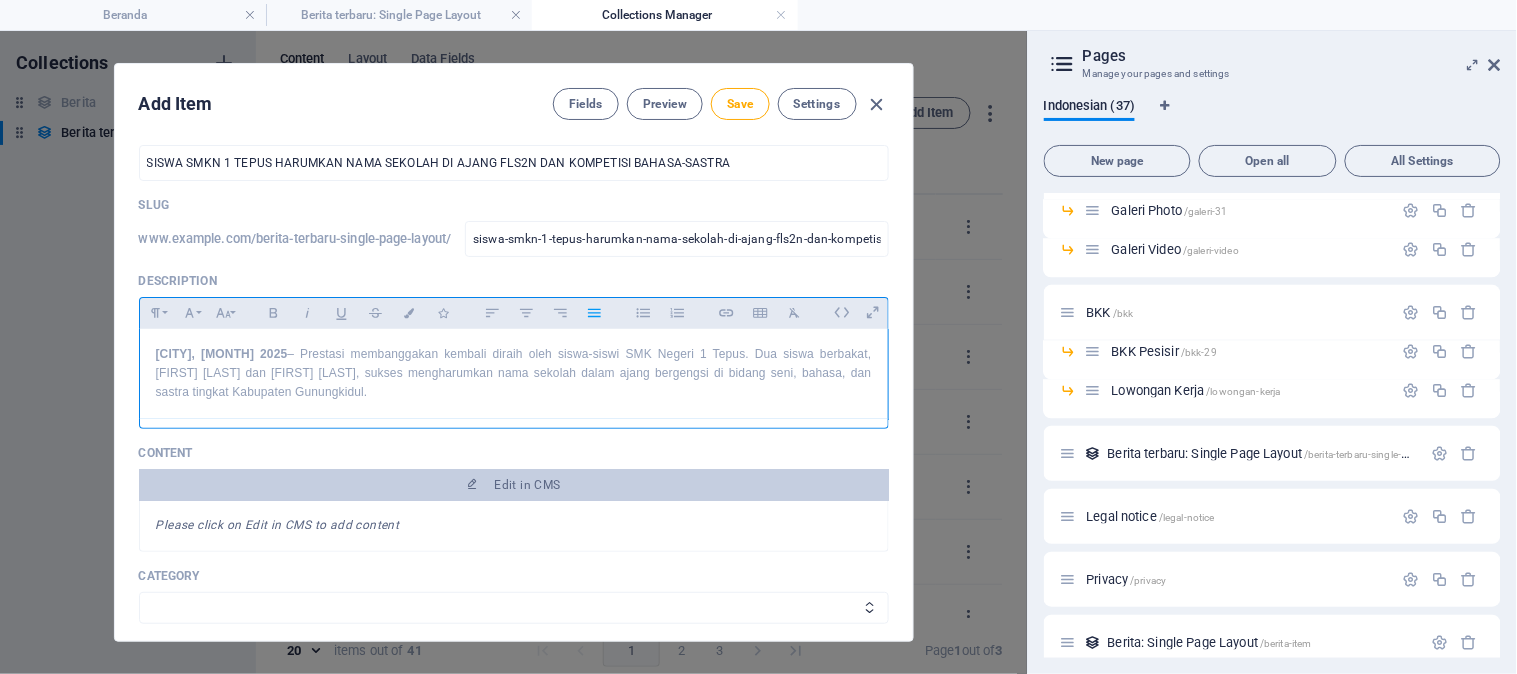 scroll, scrollTop: 0, scrollLeft: 0, axis: both 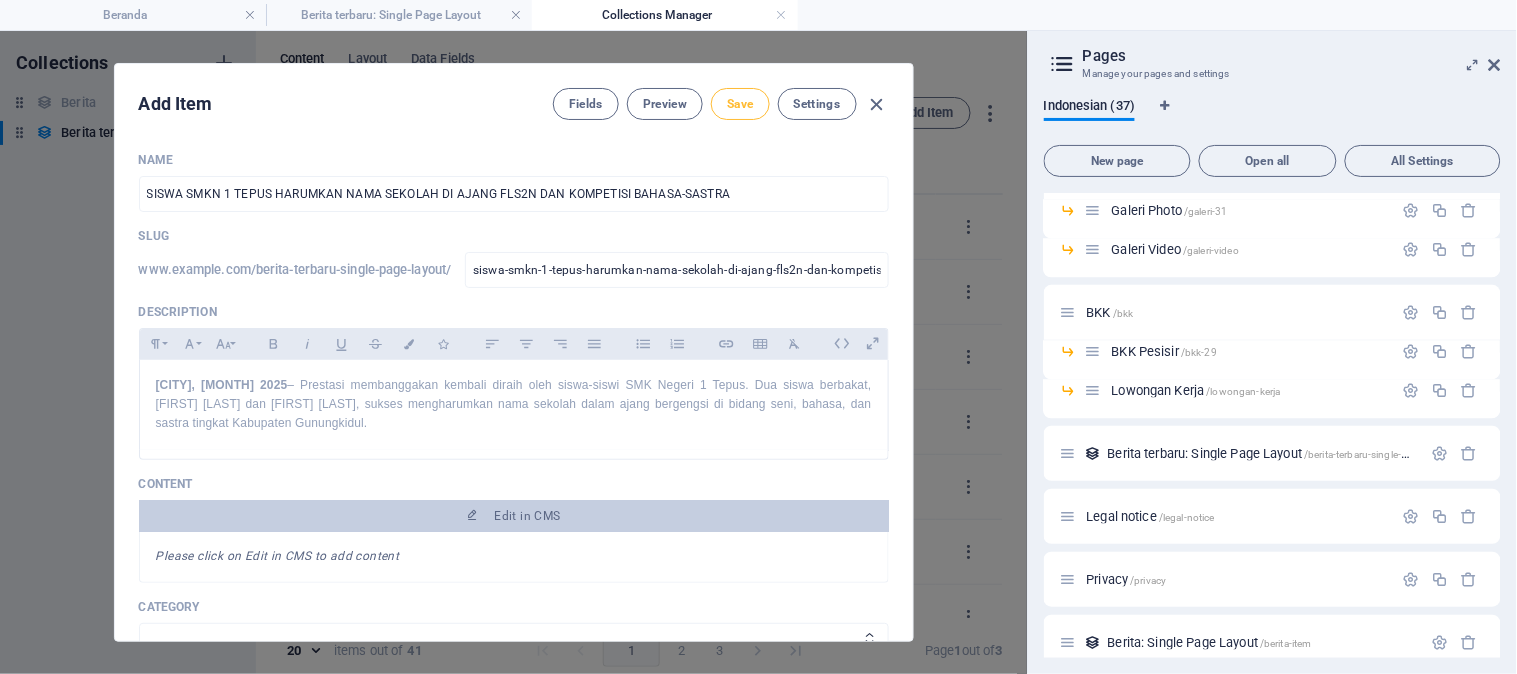 click on "Save" at bounding box center (740, 104) 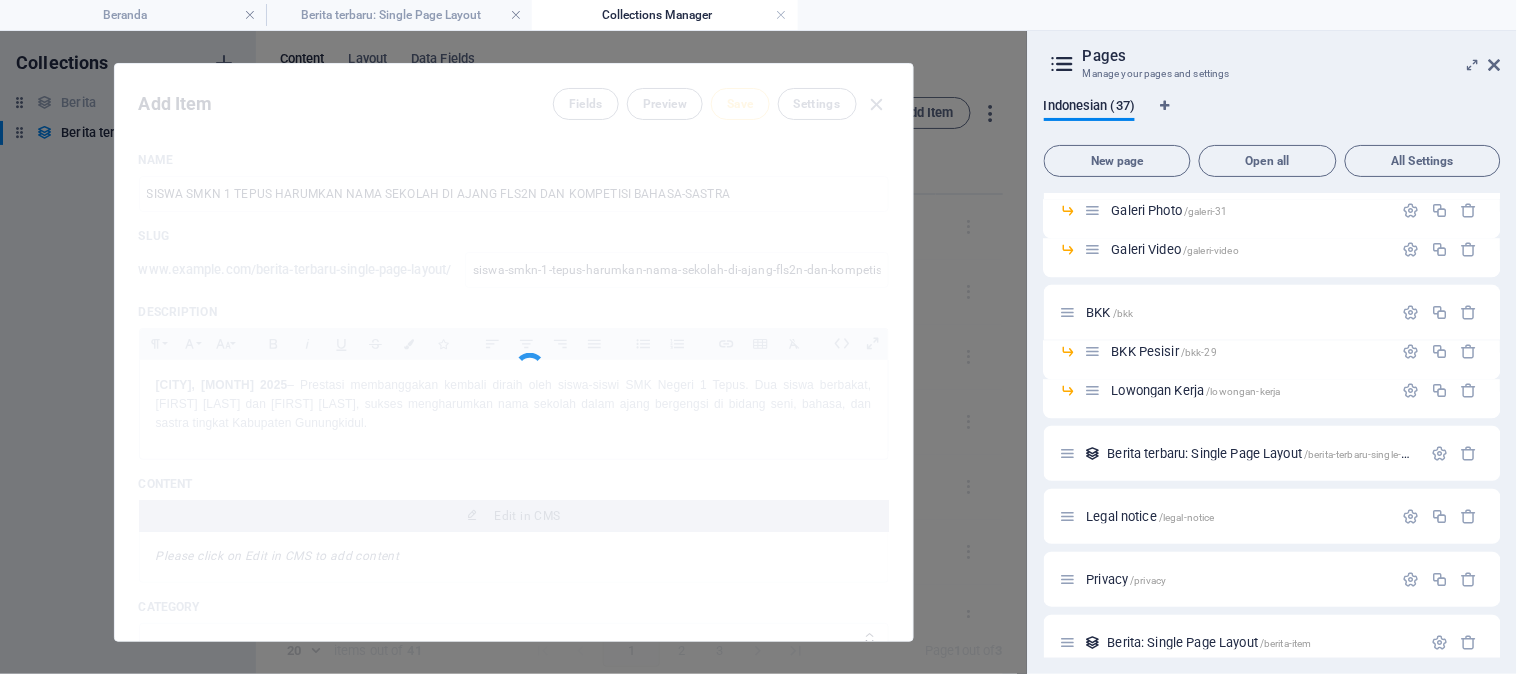 type on "siswa-smkn-1-tepus-harumkan-nama-sekolah-di-ajang-fls2n-dan-kompetisi-bahasa-sastra" 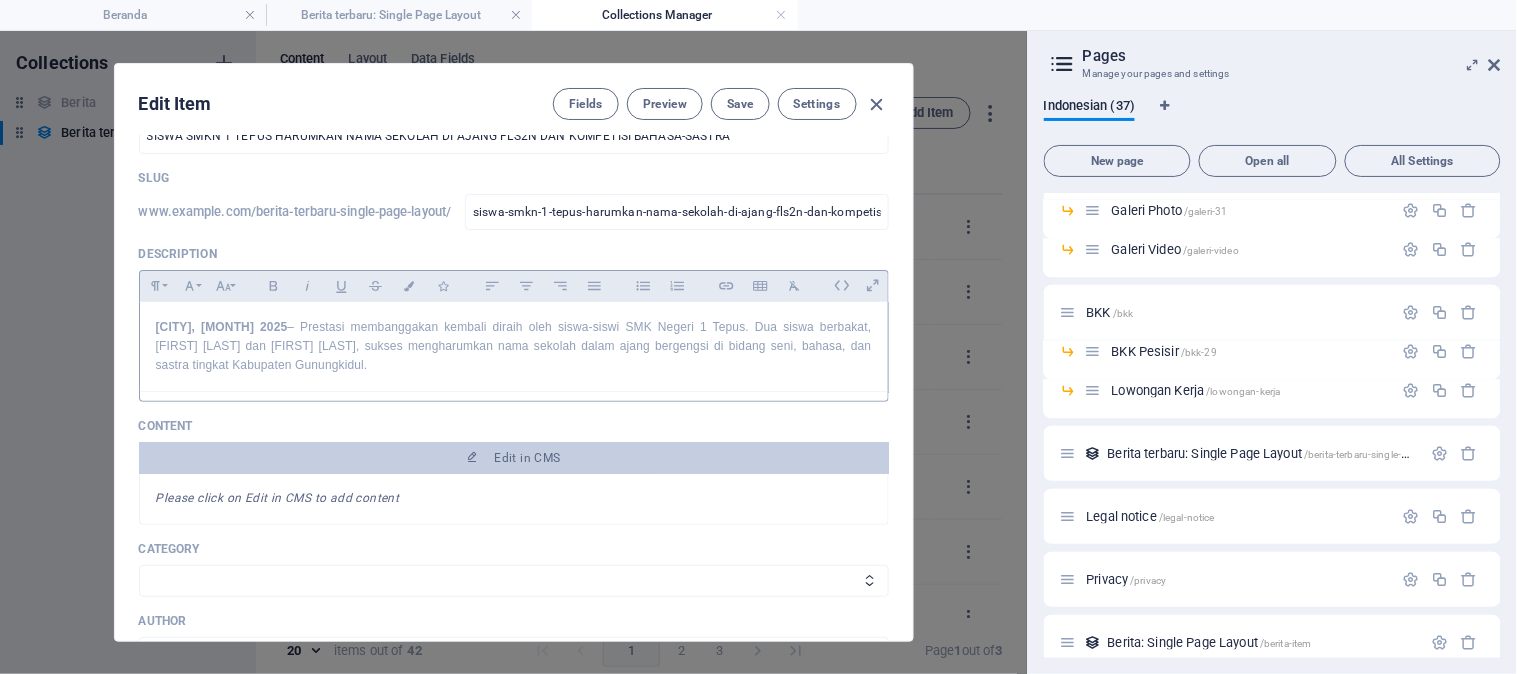 scroll, scrollTop: 111, scrollLeft: 0, axis: vertical 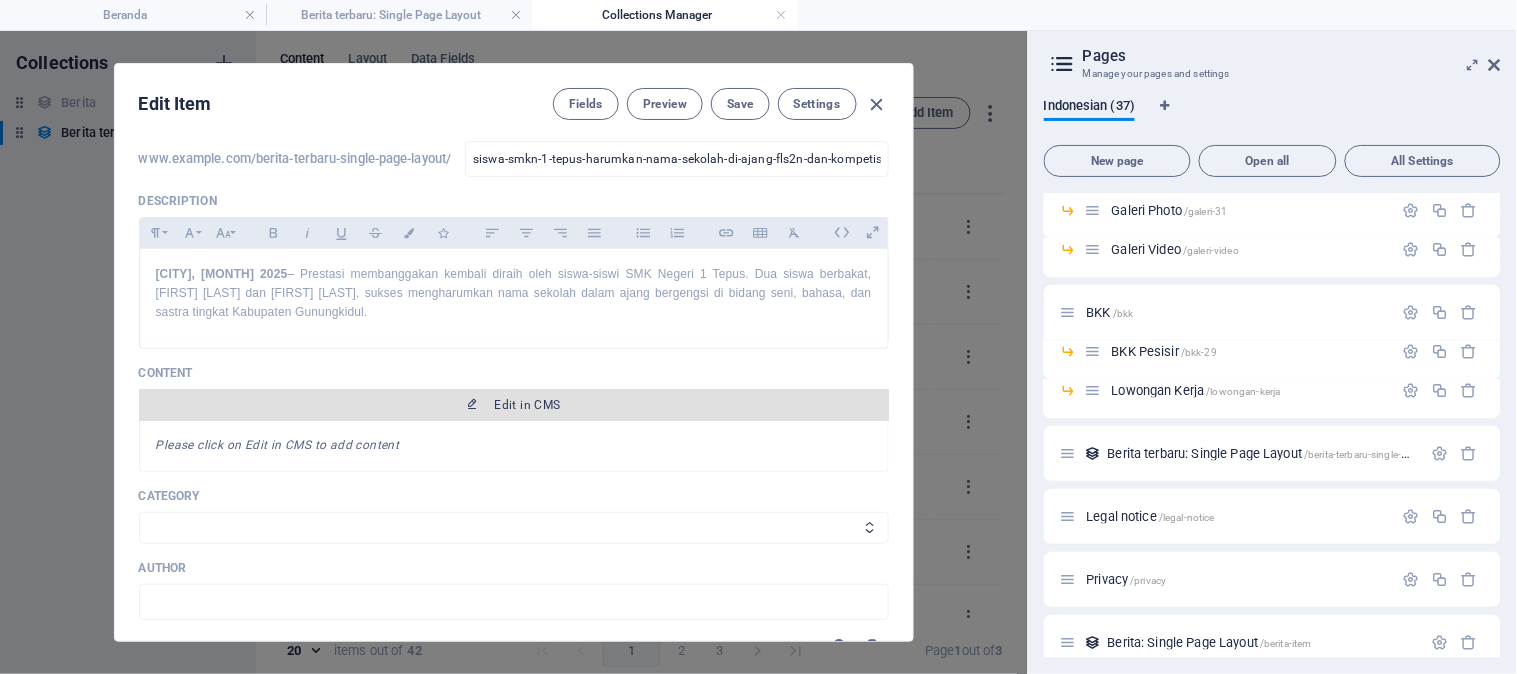 click on "Edit in CMS" at bounding box center (528, 405) 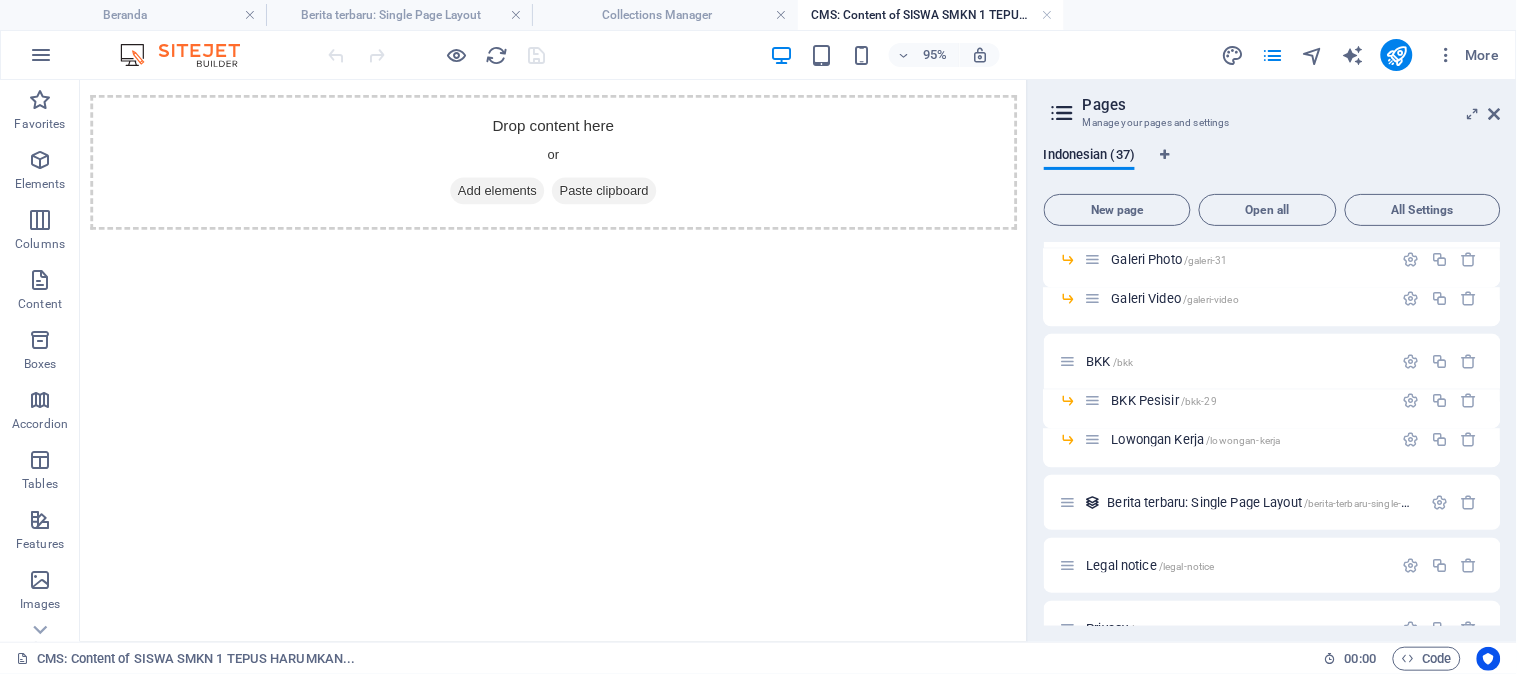 scroll, scrollTop: 0, scrollLeft: 0, axis: both 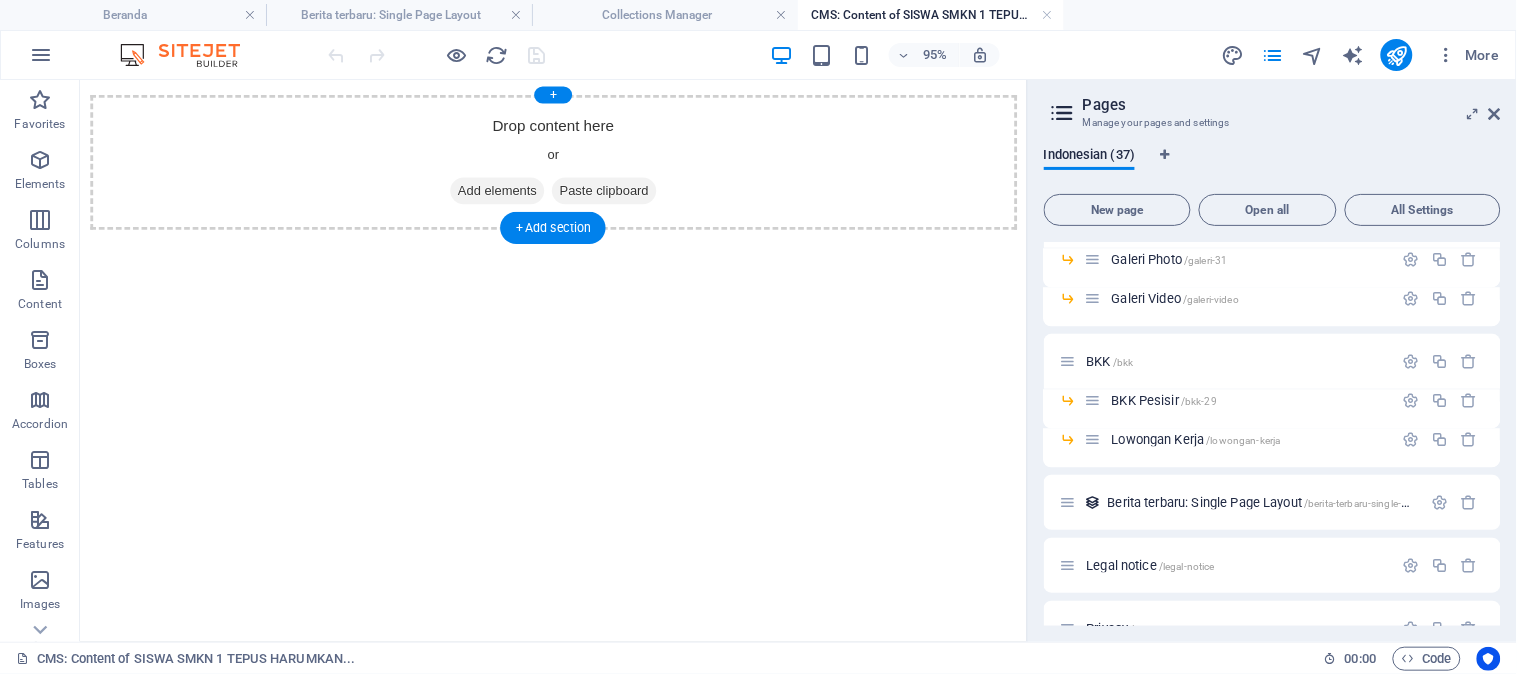 click on "Add elements" at bounding box center (518, 196) 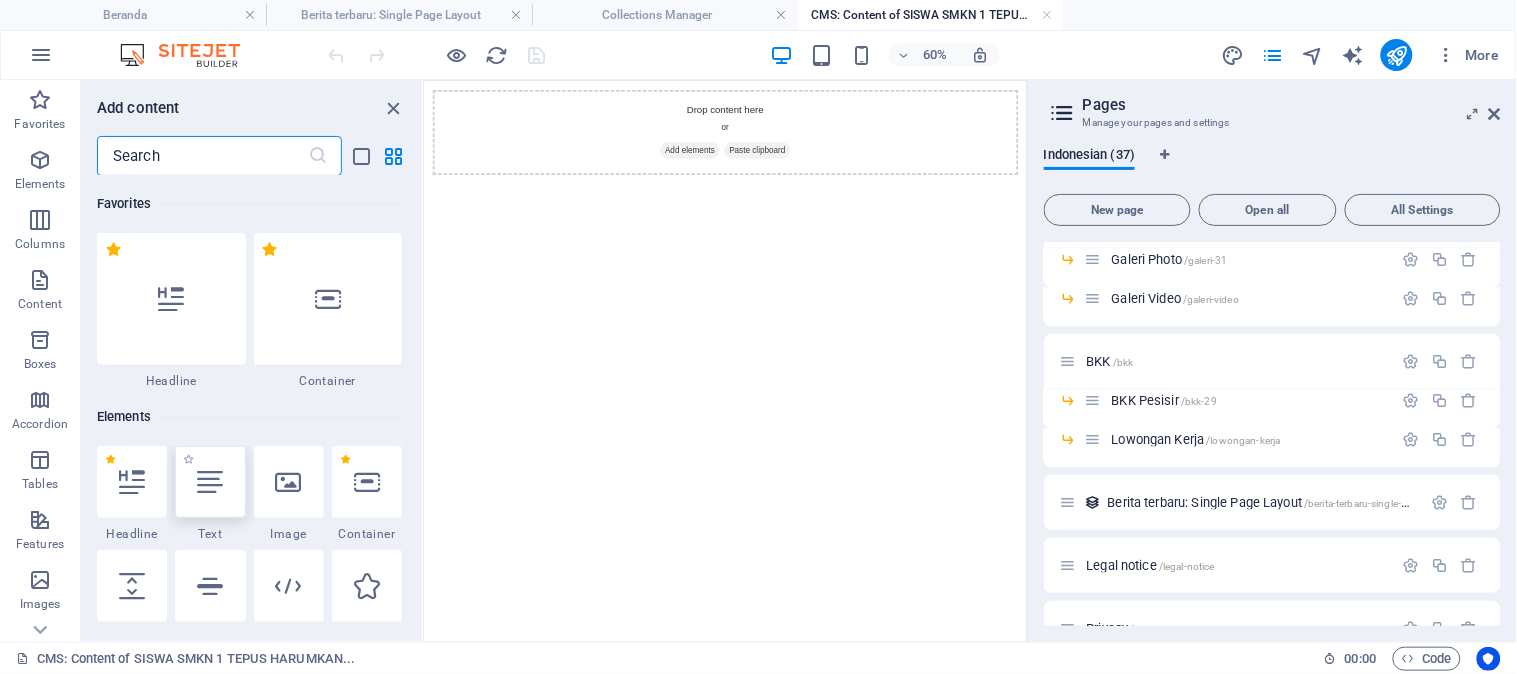click at bounding box center [210, 482] 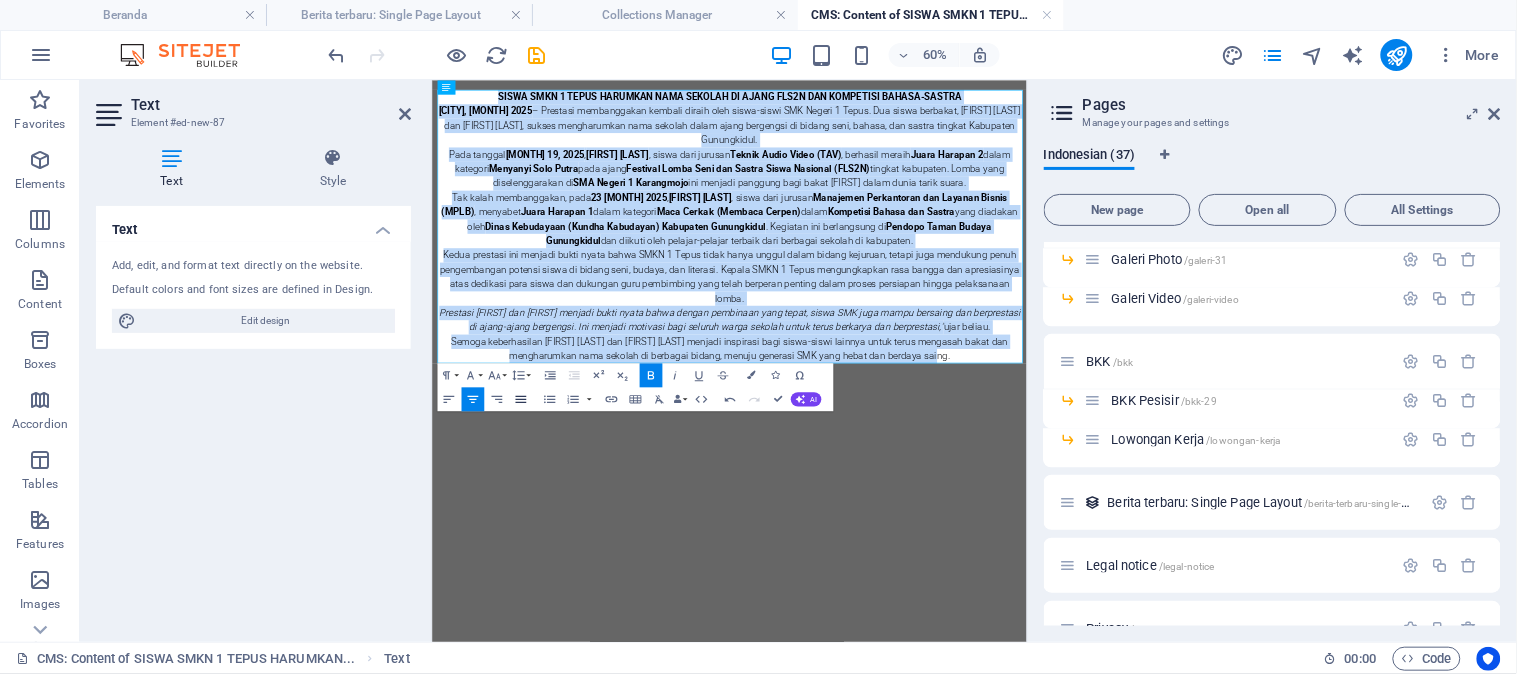 click 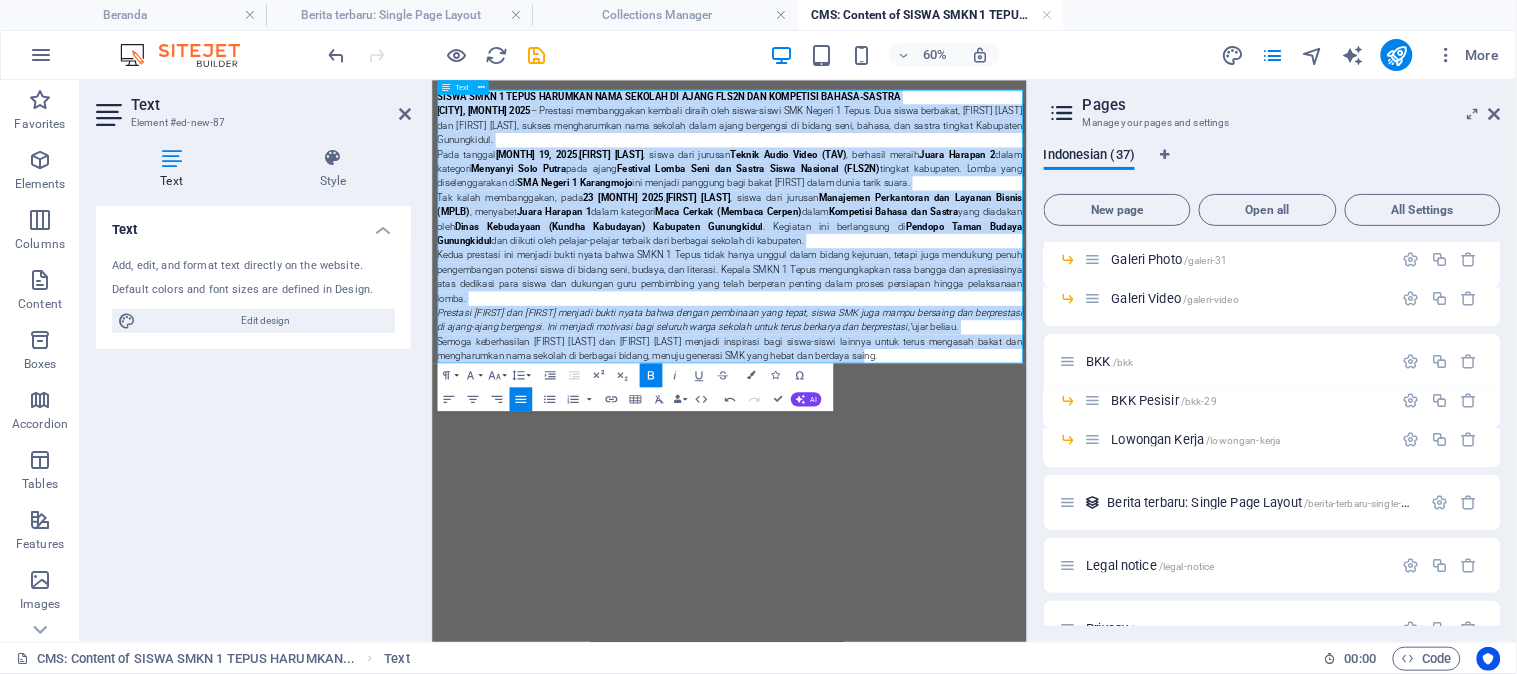 click on "Pada tanggal  19 [MONTH] 2025 ,  [FIRST] [LAST] , siswa dari jurusan  Teknik Audio Video (TAV) , berhasil meraih  Juara Harapan 2  dalam kategori  Menyanyi Solo Putra  pada ajang  Festival Lomba Seni dan Sastra Siswa Nasional (FLS2N)  tingkat kabupaten. Lomba yang diselenggarakan di  SMA Negeri 1 Karangmojo  ini menjadi panggung bagi bakat [FIRST] dalam dunia tarik suara." at bounding box center [927, 227] 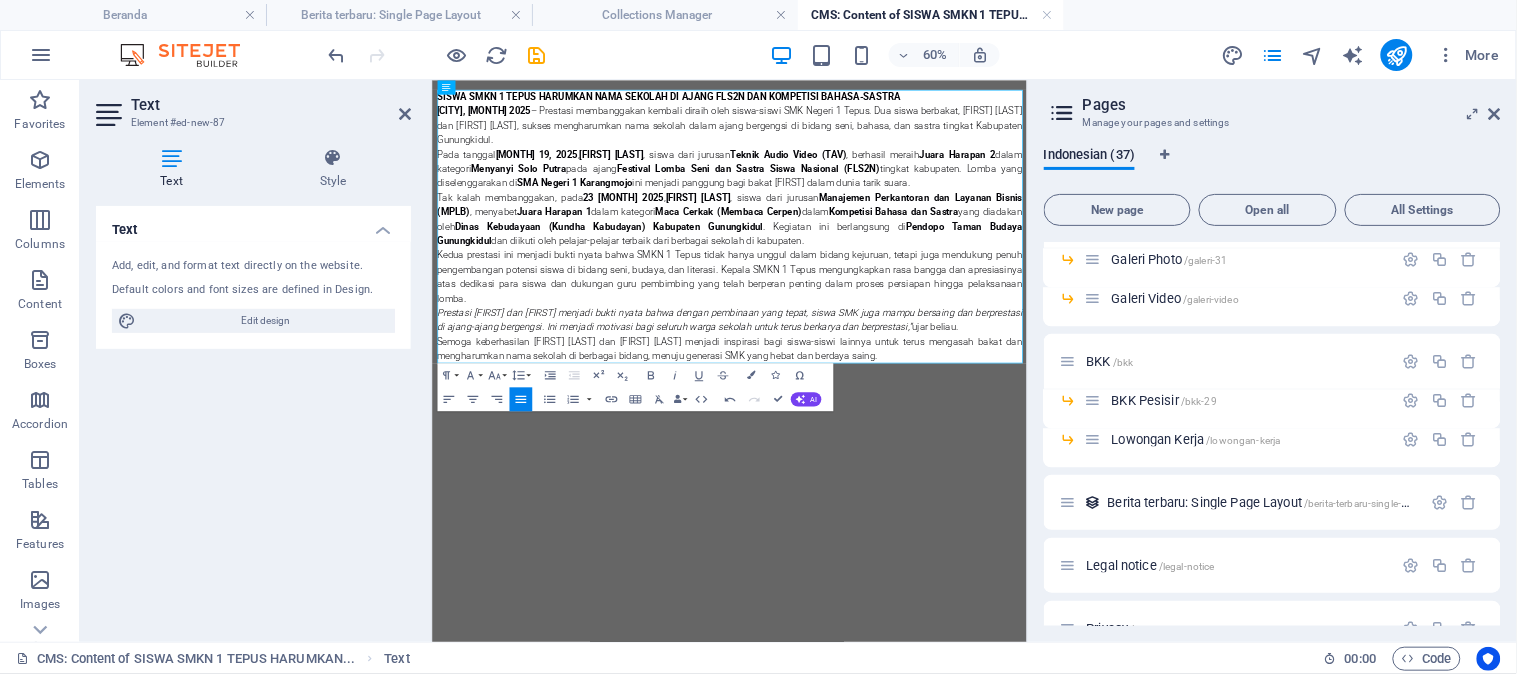 click on "SISWA SMKN 1 TEPUS HARUMKAN NAMA SEKOLAH DI AJANG FLS2N DAN KOMPETISI BAHASA-SASTRA Gunungkidul, [YEAR] – Prestasi membanggakan kembali diraih oleh siswa-siswi SMK Negeri 1 Tepus. Dua siswa berbakat, [FIRST] [LAST] dan [FIRST] [LAST], sukses mengharumkan nama sekolah dalam ajang bergengsi di bidang seni, bahasa, dan sastra tingkat Kabupaten Gunungkidul. Pada tanggal [DAY] [MONTH] [YEAR] , [FIRST] [LAST] , siswa dari jurusan Teknik Audio Video (TAV) , berhasil meraih Juara Harapan 2 dalam kategori Menyanyi Solo Putra pada ajang Festival Lomba Seni dan Sastra Siswa Nasional (FLS2N) tingkat kabupaten. Lomba yang diselenggarakan di SMA Negeri 1 Karangmojo ini menjadi panggung bagi bakat [FIRST] dalam dunia tarik suara. Tak kalah membanggakan, pada [DAY] [MONTH] [YEAR] , [FIRST] [LAST] , siswa dari jurusan Manajemen Perkantoran dan Layanan Bisnis (MPLB) , menyabet Juara Harapan 1 dalam kategori Maca Cerkak (Membaca Cerpen) dalam Kompetisi Bahasa dan Sastra yang diadakan oleh" at bounding box center (927, 323) 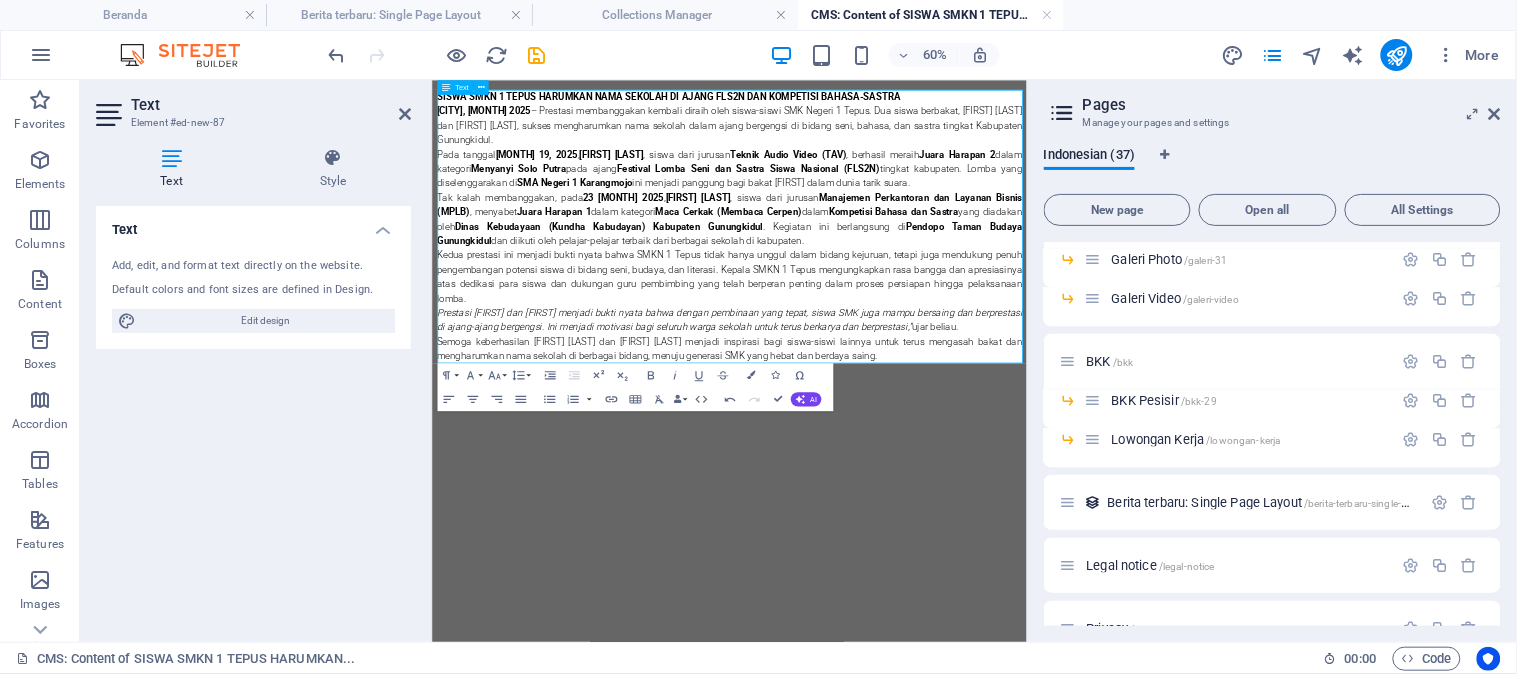 click on "SISWA SMKN 1 TEPUS HARUMKAN NAMA SEKOLAH DI AJANG FLS2N DAN KOMPETISI BAHASA-SASTRA" at bounding box center [927, 107] 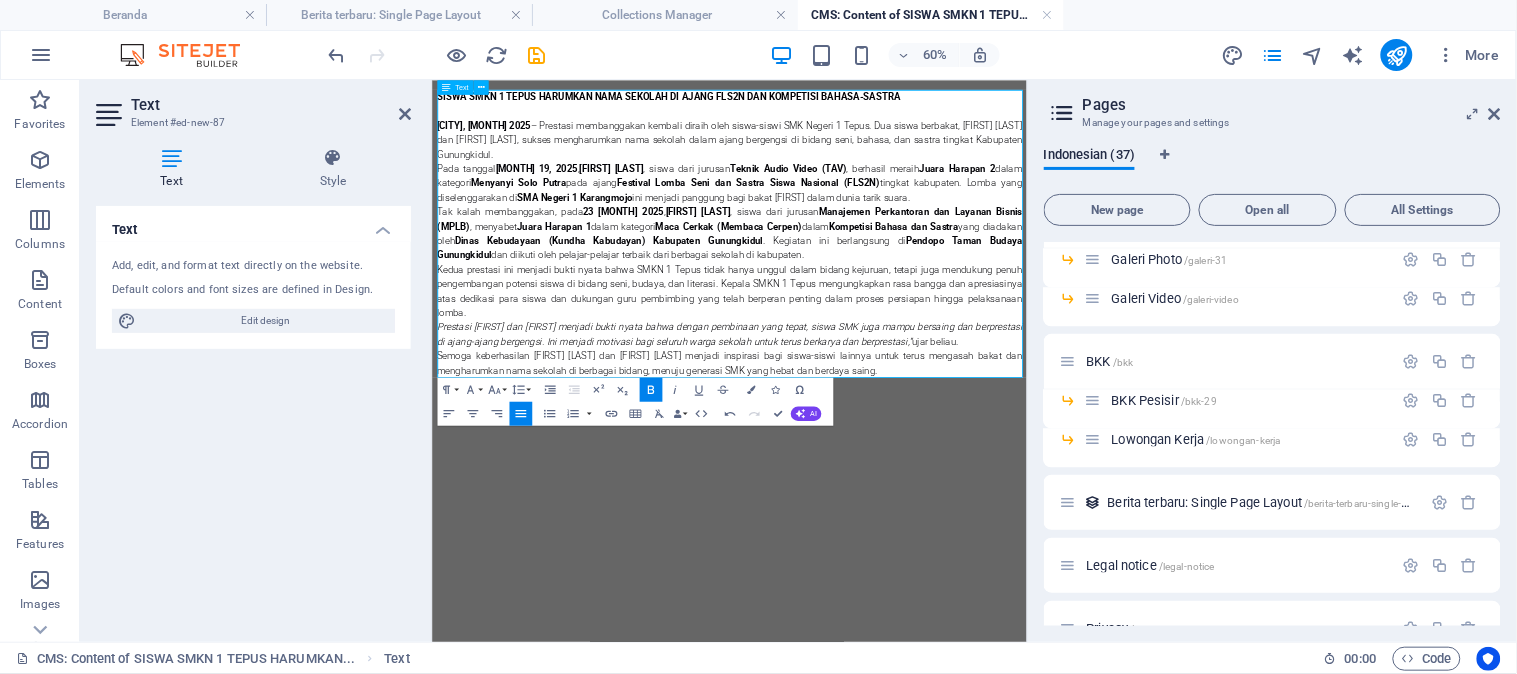 click on "SISWA SMKN 1 TEPUS HARUMKAN NAMA SEKOLAH DI AJANG FLS2N DAN KOMPETISI BAHASA-SASTRA" at bounding box center (825, 106) 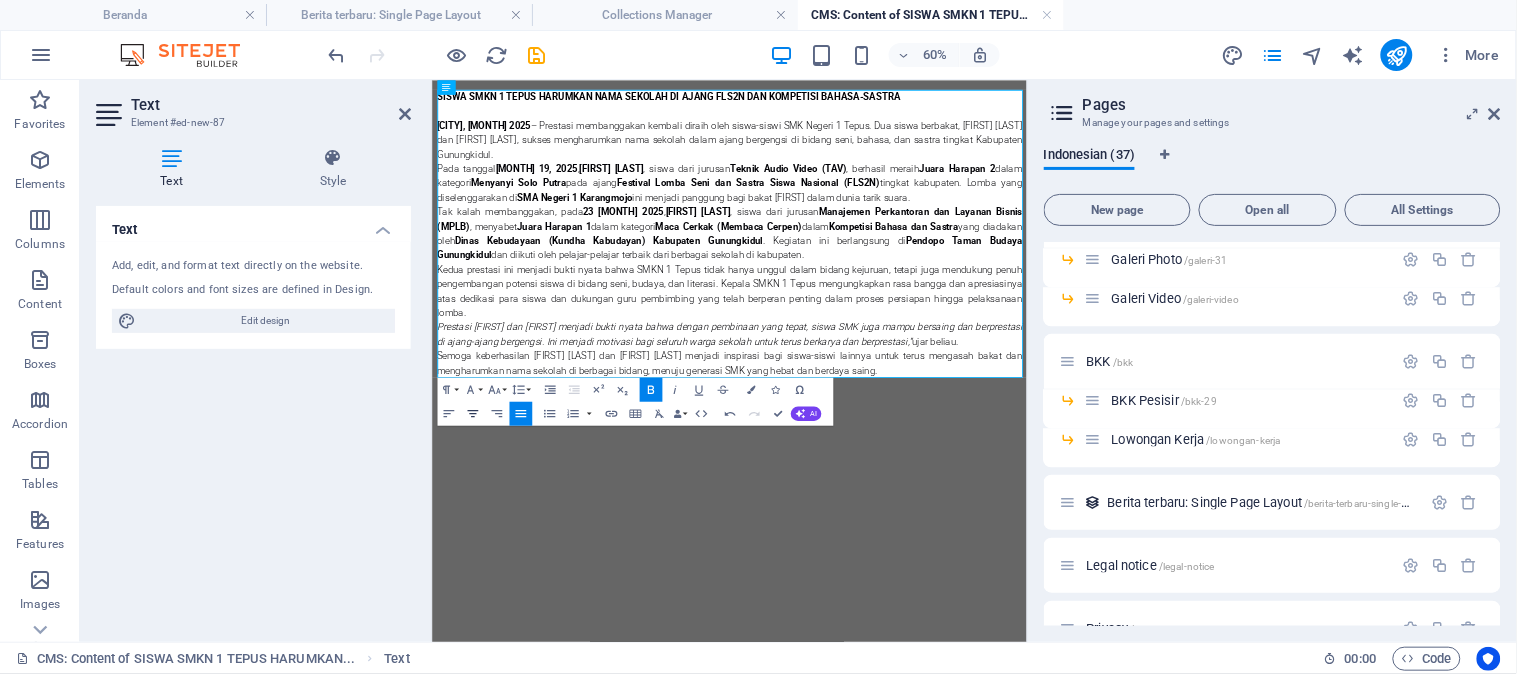 click 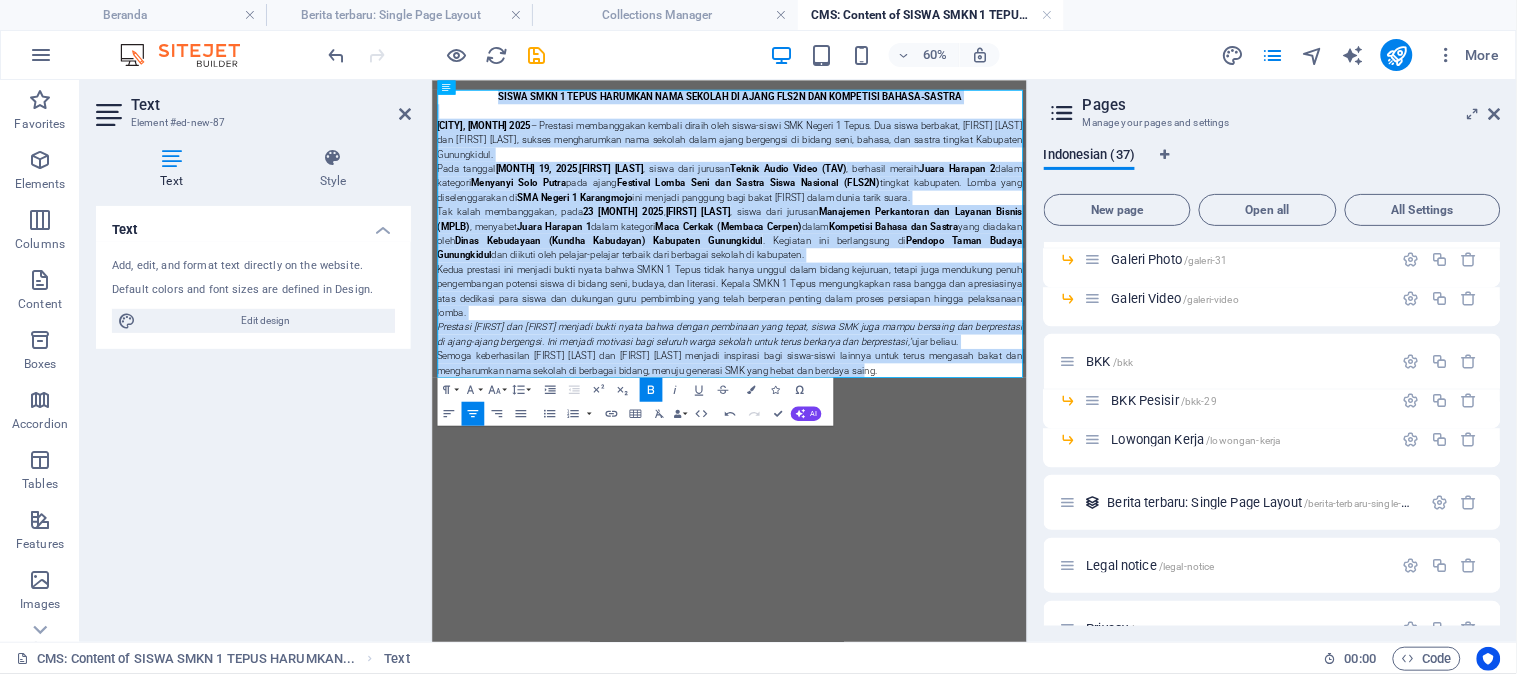 drag, startPoint x: 544, startPoint y: 104, endPoint x: 1459, endPoint y: 445, distance: 976.4763 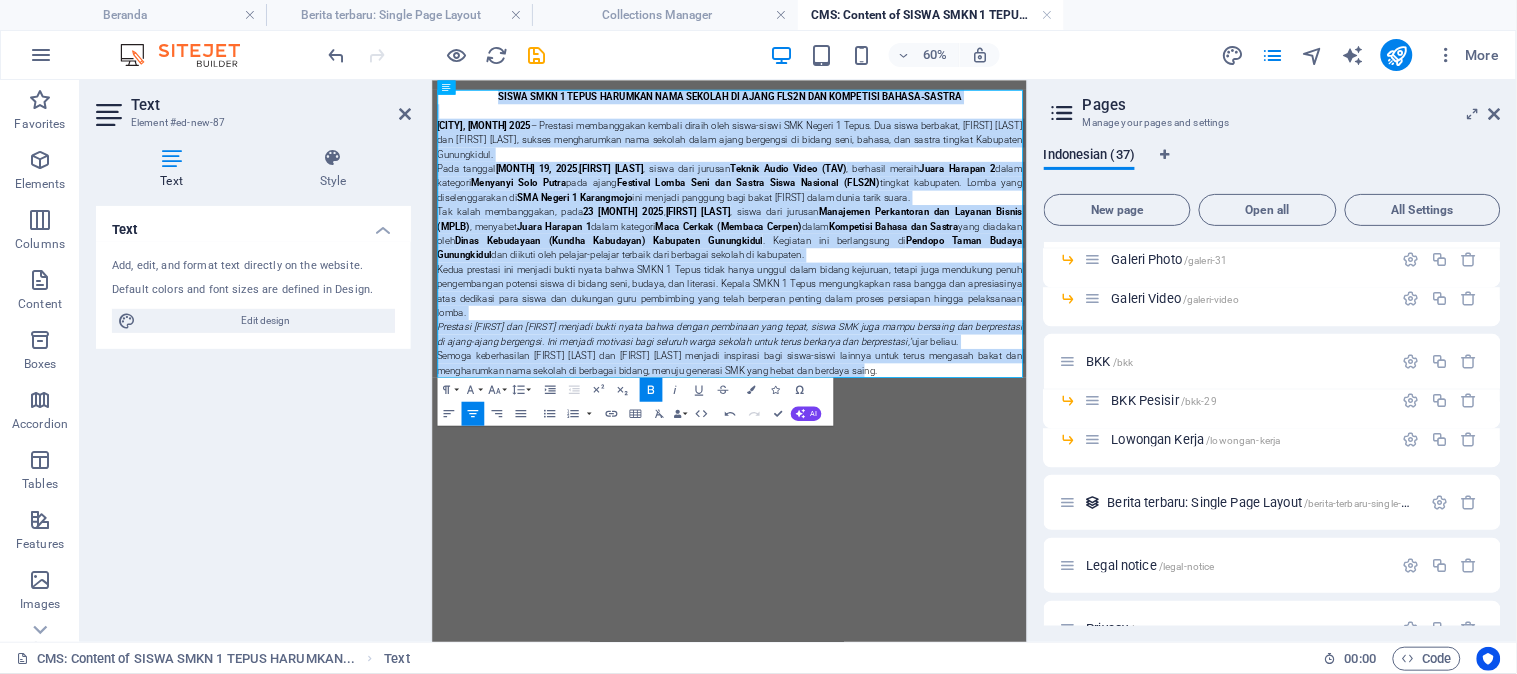 click on "SISWA SMKN 1 TEPUS HARUMKAN NAMA SEKOLAH DI AJANG FLS2N DAN KOMPETISI BAHASA-SASTRA ​ Gunungkidul, [MONTH] 2025  – Prestasi membanggakan kembali diraih oleh siswa-siswi SMK Negeri 1 Tepus. Dua siswa berbakat, [FIRST] [LAST] dan [FIRST] [LAST], sukses mengharumkan nama sekolah dalam ajang bergengsi di bidang seni, bahasa, dan sastra tingkat Kabupaten Gunungkidul. Pada tanggal  19 [MONTH] 2025 ,  [FIRST] [LAST] , siswa dari jurusan  Teknik Audio Video (TAV) , berhasil meraih  Juara Harapan 2  dalam kategori  Menyanyi Solo Putra  pada ajang  Festival Lomba Seni dan Sastra Siswa Nasional (FLS2N)  tingkat kabupaten. Lomba yang diselenggarakan di  SMA Negeri 1 Karangmojo  ini menjadi panggung bagi bakat [FIRST] dalam dunia tarik suara. Tak kalah membanggakan, pada  23 [MONTH] 2025 ,  [FIRST] [LAST] , siswa dari jurusan  Manajemen Perkantoran dan Layanan Bisnis (MPLB) , menyabet  Juara Harapan 1  dalam kategori  Maca Cerkak (Membaca Cerpen)  dalam  Kompetisi Bahasa dan Sastra  yang diadakan oleh" at bounding box center [927, 335] 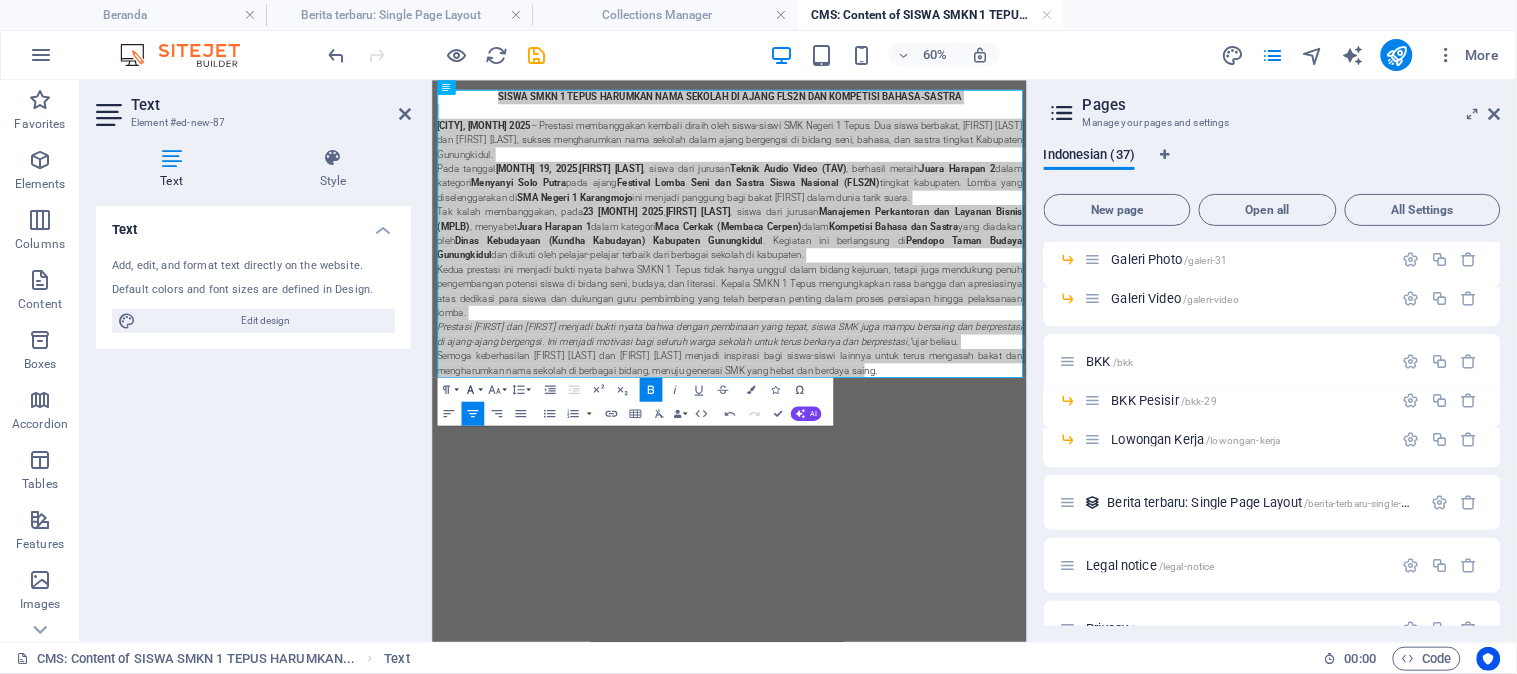 click on "Font Family" at bounding box center (472, 390) 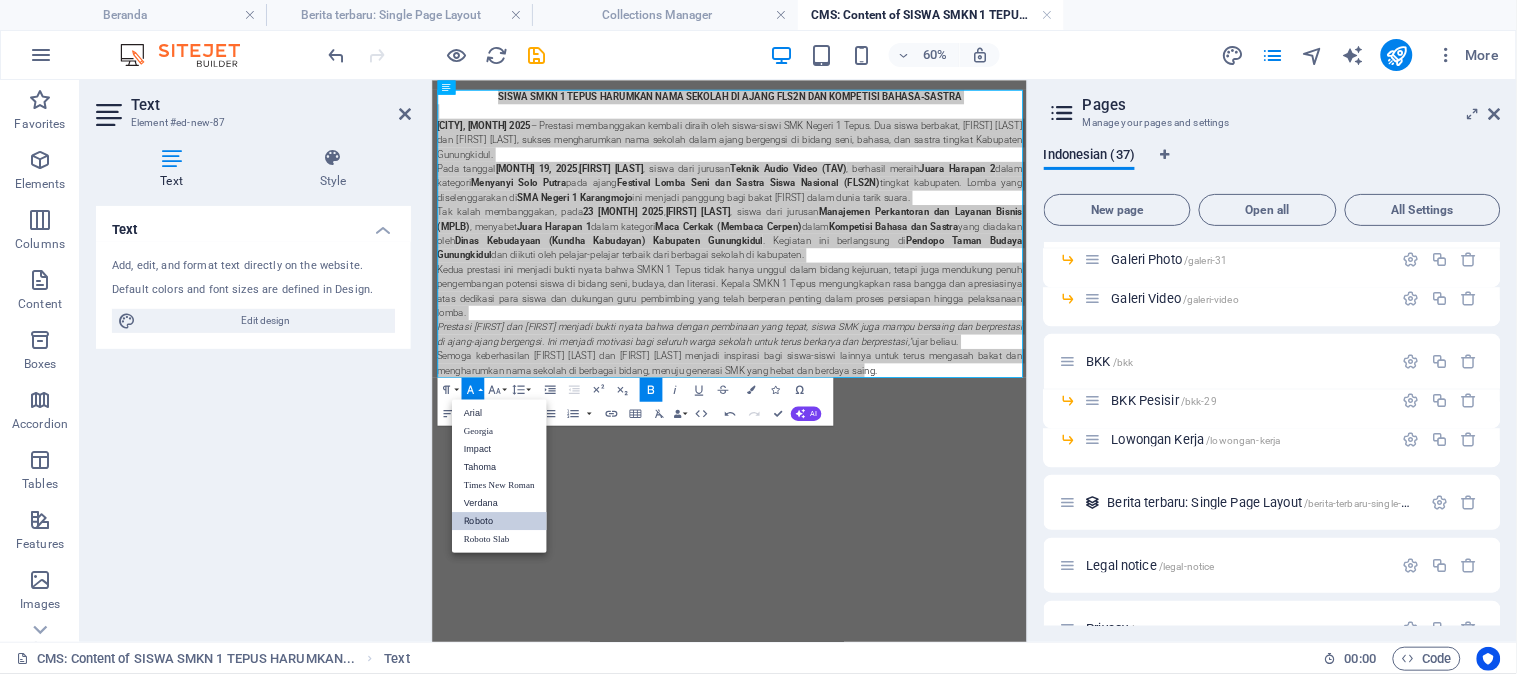 scroll, scrollTop: 0, scrollLeft: 0, axis: both 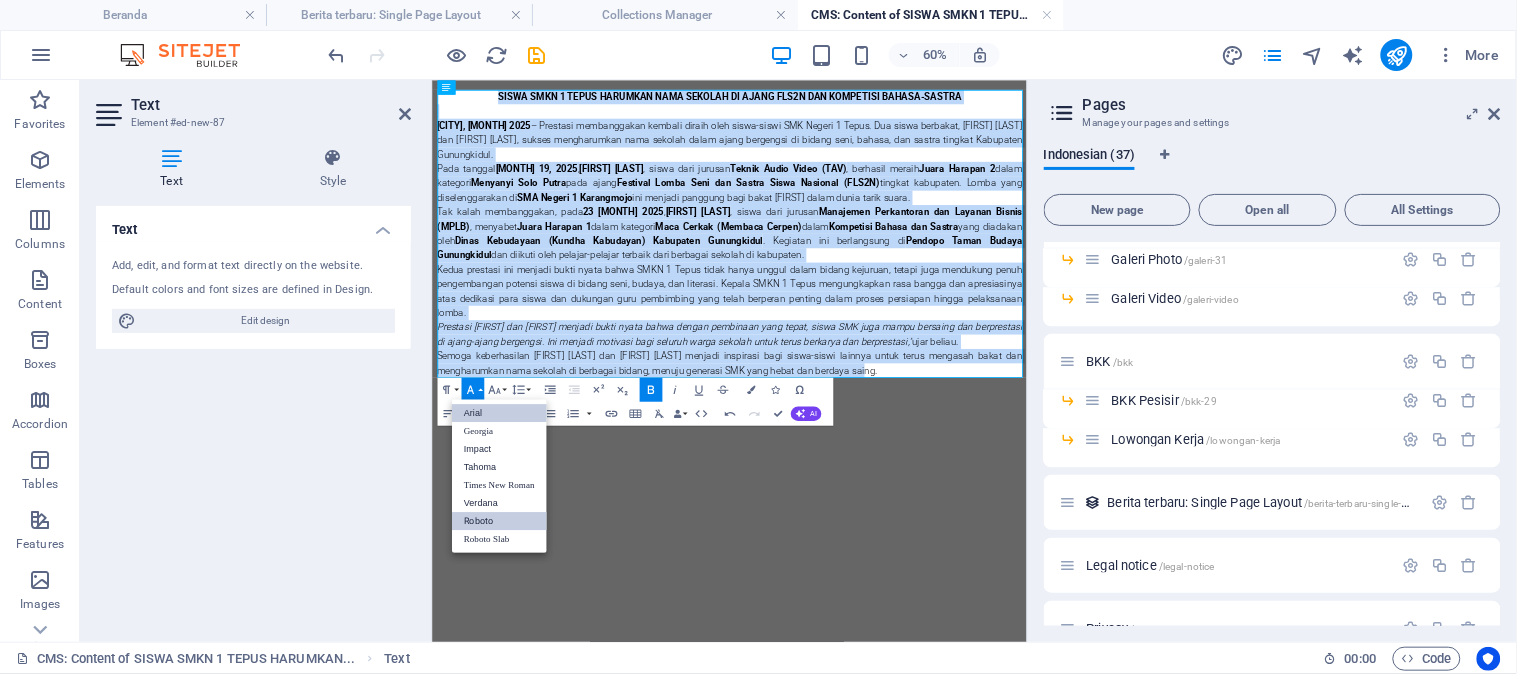 click on "Arial" at bounding box center (499, 413) 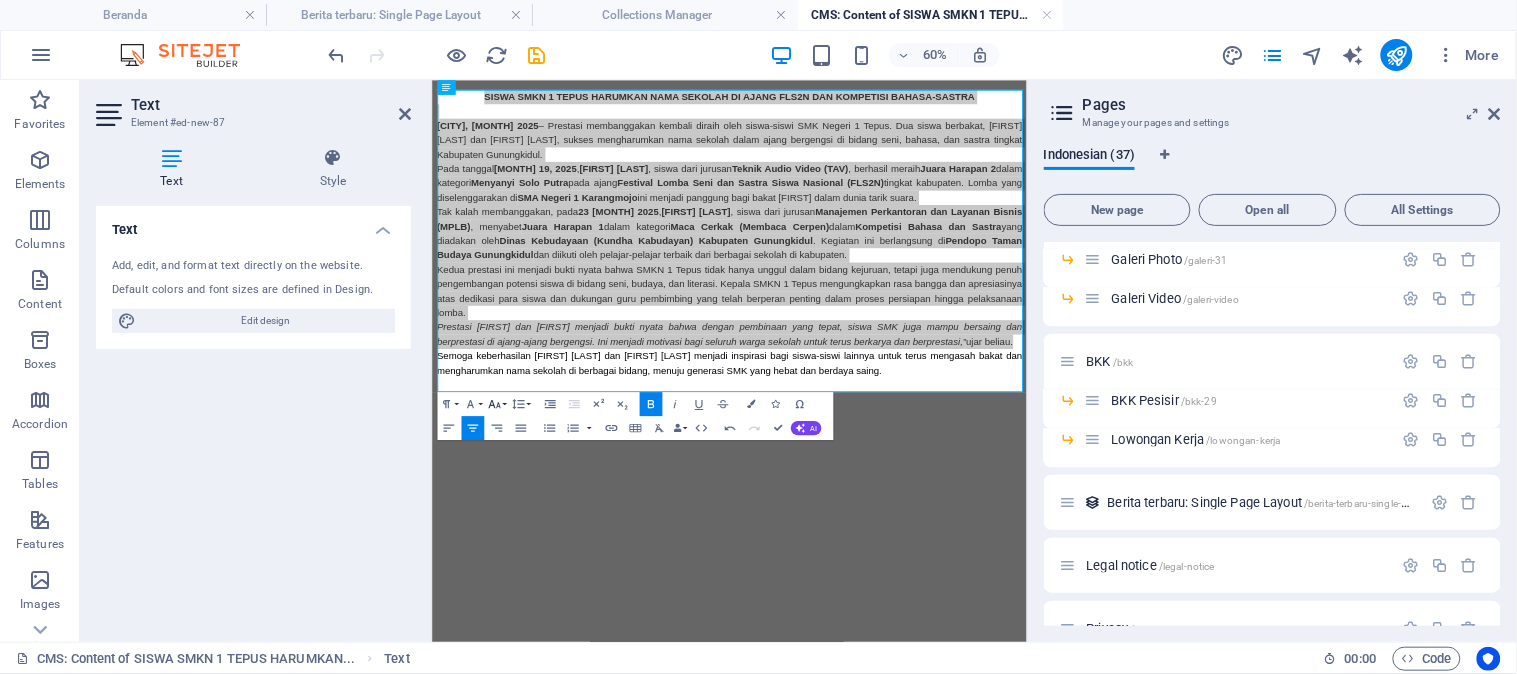 click on "Font Size" at bounding box center (496, 404) 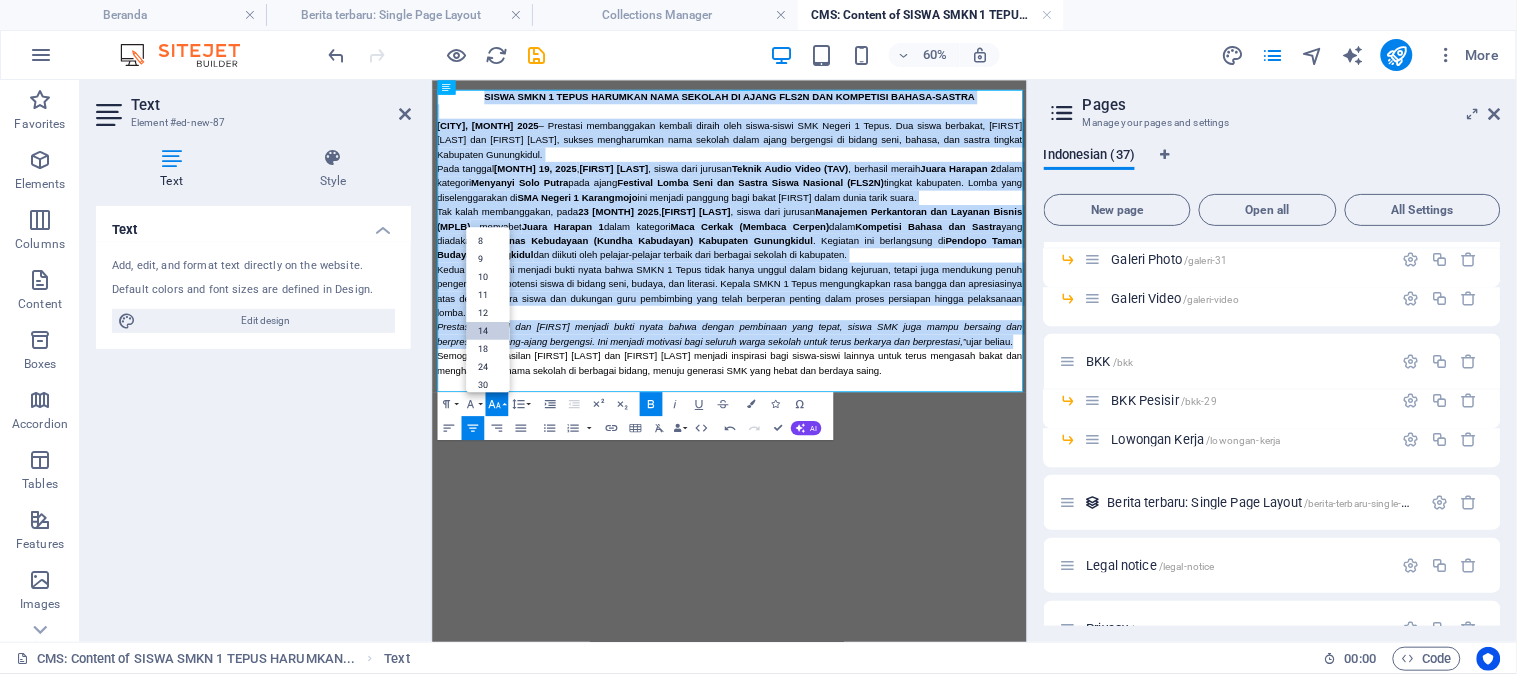 click on "14" at bounding box center [487, 331] 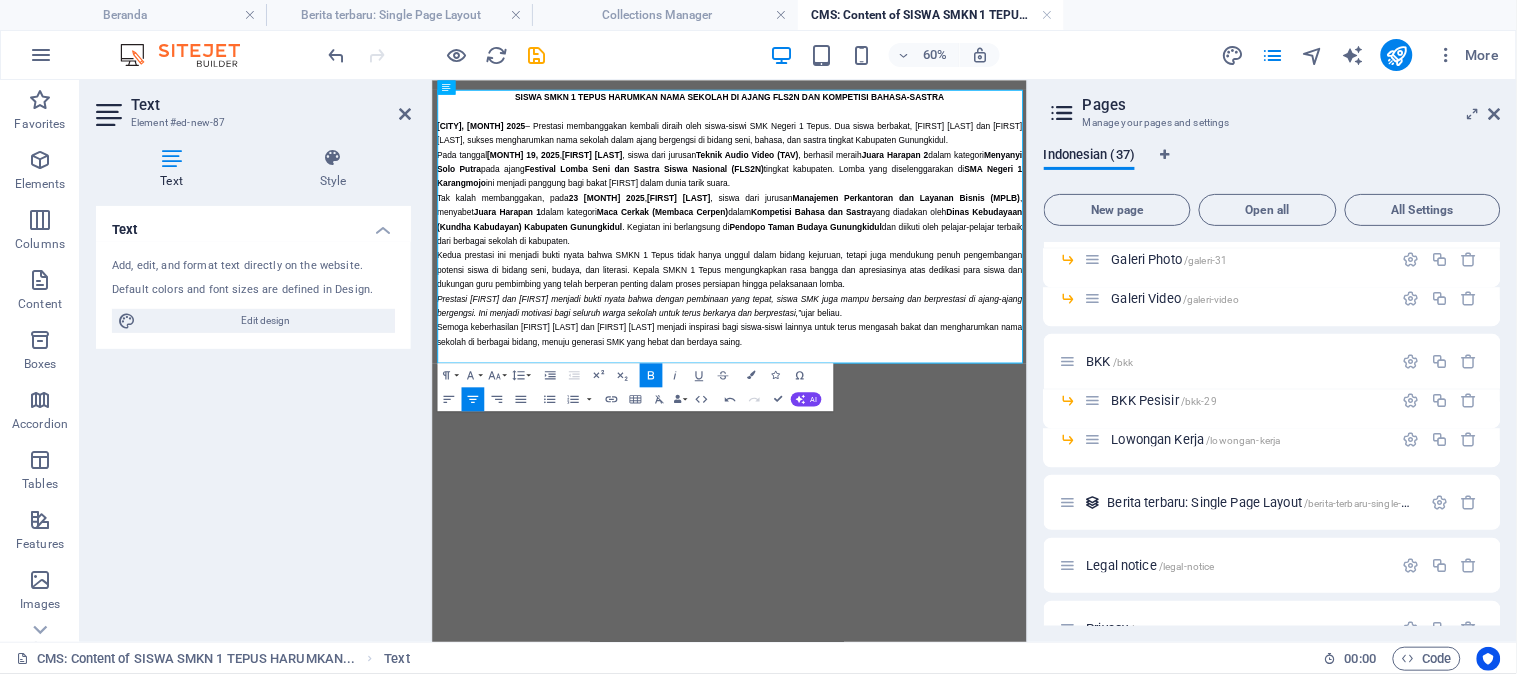 click on "SISWA SMKN 1 TEPUS HARUMKAN NAMA SEKOLAH DI AJANG FLS2N DAN KOMPETISI BAHASA-SASTRA ​ Gunungkidul, [MONTH] 2025  – Prestasi membanggakan kembali diraih oleh siswa-siswi SMK Negeri 1 Tepus. Dua siswa berbakat, [FIRST] [LAST] dan [FIRST] [LAST], sukses mengharumkan nama sekolah dalam ajang bergengsi di bidang seni, bahasa, dan sastra tingkat Kabupaten Gunungkidul. Pada tanggal  19 [MONTH] 2025 ,  [FIRST] [LAST] , siswa dari jurusan  Teknik Audio Video (TAV) , berhasil meraih  Juara Harapan 2  dalam kategori  Menyanyi Solo Putra  pada ajang  Festival Lomba Seni dan Sastra Siswa Nasional (FLS2N)  tingkat kabupaten. Lomba yang diselenggarakan di  SMA Negeri 1 Karangmojo  ini menjadi panggung bagi bakat [FIRST] dalam dunia tarik suara. Tak kalah membanggakan, pada  23 [MONTH] 2025 ,  [FIRST] [LAST] , siswa dari jurusan  Manajemen Perkantoran dan Layanan Bisnis (MPLB) , menyabet  Juara Harapan 1  dalam kategori  Maca Cerkak (Membaca Cerpen)  dalam  Kompetisi Bahasa dan Sastra  yang diadakan oleh" at bounding box center (927, 311) 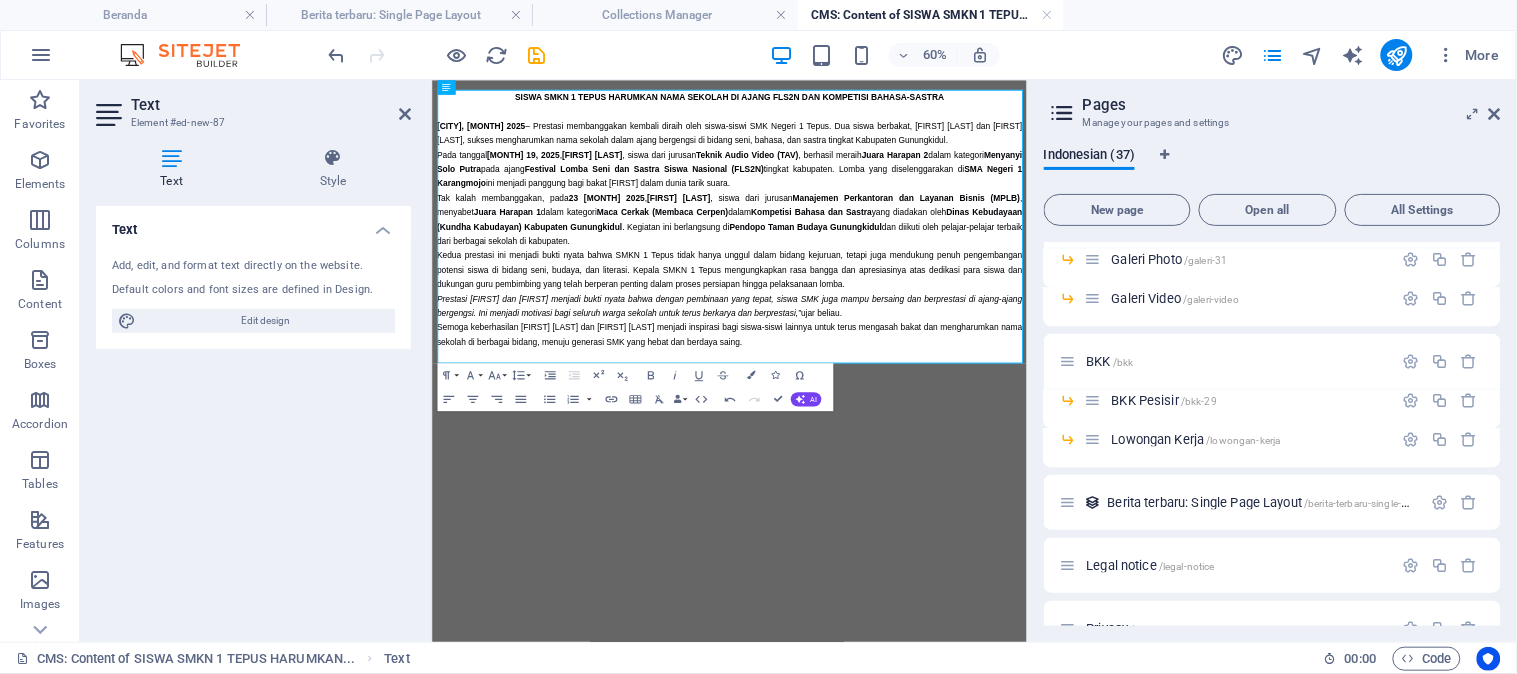 click on "SISWA SMKN 1 TEPUS HARUMKAN NAMA SEKOLAH DI AJANG FLS2N DAN KOMPETISI BAHASA-SASTRA ​ Gunungkidul, [MONTH] 2025  – Prestasi membanggakan kembali diraih oleh siswa-siswi SMK Negeri 1 Tepus. Dua siswa berbakat, [FIRST] [LAST] dan [FIRST] [LAST], sukses mengharumkan nama sekolah dalam ajang bergengsi di bidang seni, bahasa, dan sastra tingkat Kabupaten Gunungkidul. Pada tanggal  19 [MONTH] 2025 ,  [FIRST] [LAST] , siswa dari jurusan  Teknik Audio Video (TAV) , berhasil meraih  Juara Harapan 2  dalam kategori  Menyanyi Solo Putra  pada ajang  Festival Lomba Seni dan Sastra Siswa Nasional (FLS2N)  tingkat kabupaten. Lomba yang diselenggarakan di  SMA Negeri 1 Karangmojo  ini menjadi panggung bagi bakat [FIRST] dalam dunia tarik suara. Tak kalah membanggakan, pada  23 [MONTH] 2025 ,  [FIRST] [LAST] , siswa dari jurusan  Manajemen Perkantoran dan Layanan Bisnis (MPLB) , menyabet  Juara Harapan 1  dalam kategori  Maca Cerkak (Membaca Cerpen)  dalam  Kompetisi Bahasa dan Sastra  yang diadakan oleh" at bounding box center [927, 311] 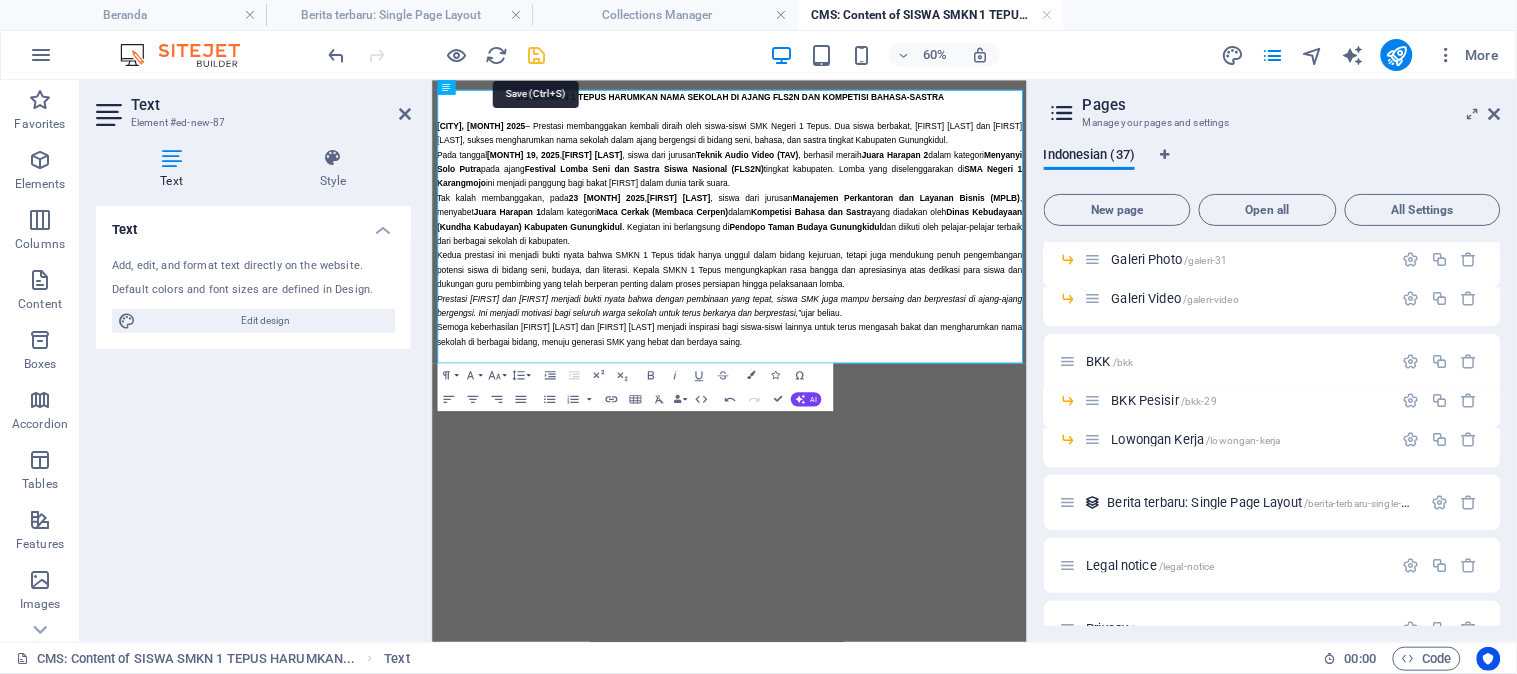 click at bounding box center (537, 55) 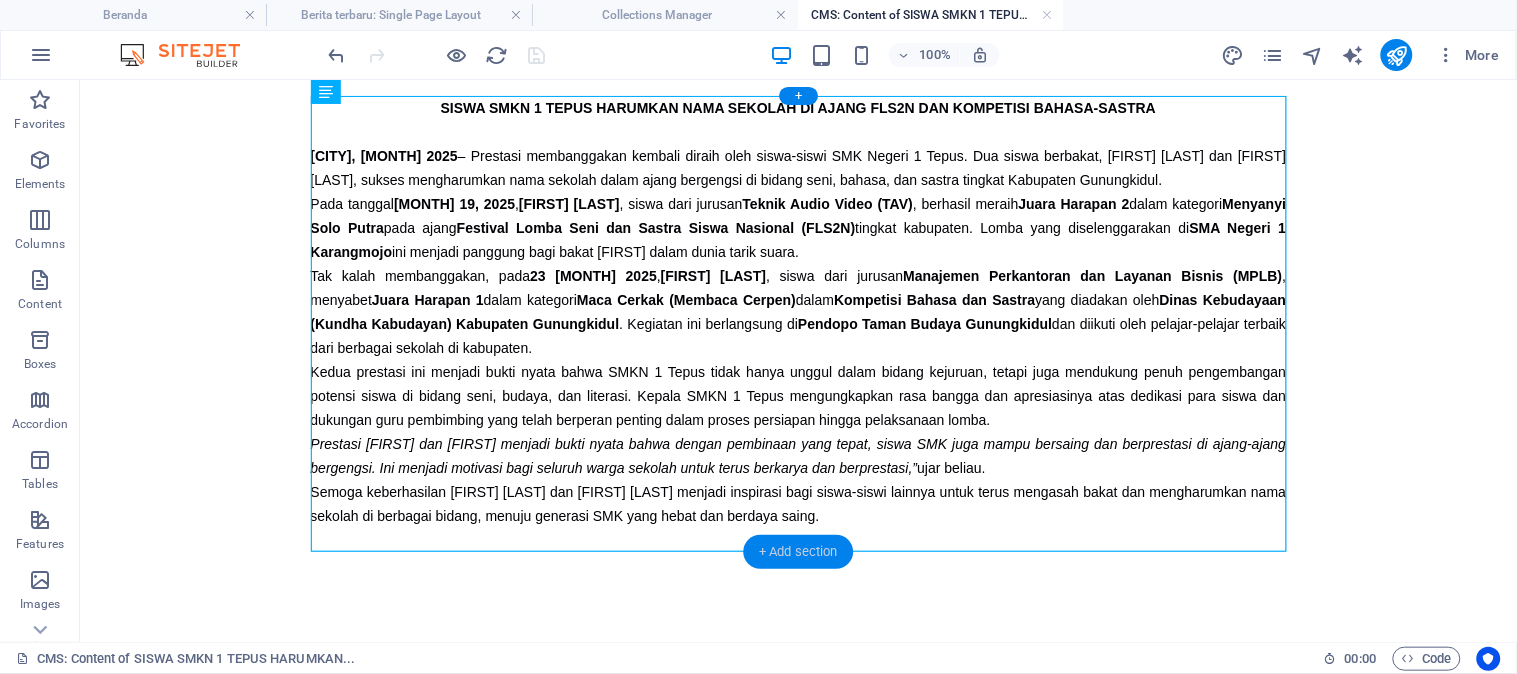 click on "+ Add section" at bounding box center [798, 552] 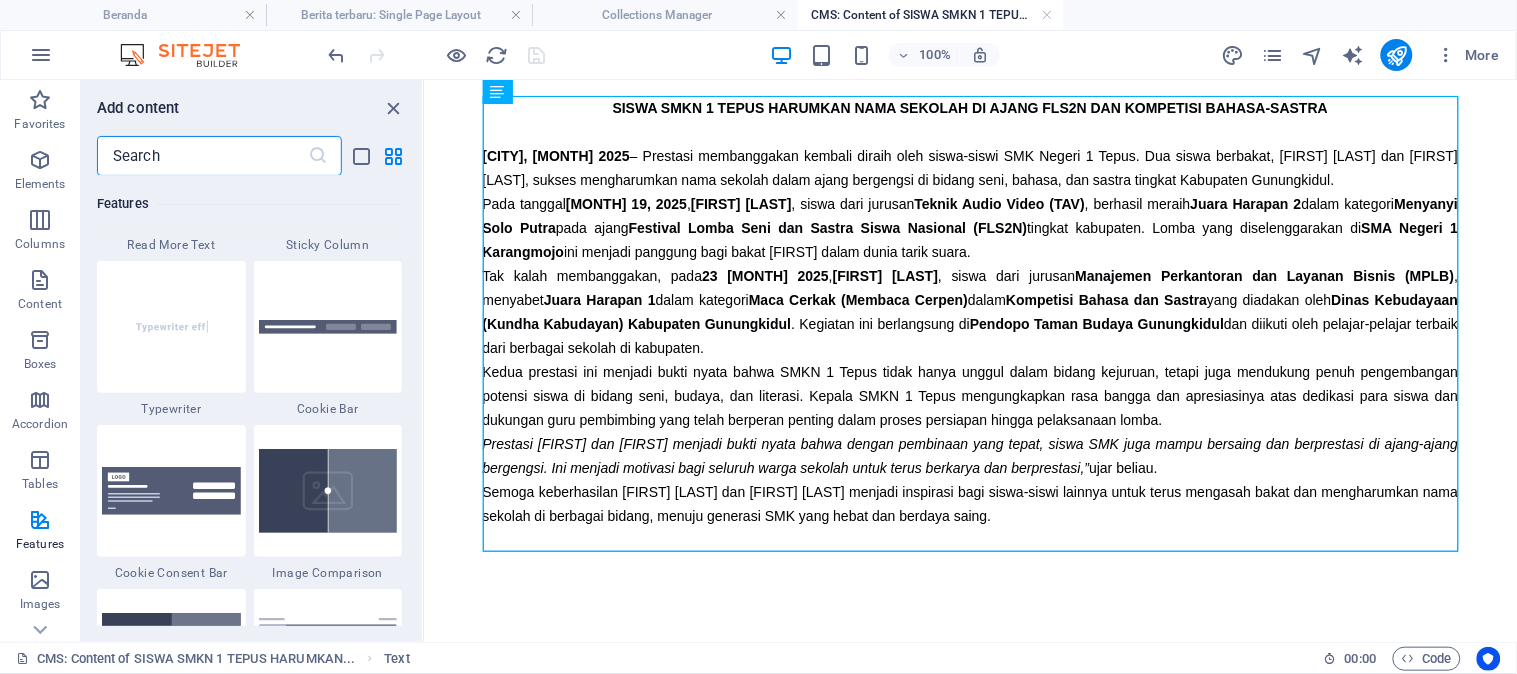 scroll, scrollTop: 7942, scrollLeft: 0, axis: vertical 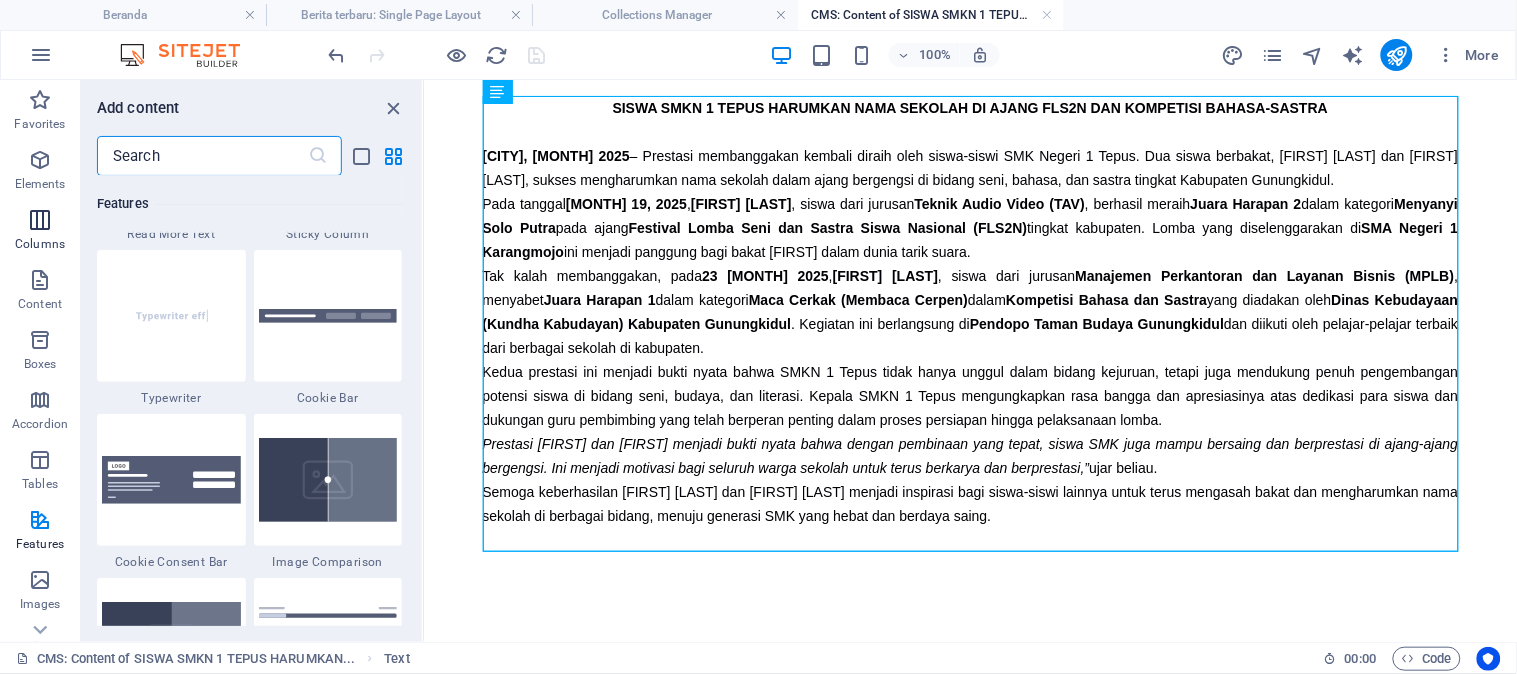 click at bounding box center (40, 220) 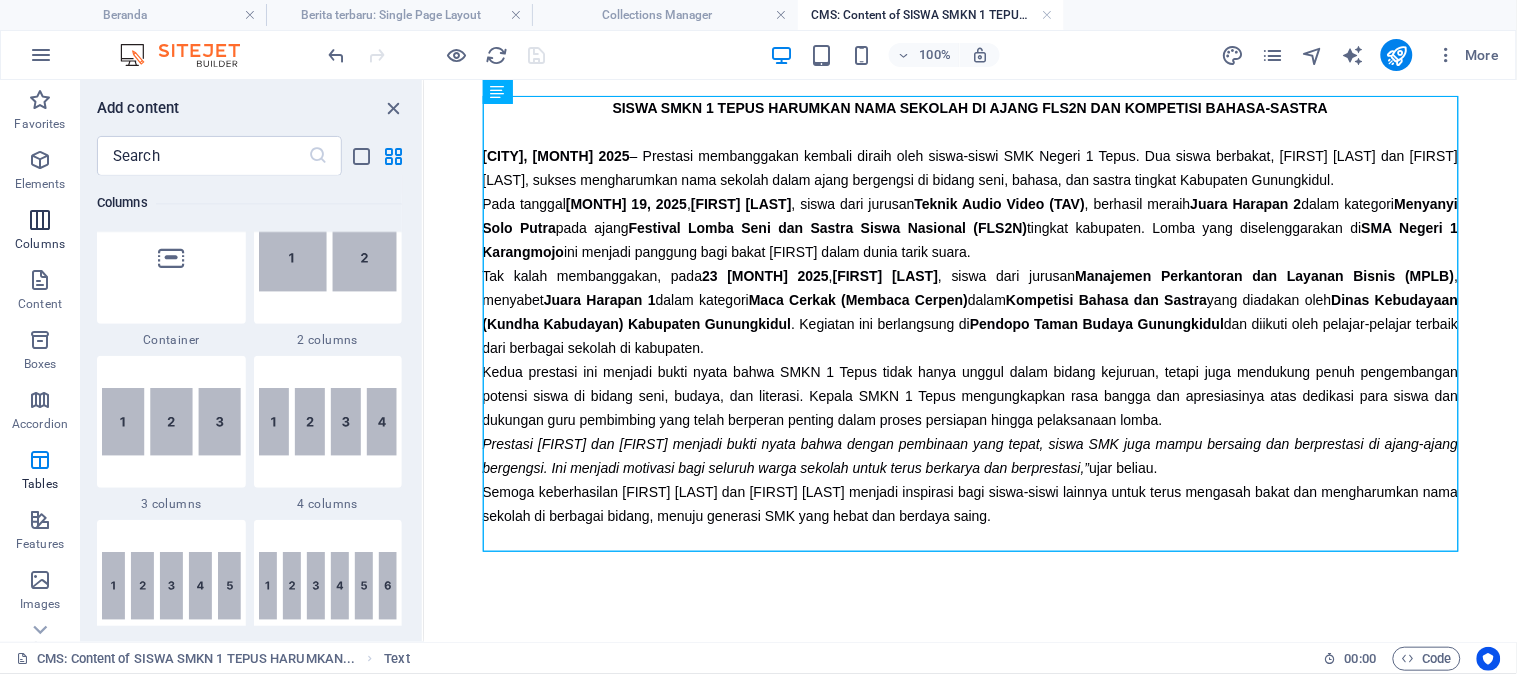 scroll, scrollTop: 990, scrollLeft: 0, axis: vertical 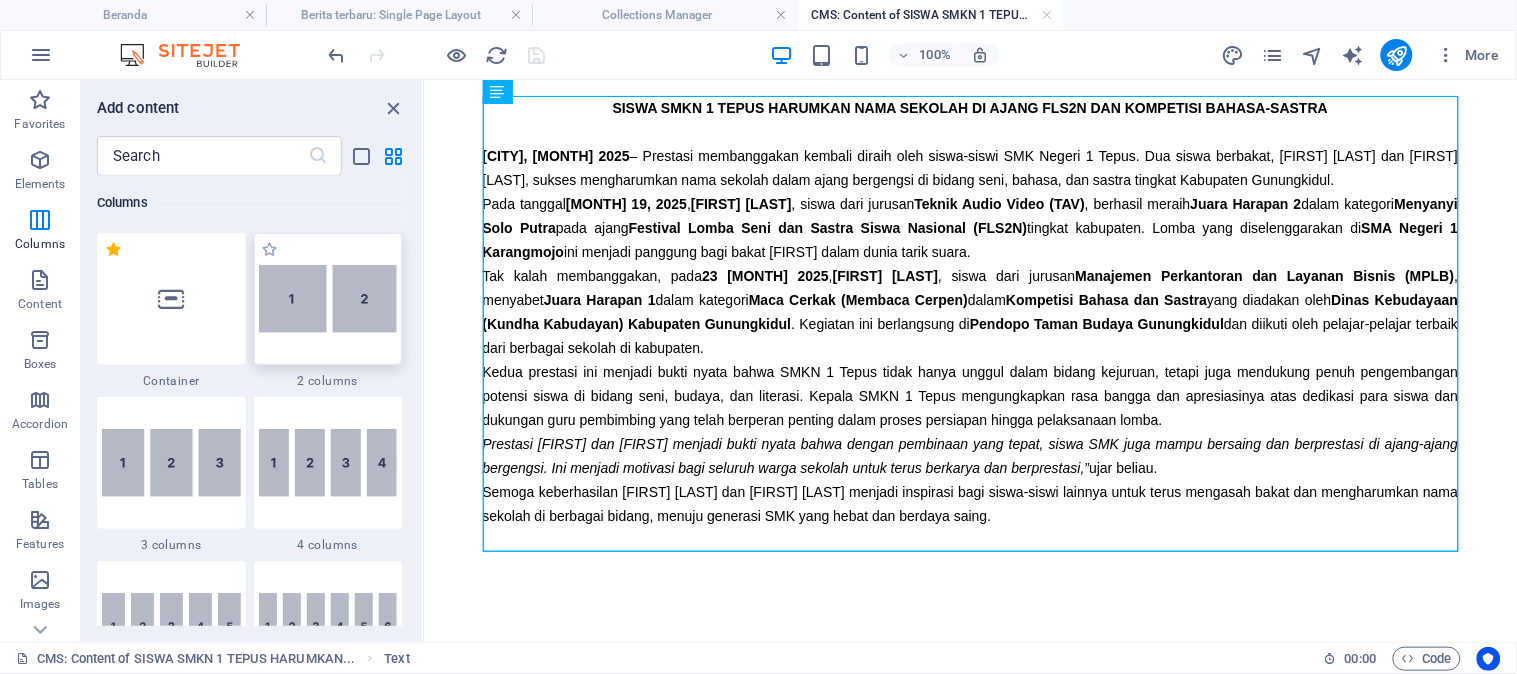click at bounding box center (328, 299) 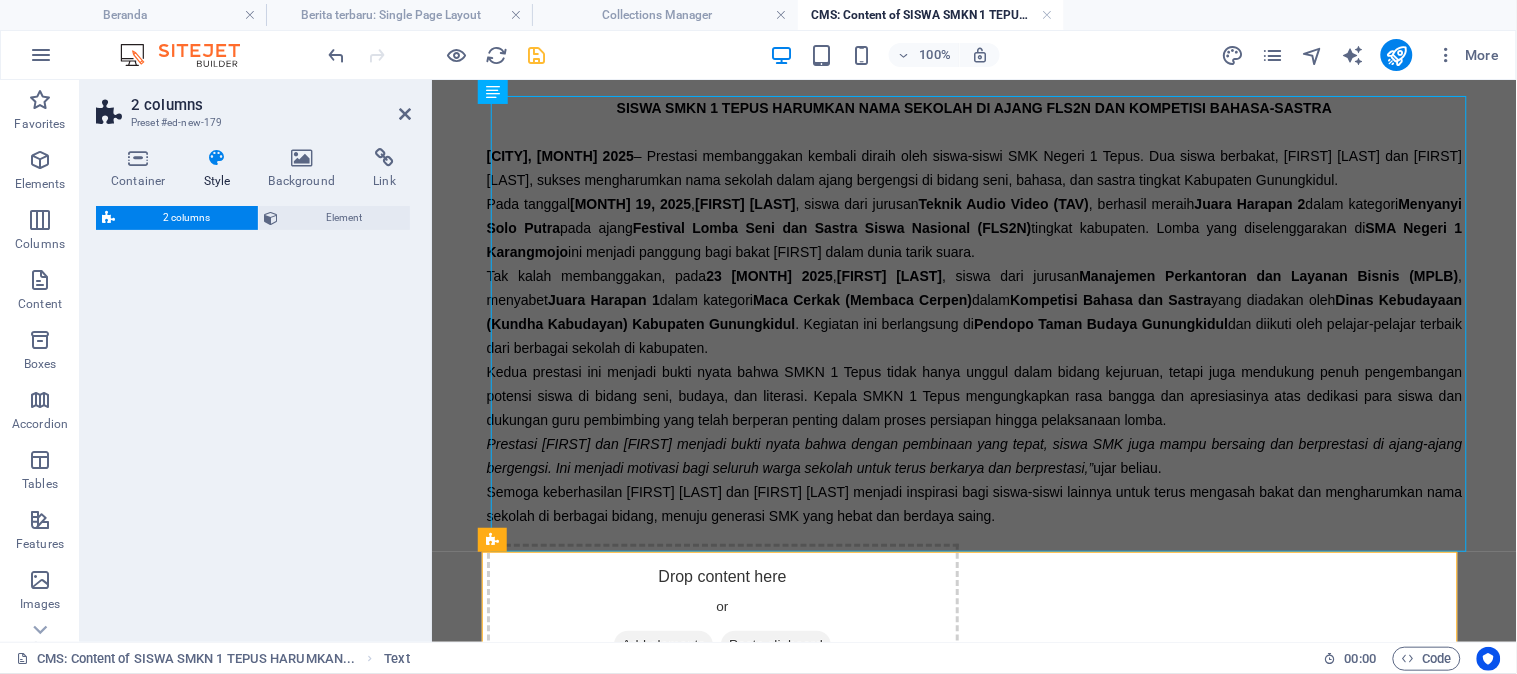 click on "2 columns Element" at bounding box center [253, 416] 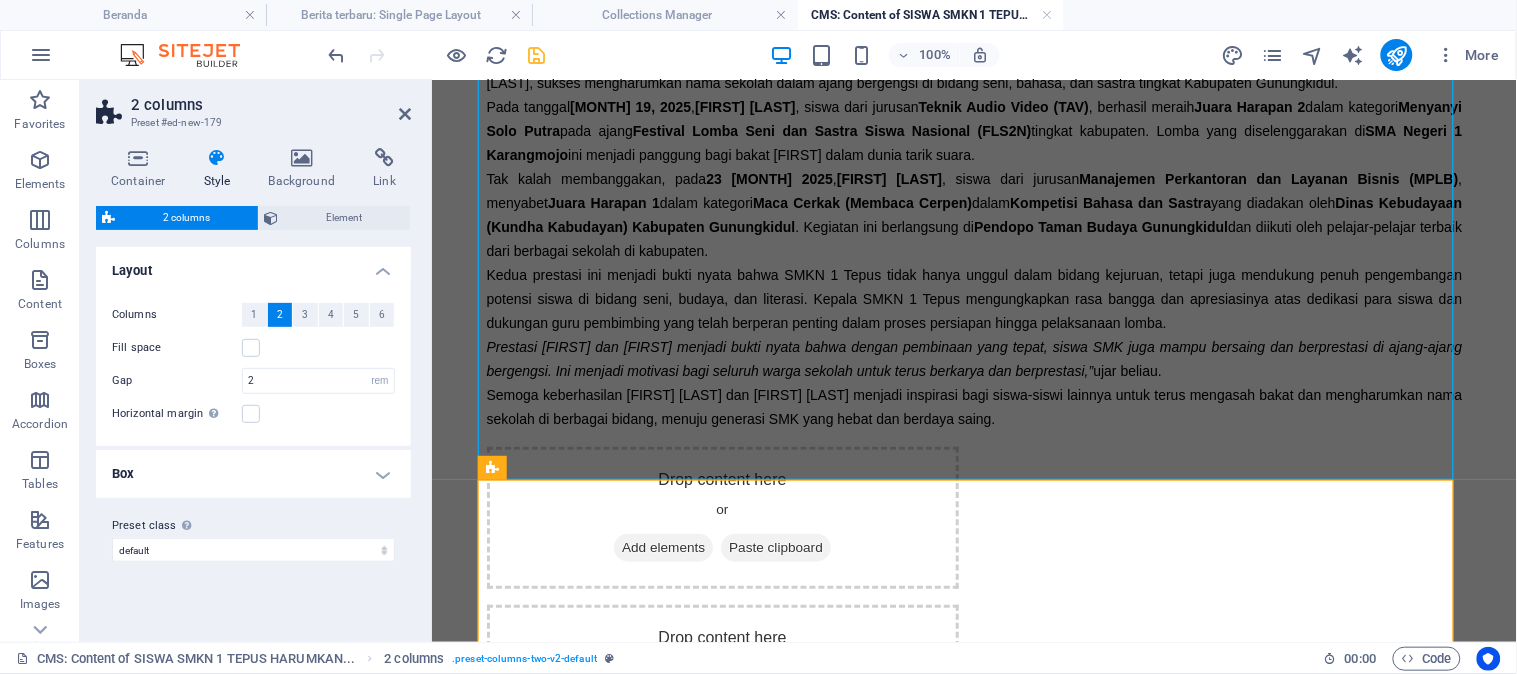 scroll, scrollTop: 98, scrollLeft: 0, axis: vertical 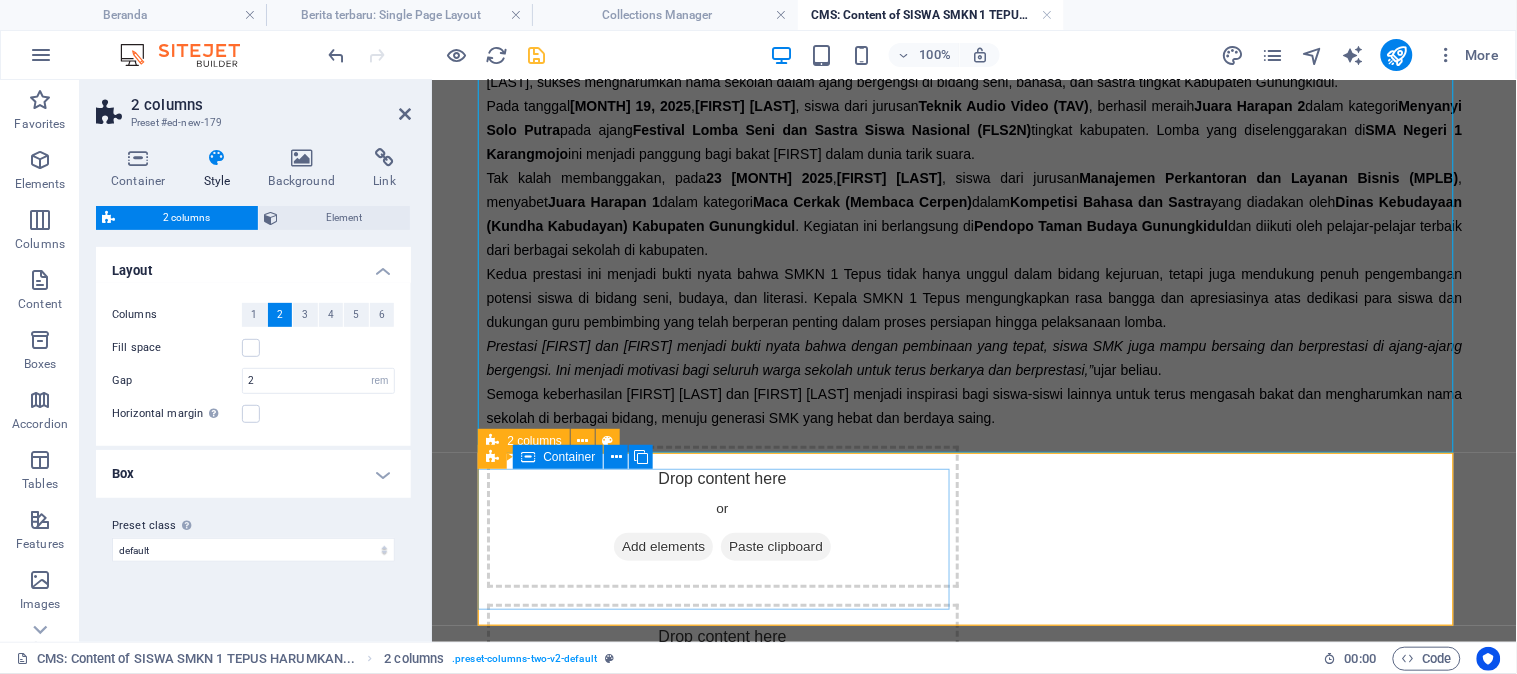 click on "Add elements" at bounding box center [662, 546] 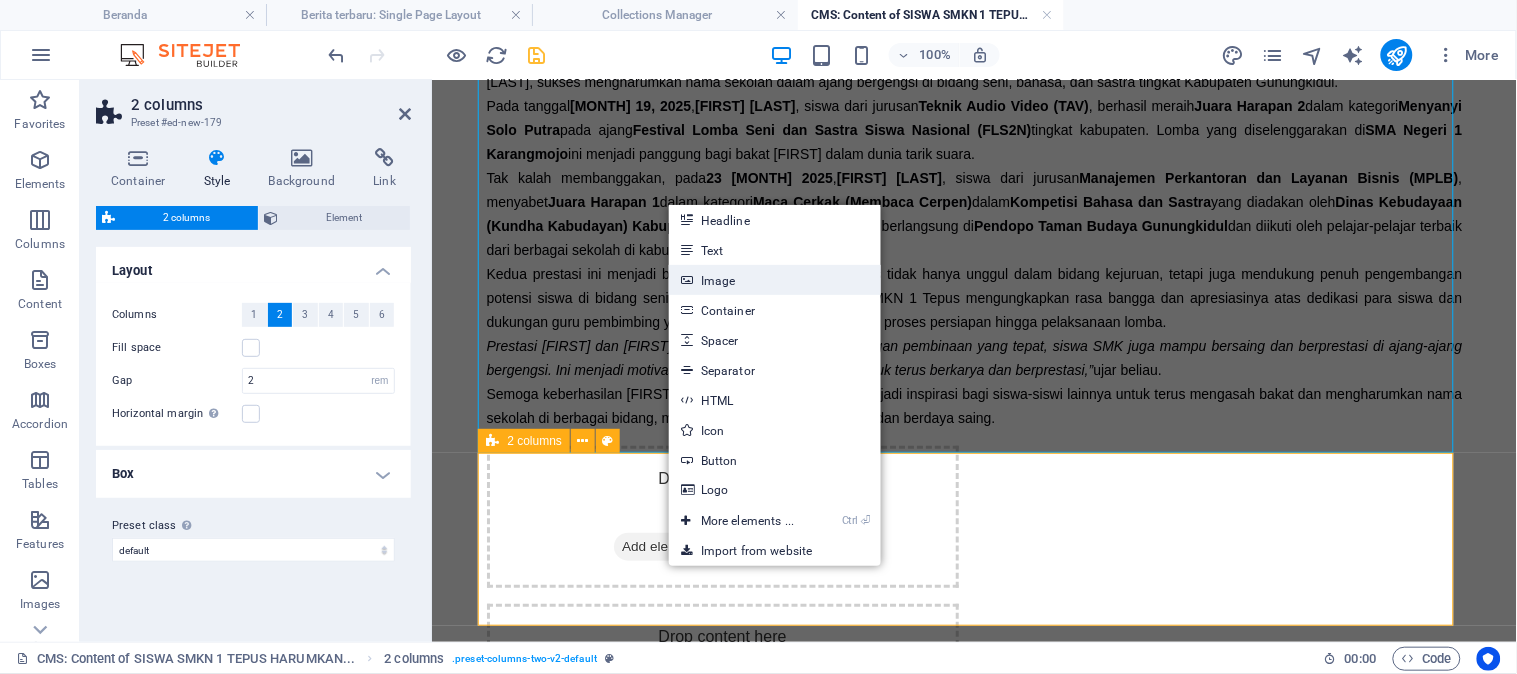 drag, startPoint x: 717, startPoint y: 270, endPoint x: 288, endPoint y: 193, distance: 435.85547 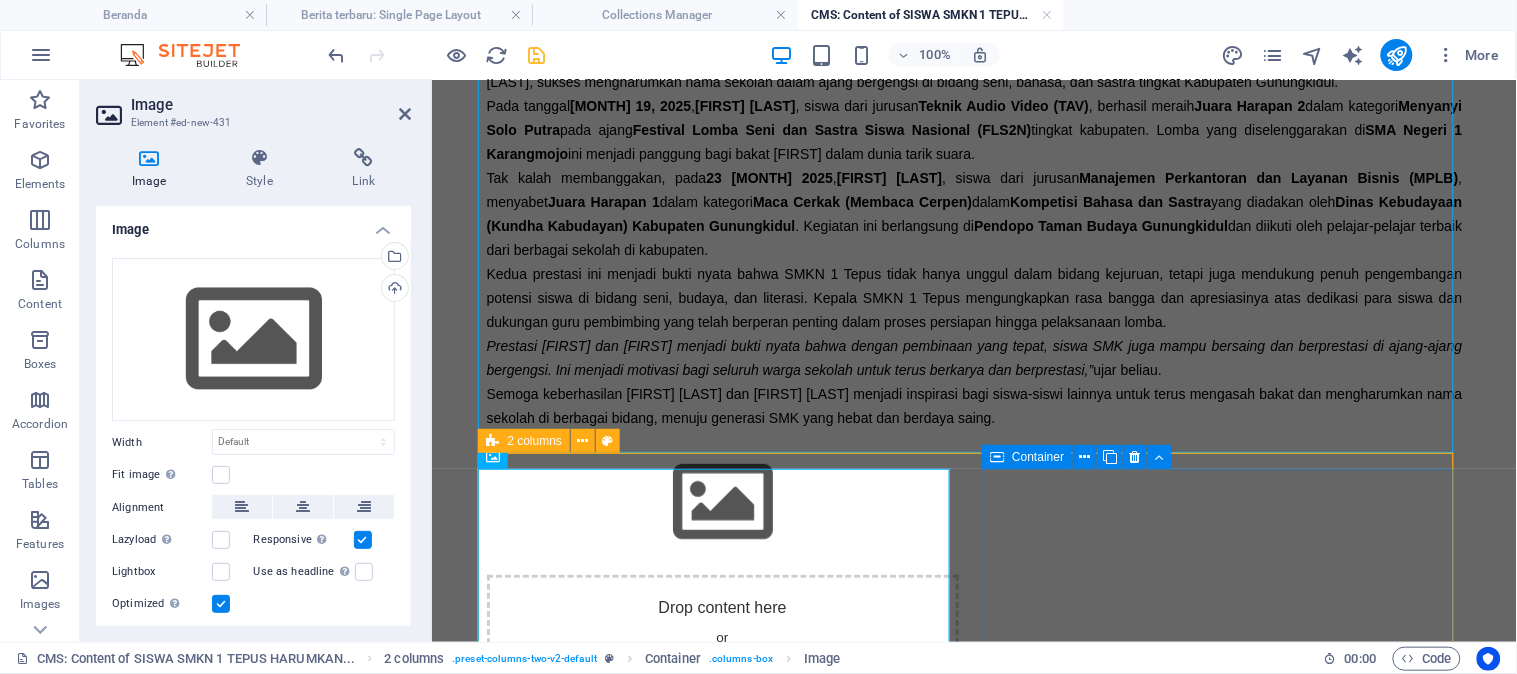 click on "Add elements" at bounding box center (662, 675) 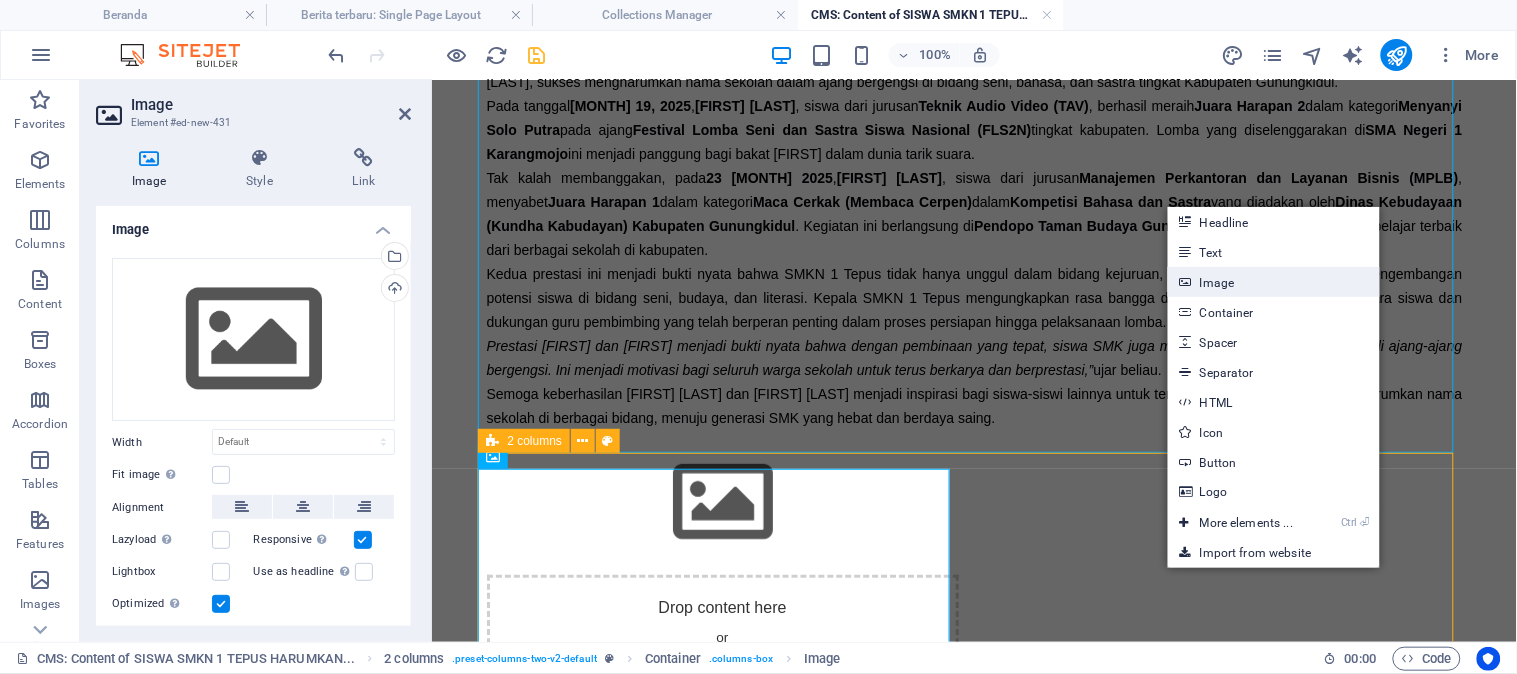 drag, startPoint x: 1224, startPoint y: 288, endPoint x: 510, endPoint y: 230, distance: 716.35187 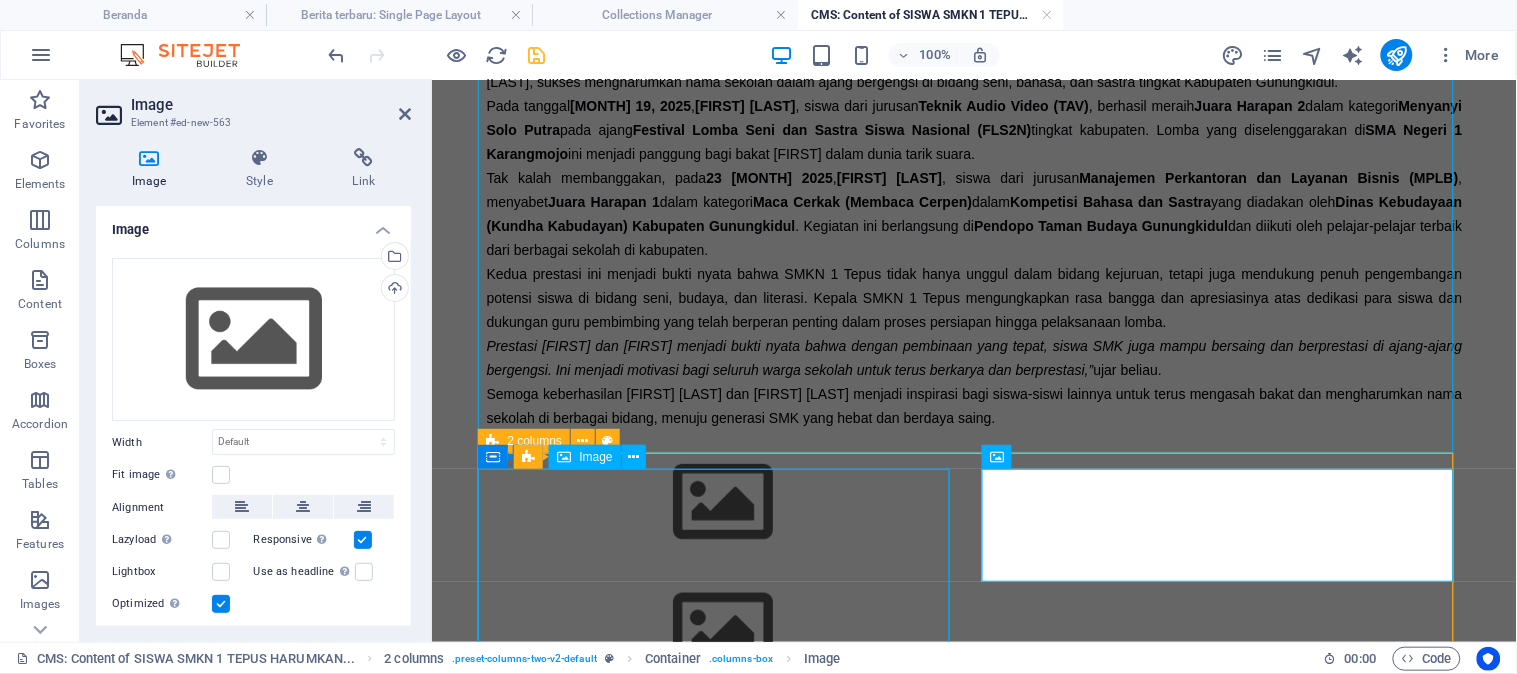 click at bounding box center (722, 501) 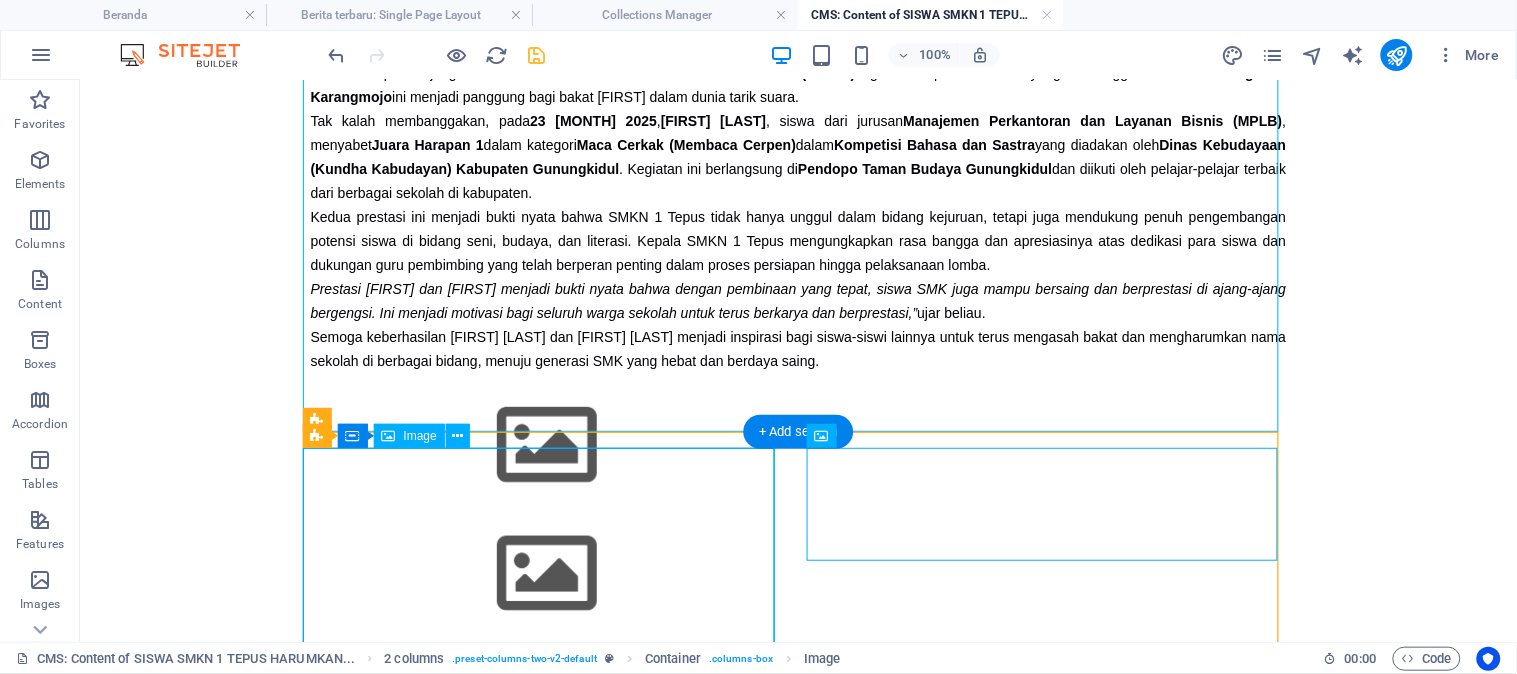 scroll, scrollTop: 183, scrollLeft: 0, axis: vertical 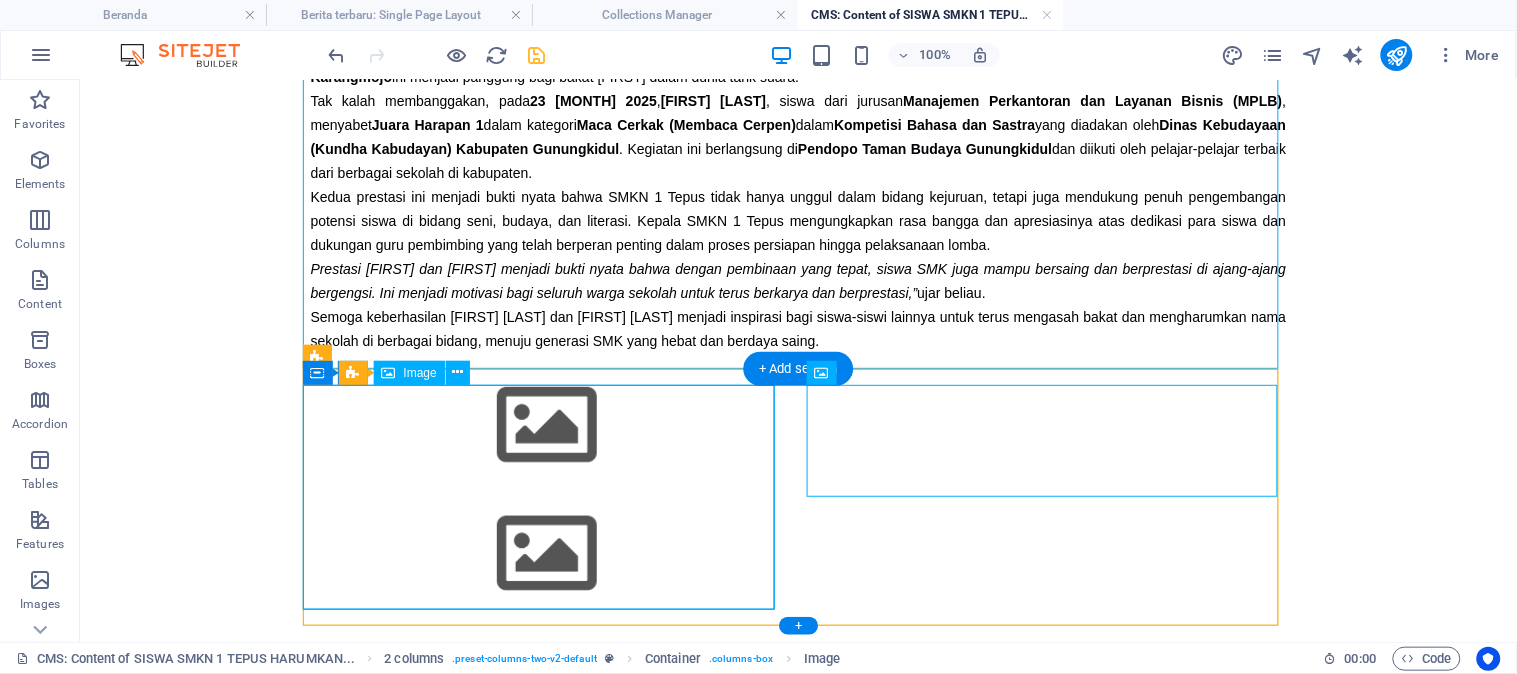 click at bounding box center (546, 424) 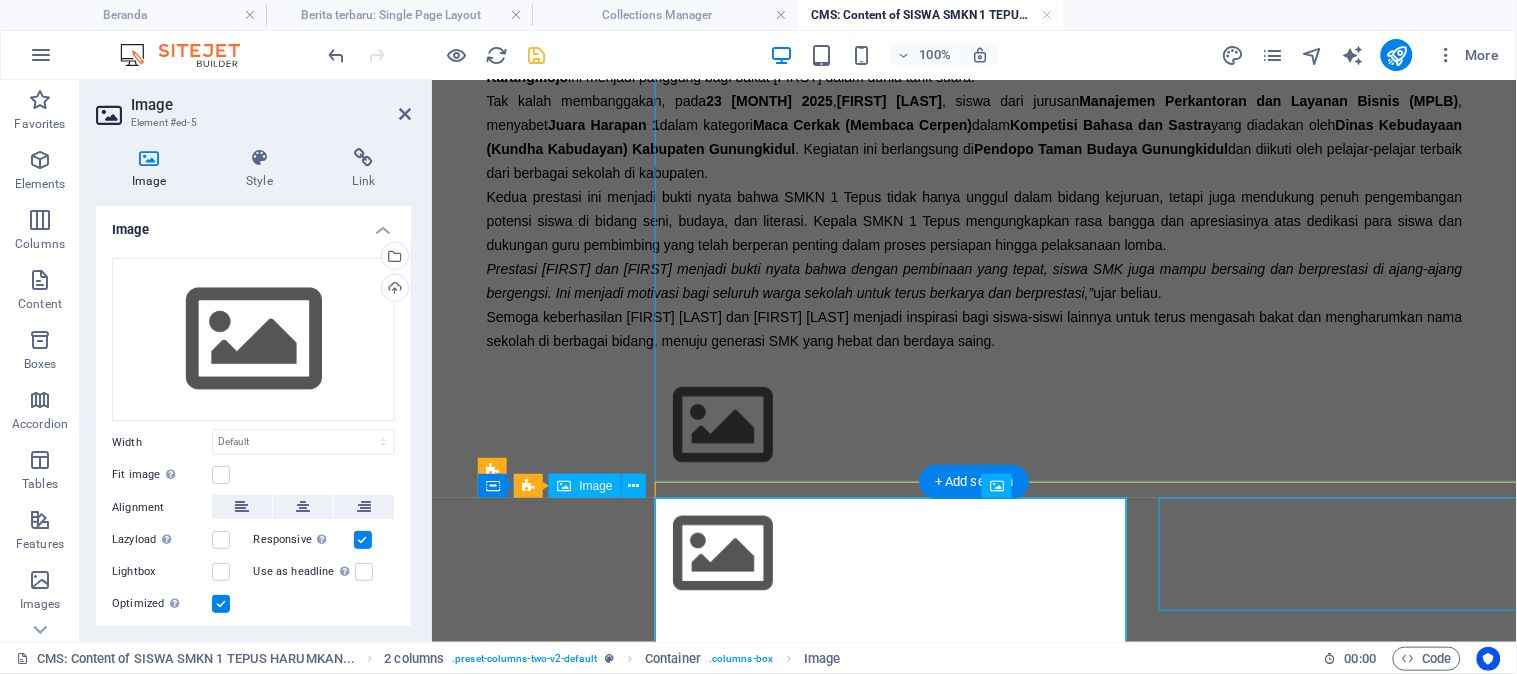 scroll, scrollTop: 70, scrollLeft: 0, axis: vertical 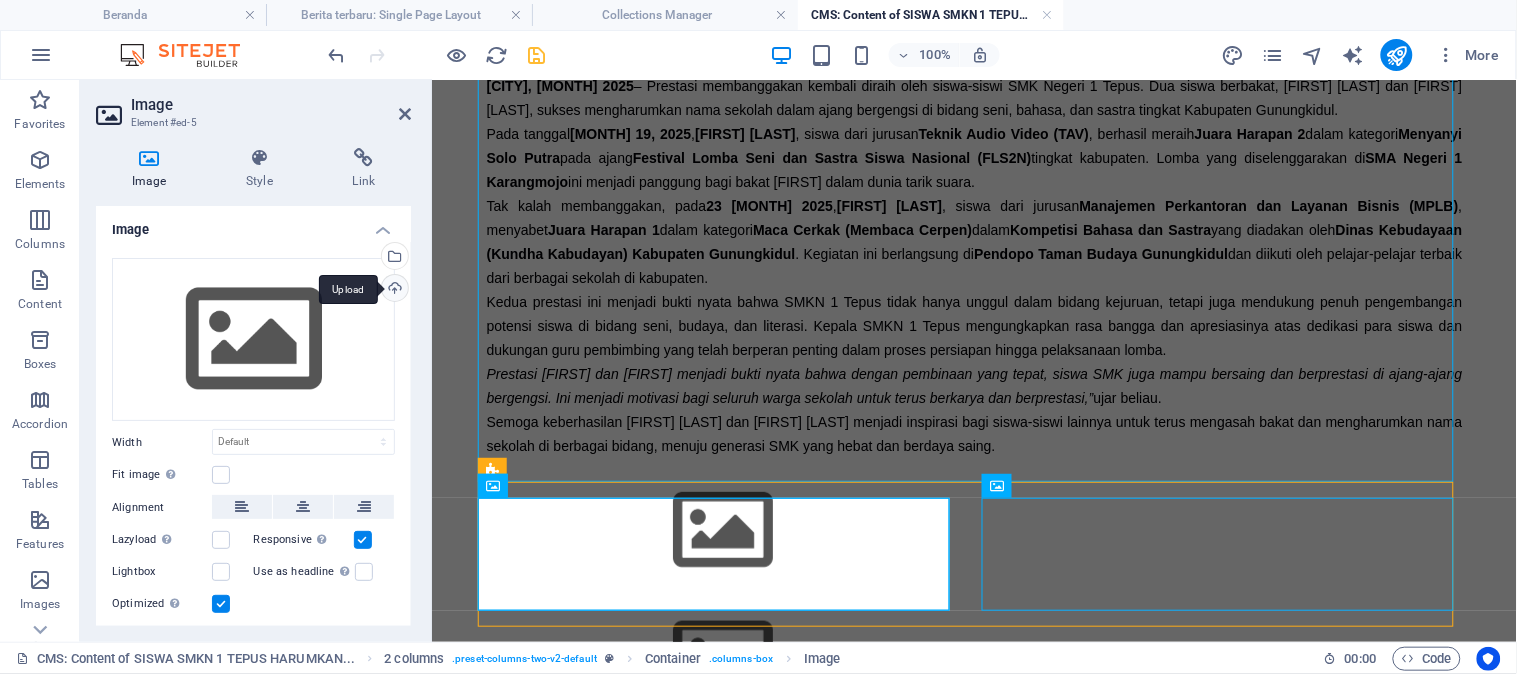 click on "Upload" at bounding box center (393, 290) 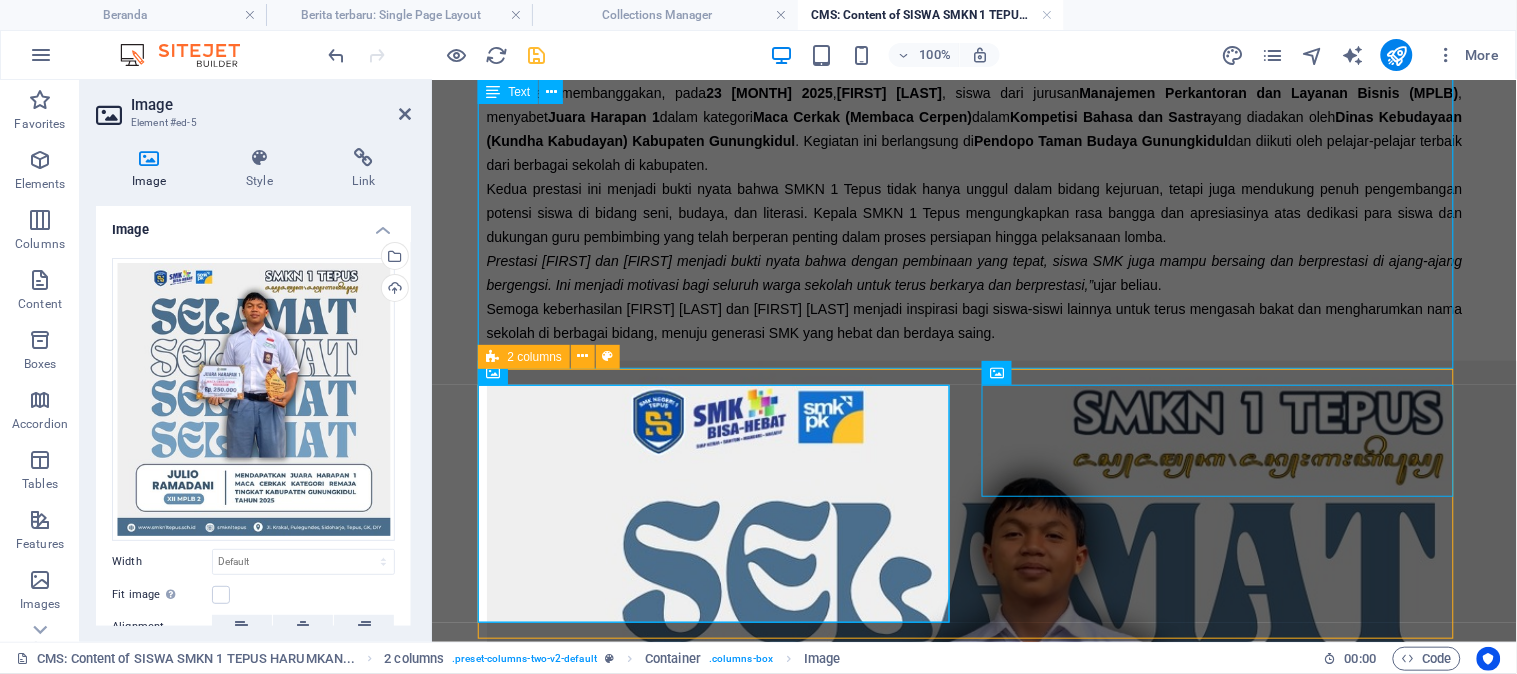 scroll, scrollTop: 196, scrollLeft: 0, axis: vertical 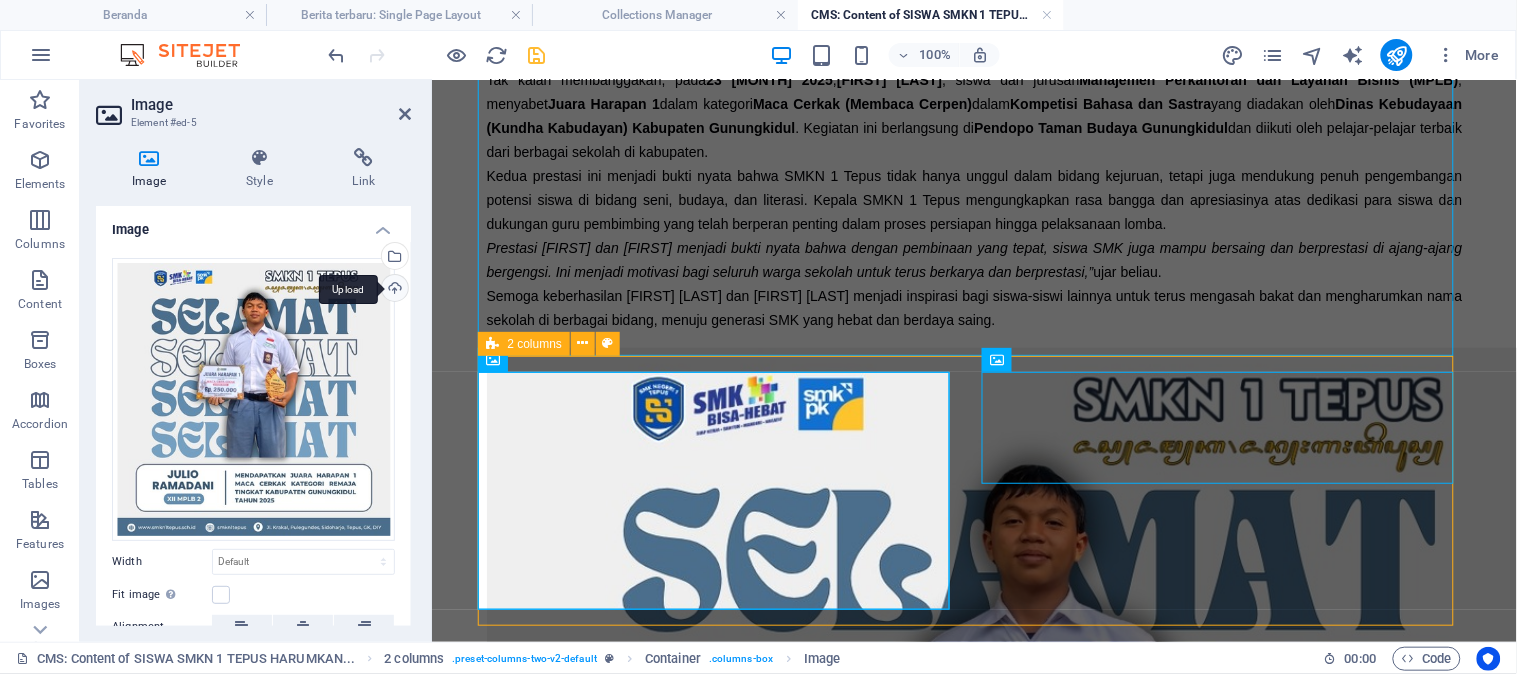 click on "Upload" at bounding box center (393, 290) 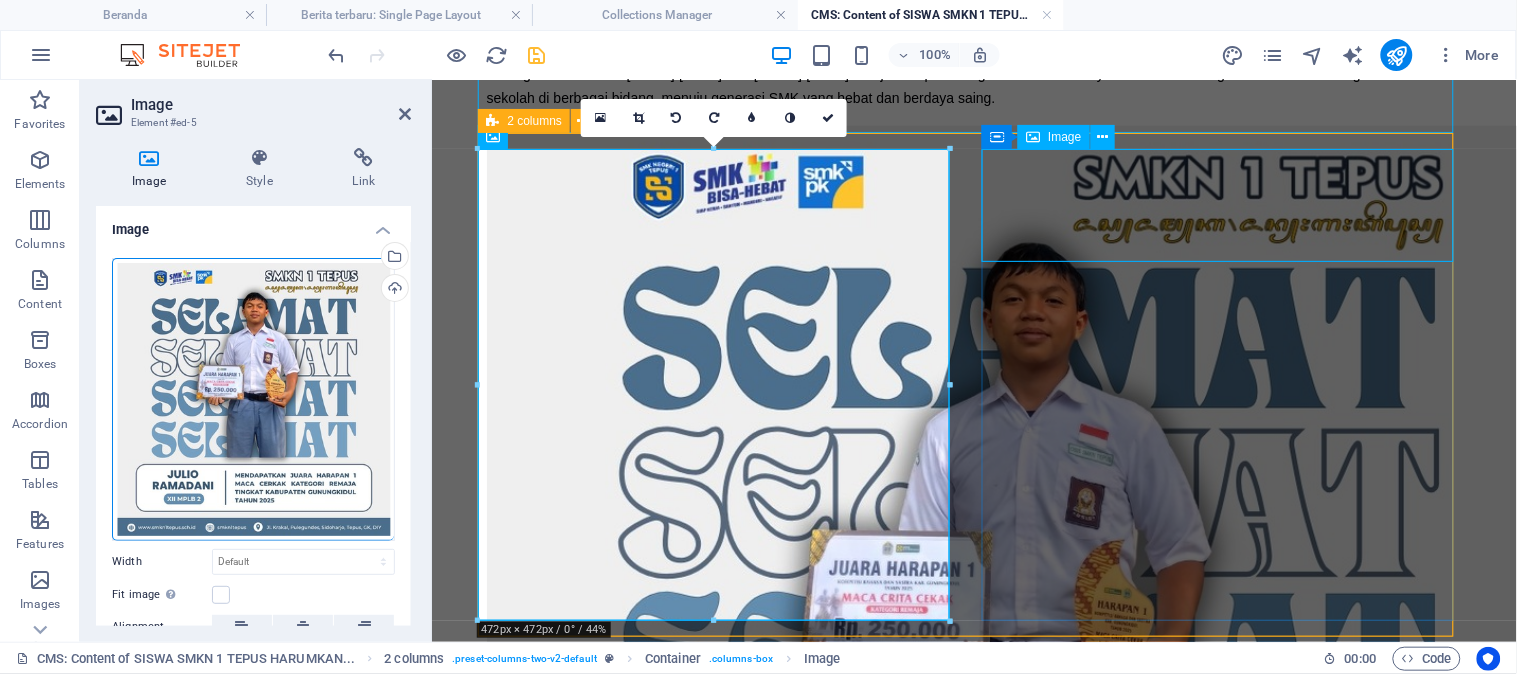 scroll, scrollTop: 307, scrollLeft: 0, axis: vertical 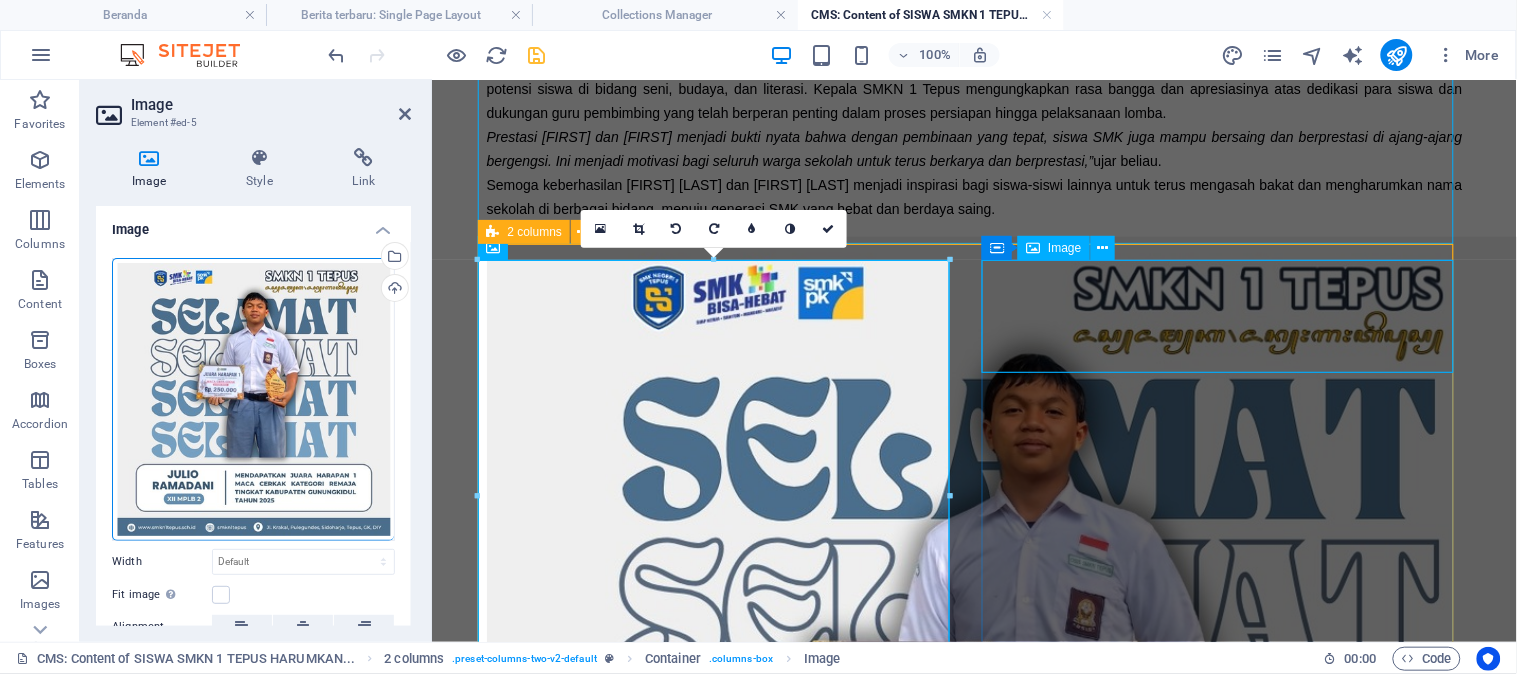 click at bounding box center [722, 1393] 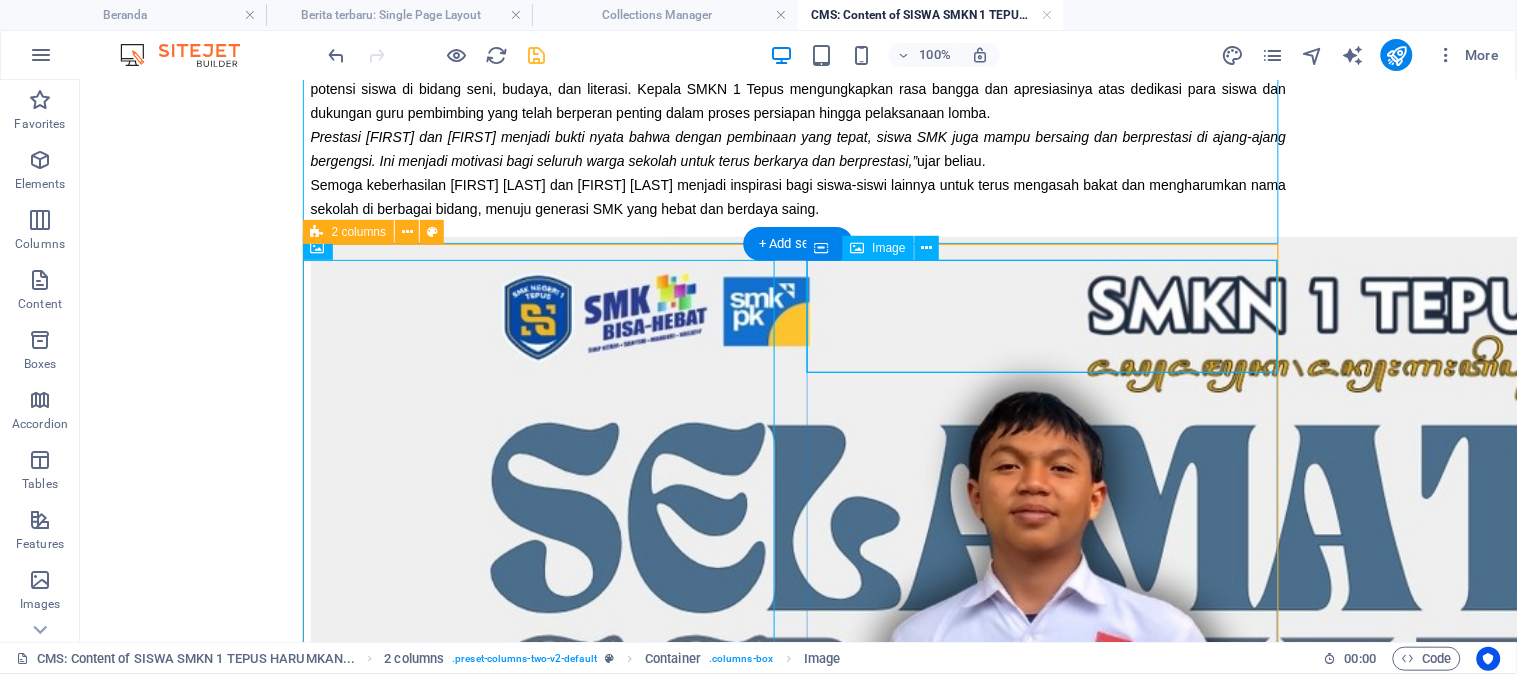 click at bounding box center (546, 1745) 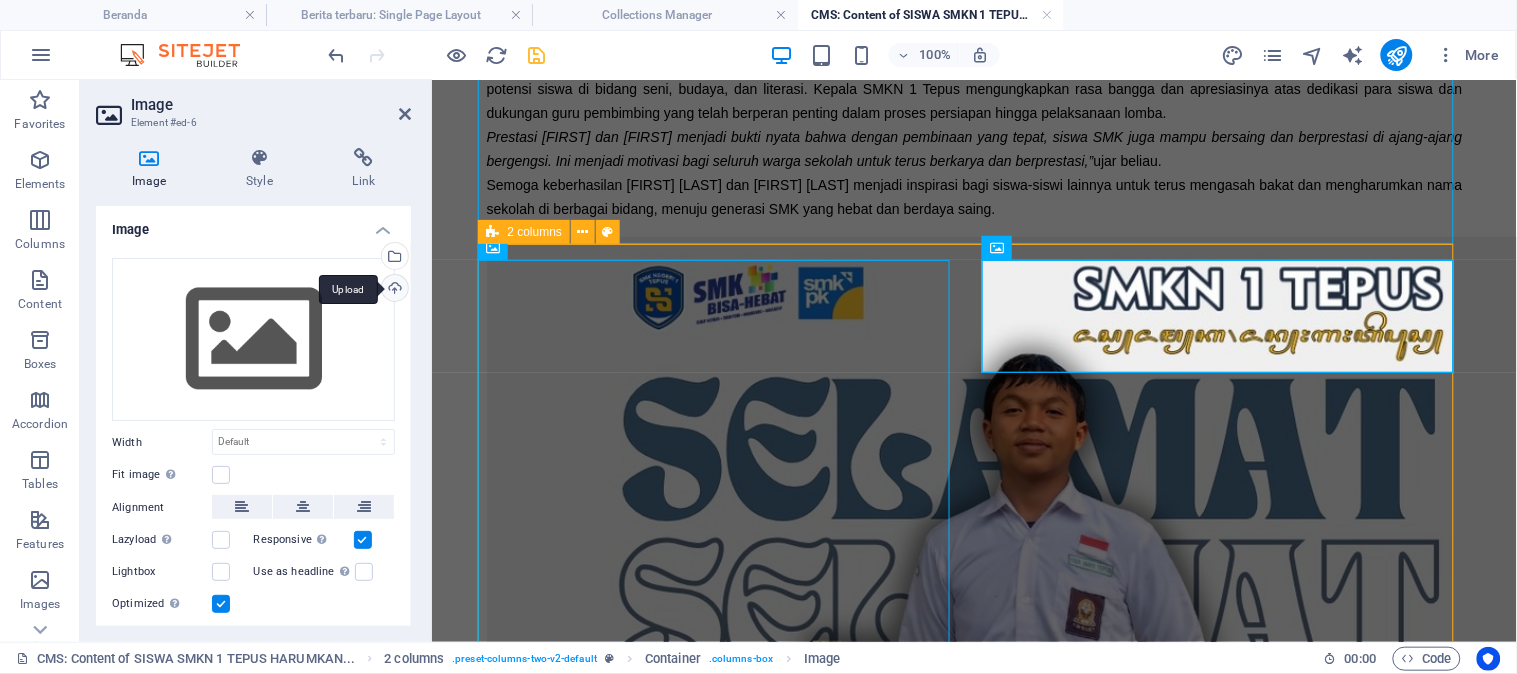 click on "Upload" at bounding box center (393, 290) 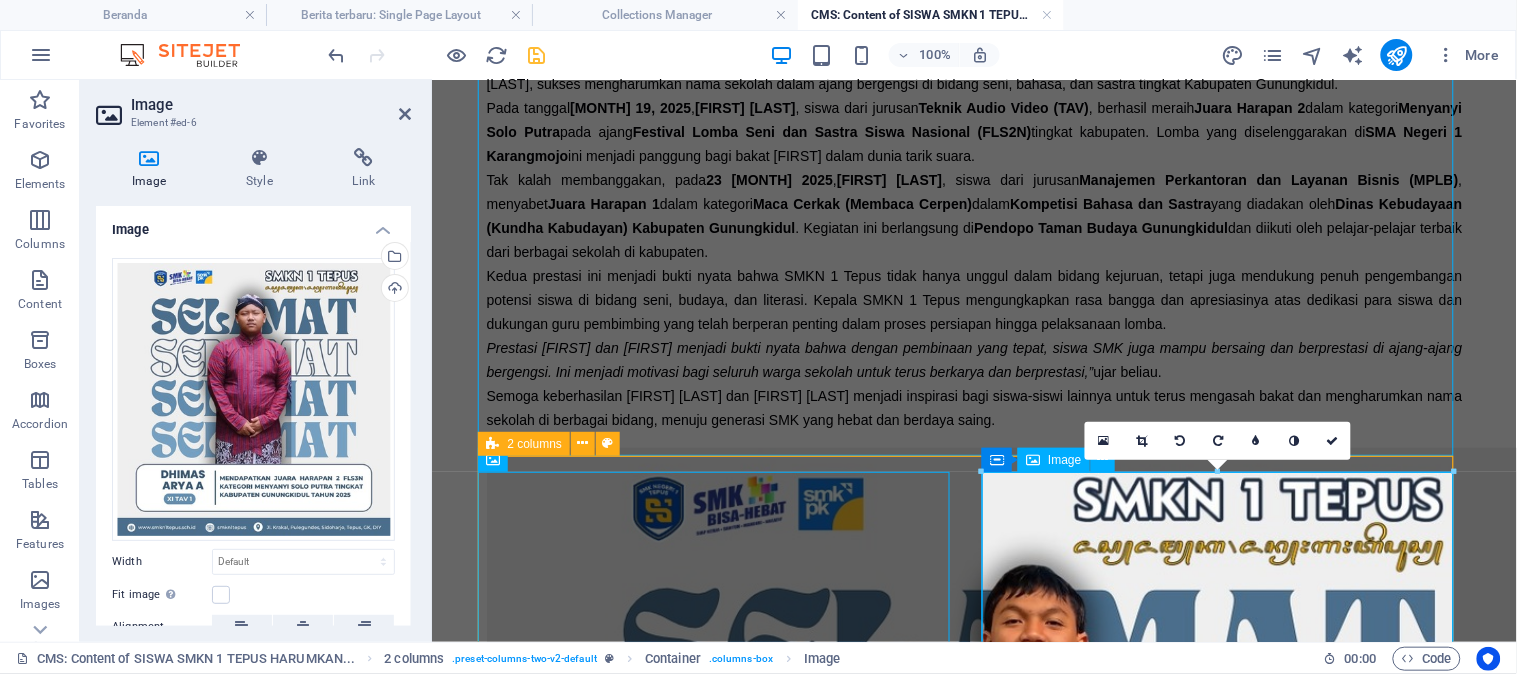 scroll, scrollTop: 0, scrollLeft: 0, axis: both 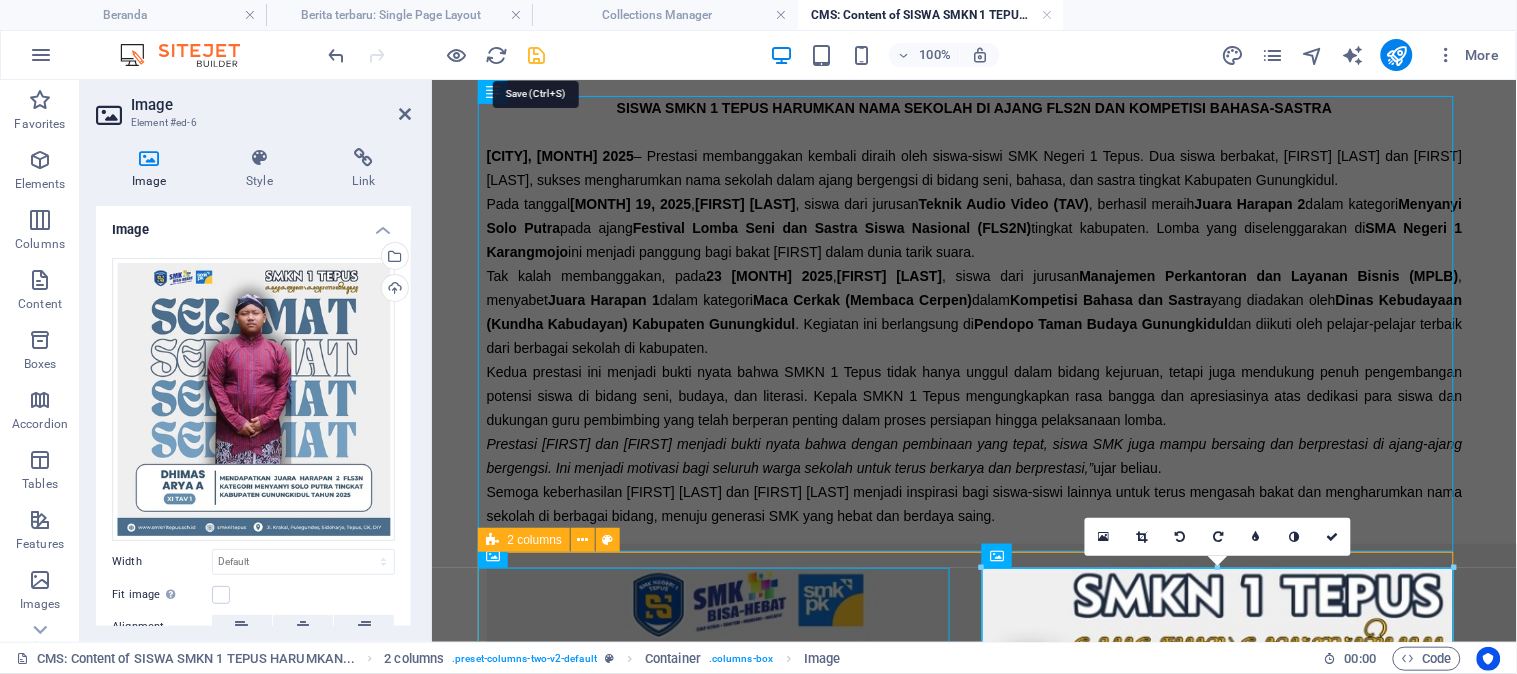 click at bounding box center (537, 55) 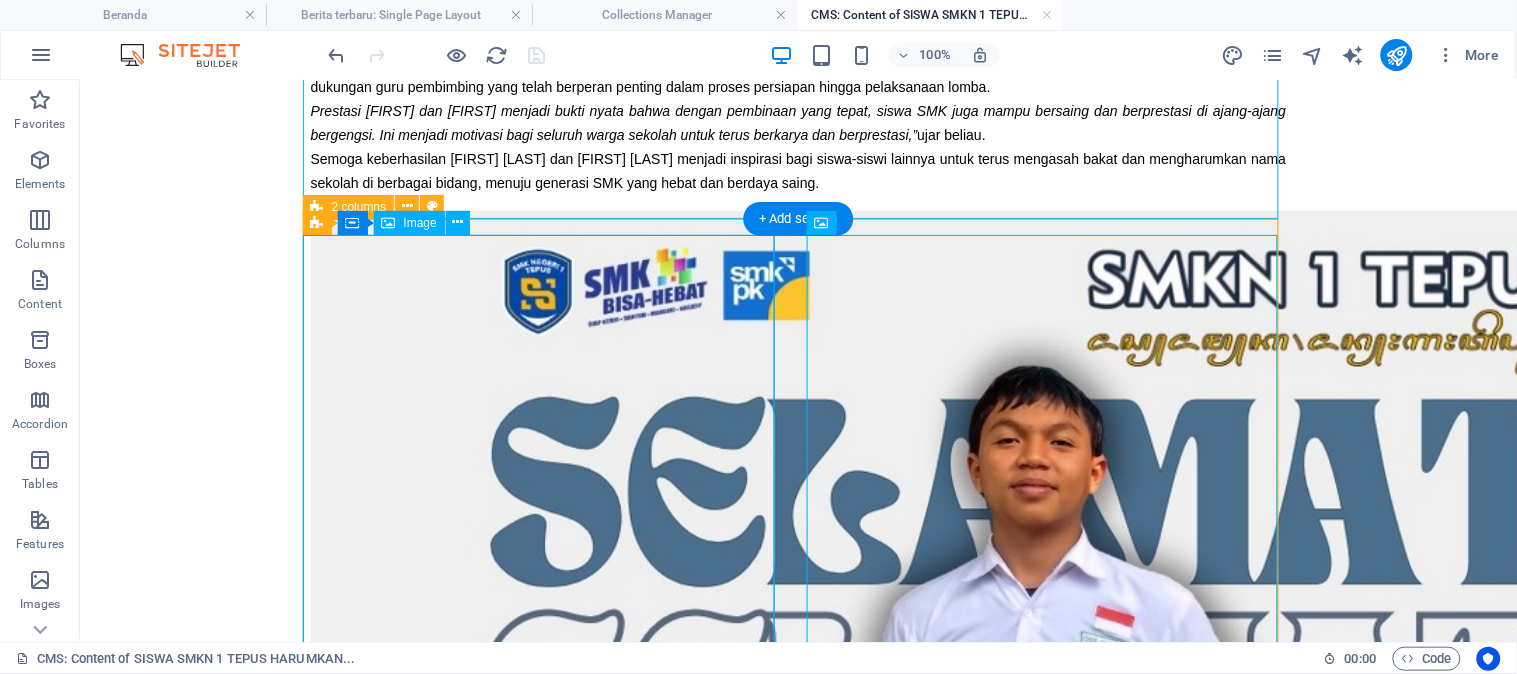 scroll, scrollTop: 0, scrollLeft: 0, axis: both 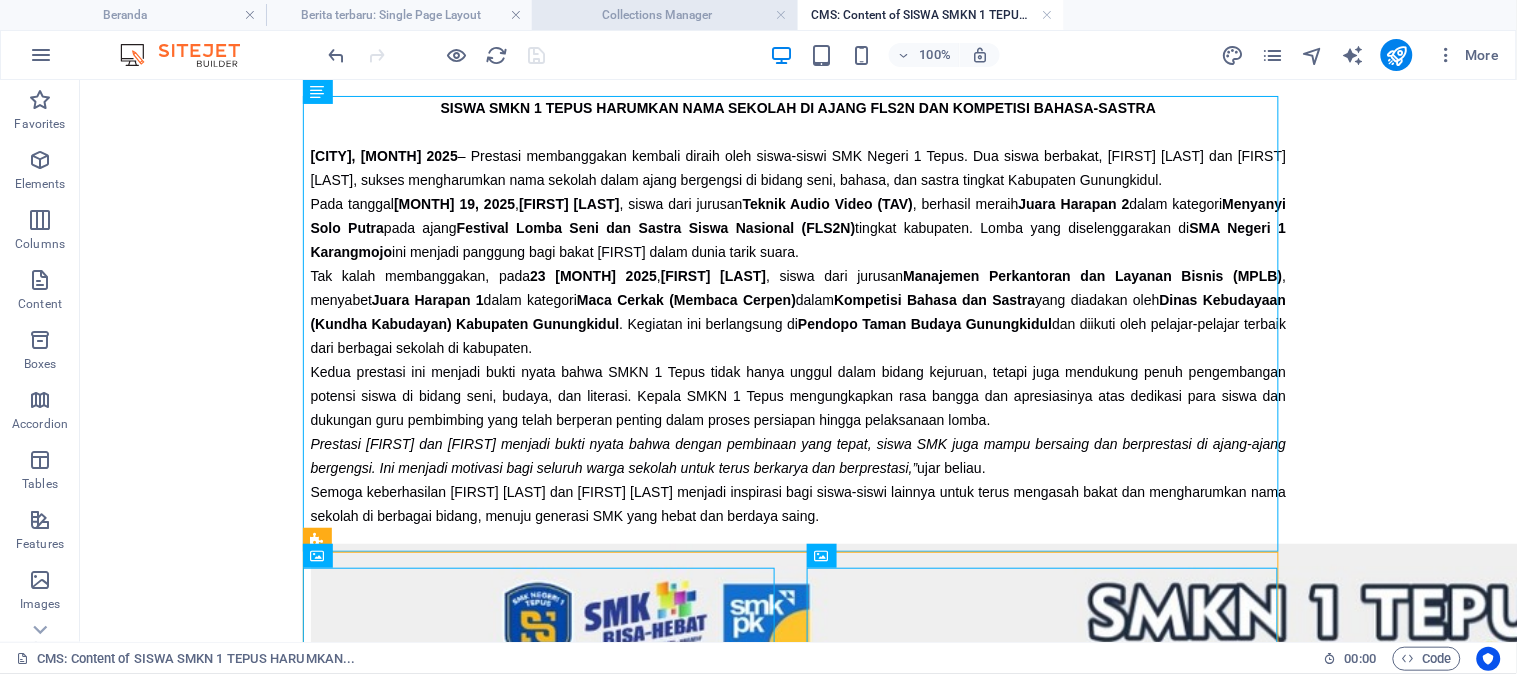 click on "Collections Manager" at bounding box center (665, 15) 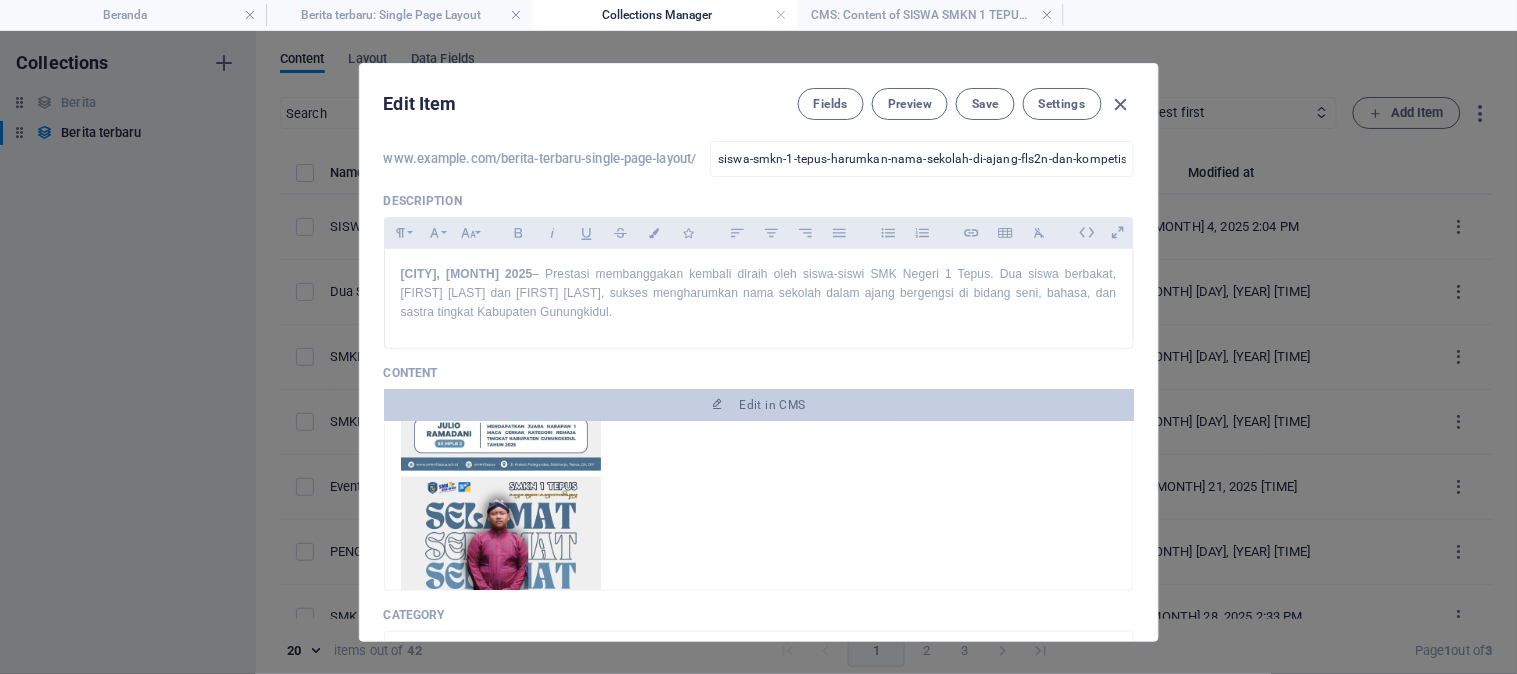 scroll, scrollTop: 771, scrollLeft: 0, axis: vertical 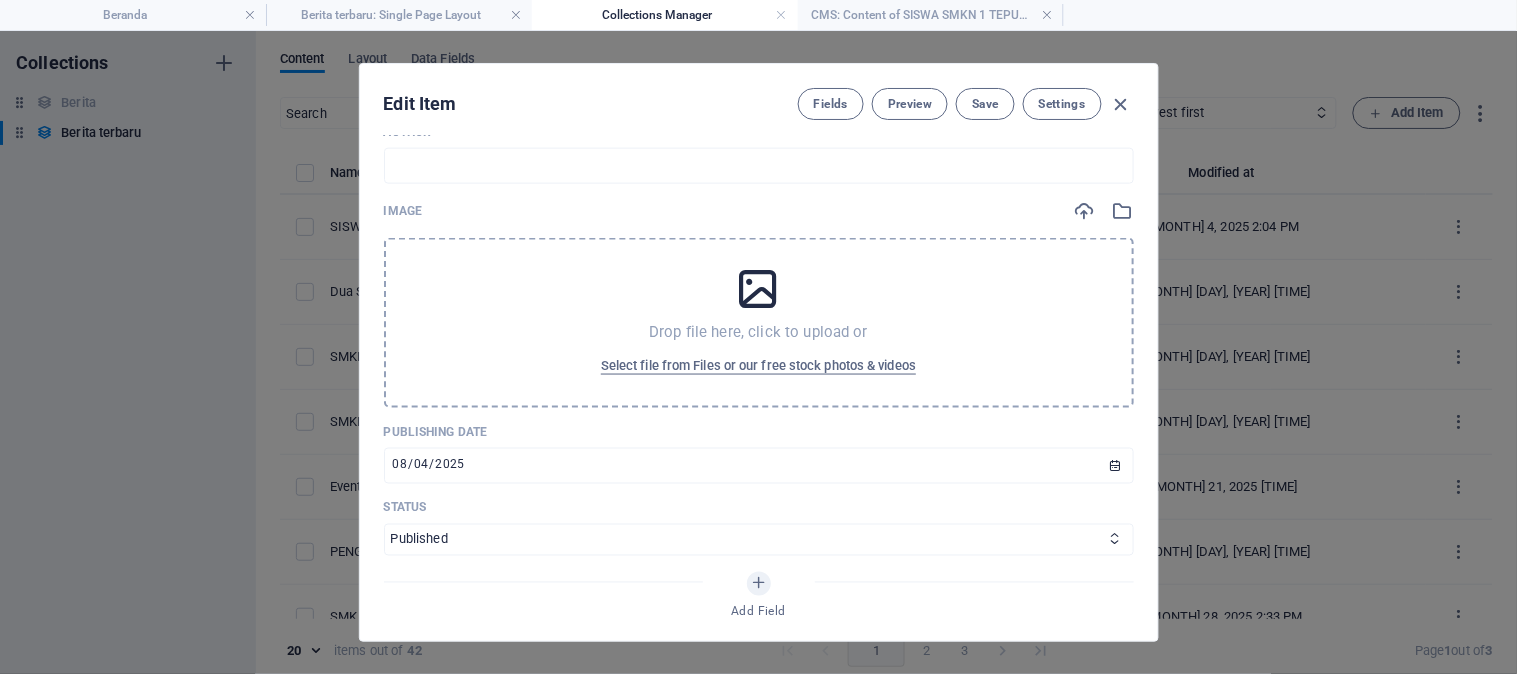 click at bounding box center [758, 289] 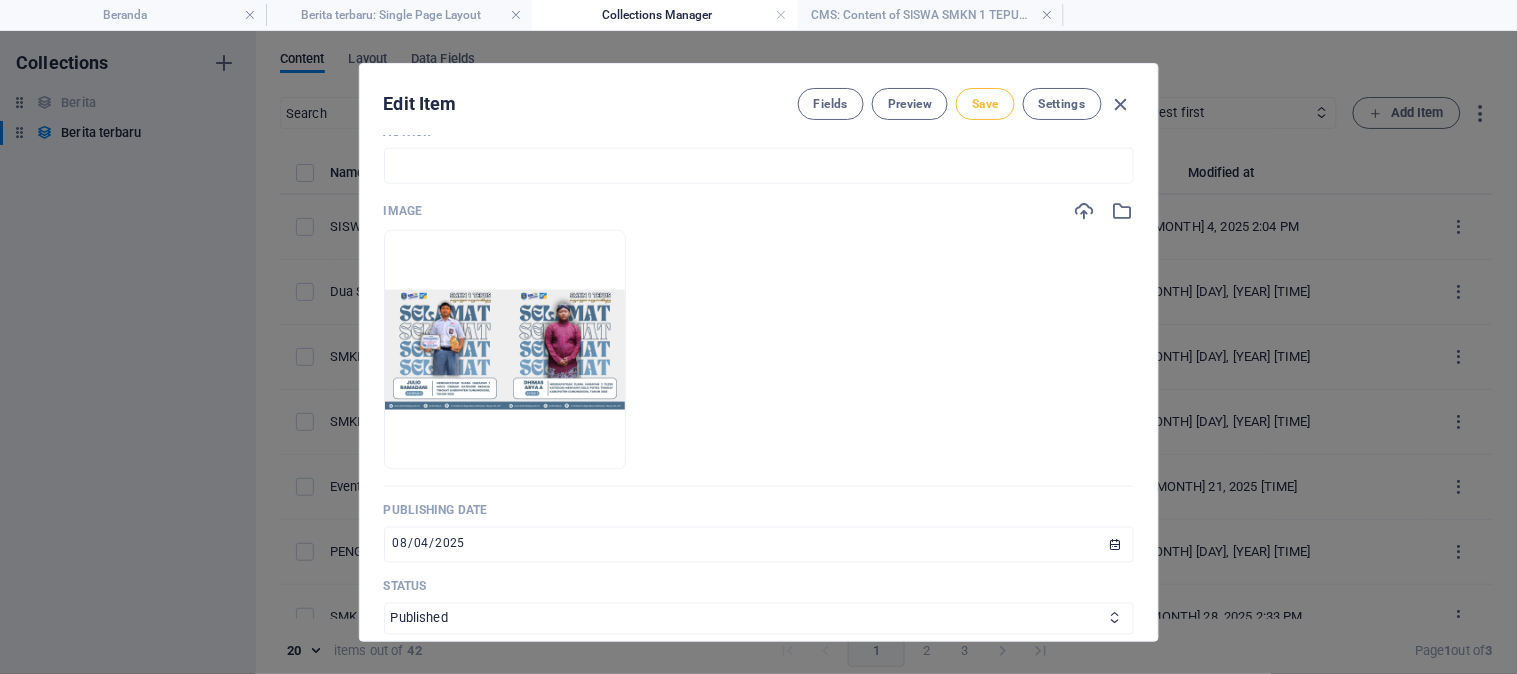 click on "Save" at bounding box center (985, 104) 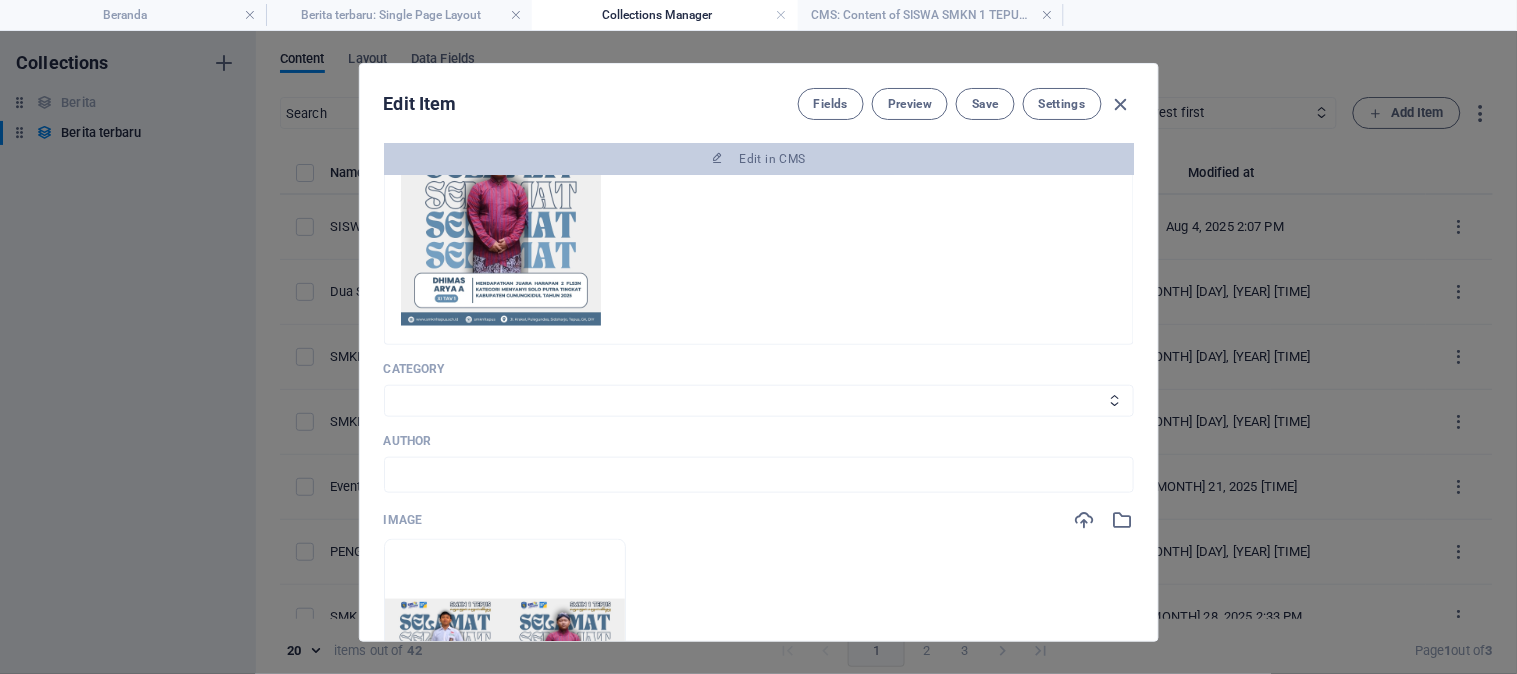 scroll, scrollTop: 300, scrollLeft: 0, axis: vertical 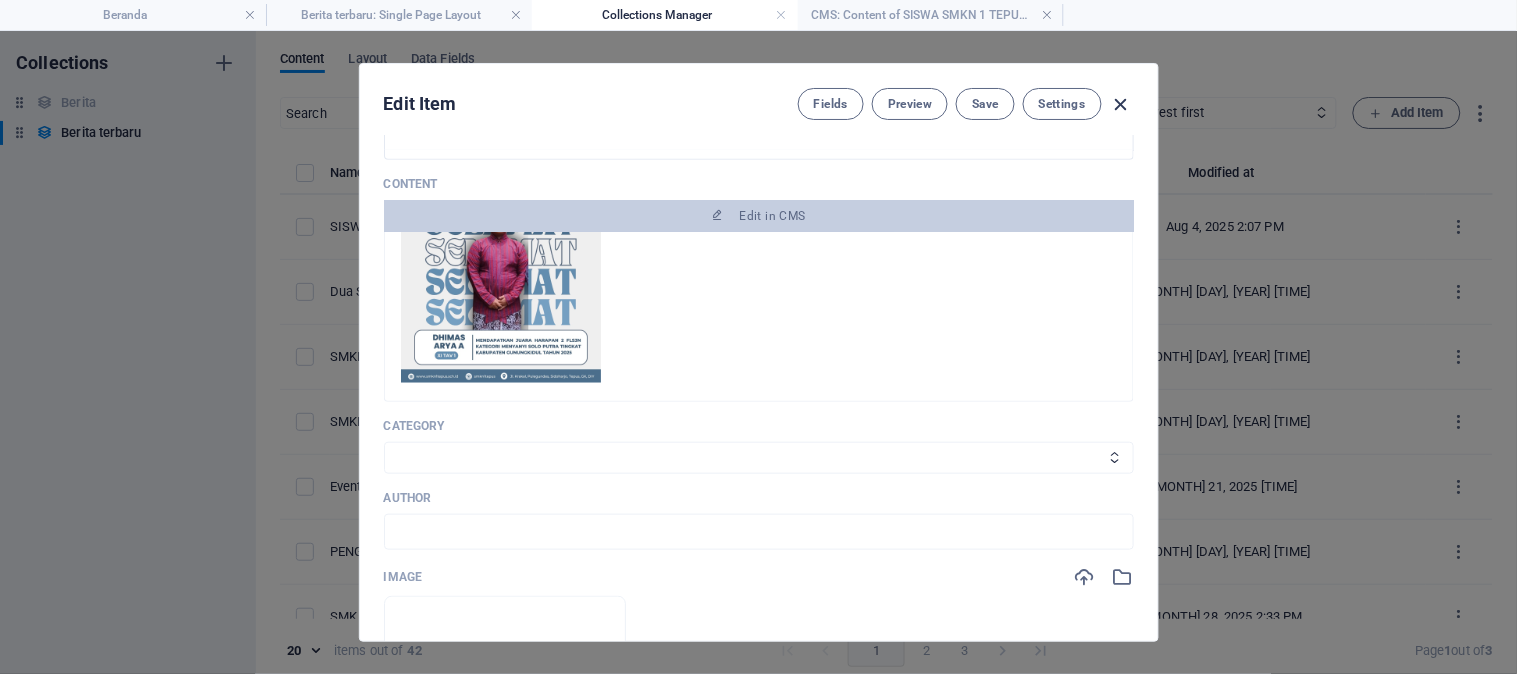 click at bounding box center [1121, 104] 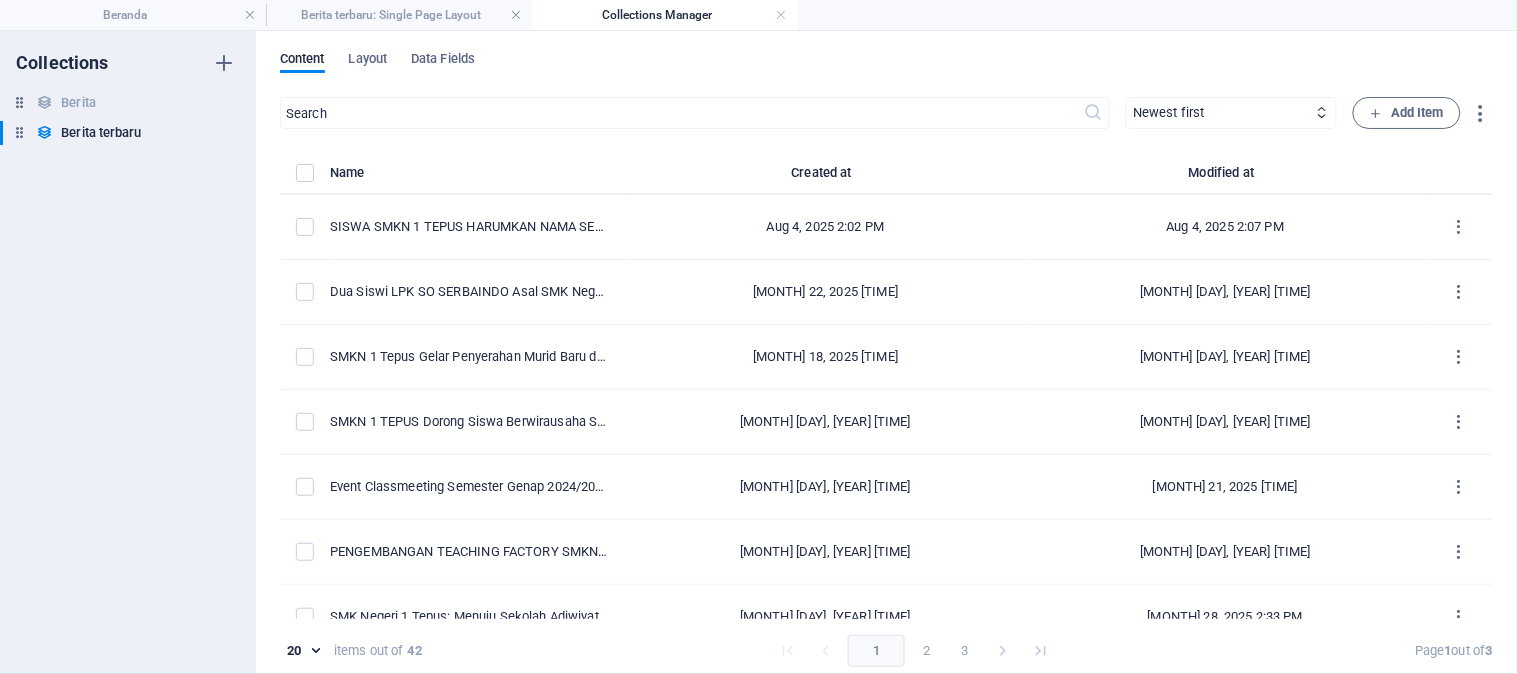 scroll, scrollTop: 0, scrollLeft: 0, axis: both 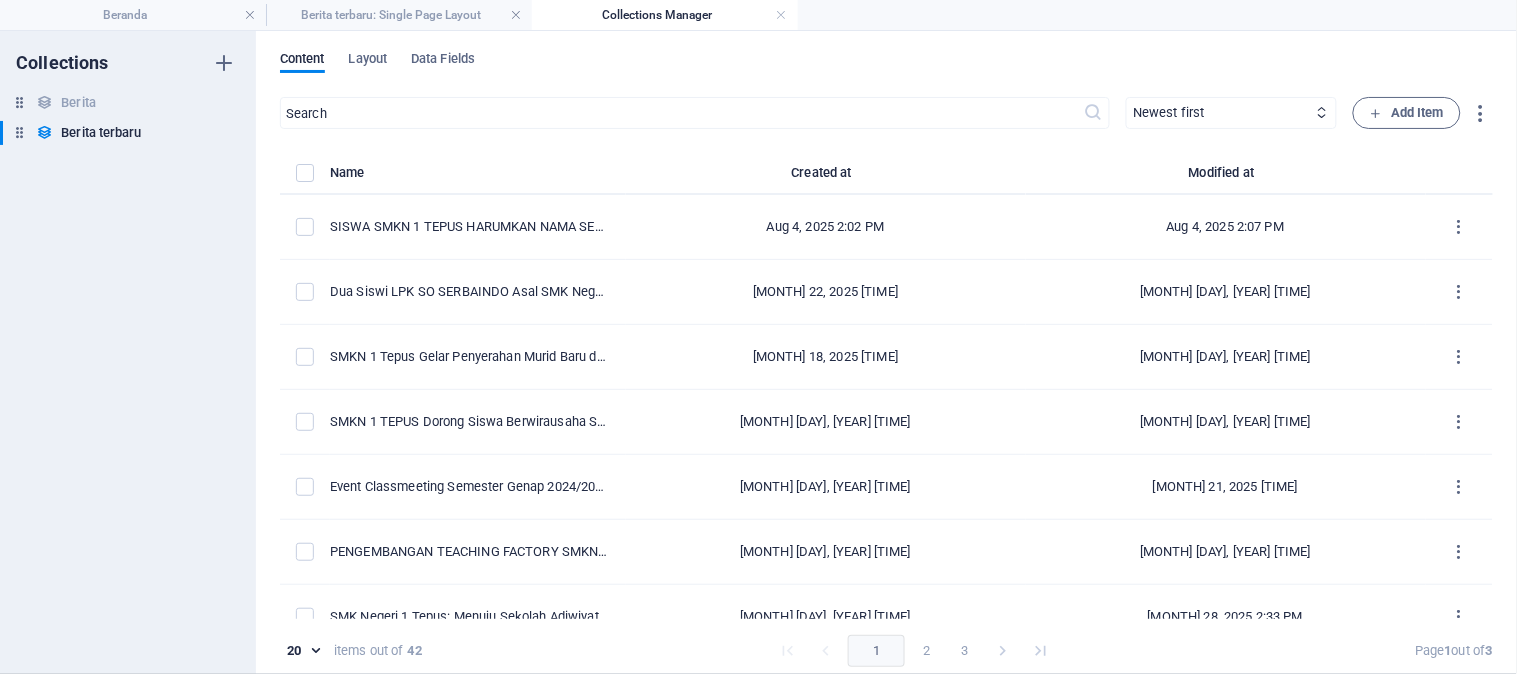 click on "Collections Manager" at bounding box center (665, 15) 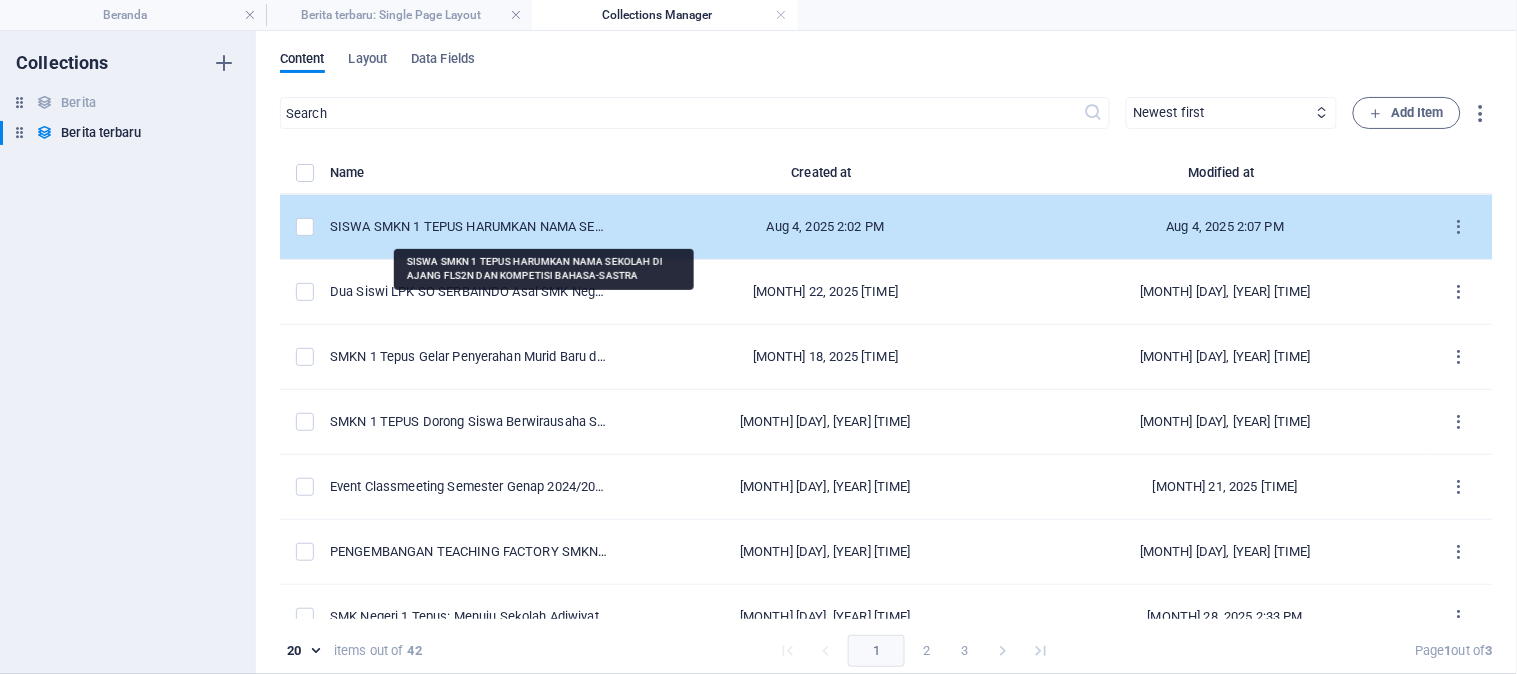 click on "SISWA SMKN 1 TEPUS HARUMKAN NAMA SEKOLAH DI AJANG FLS2N DAN KOMPETISI BAHASA-SASTRA" at bounding box center [470, 227] 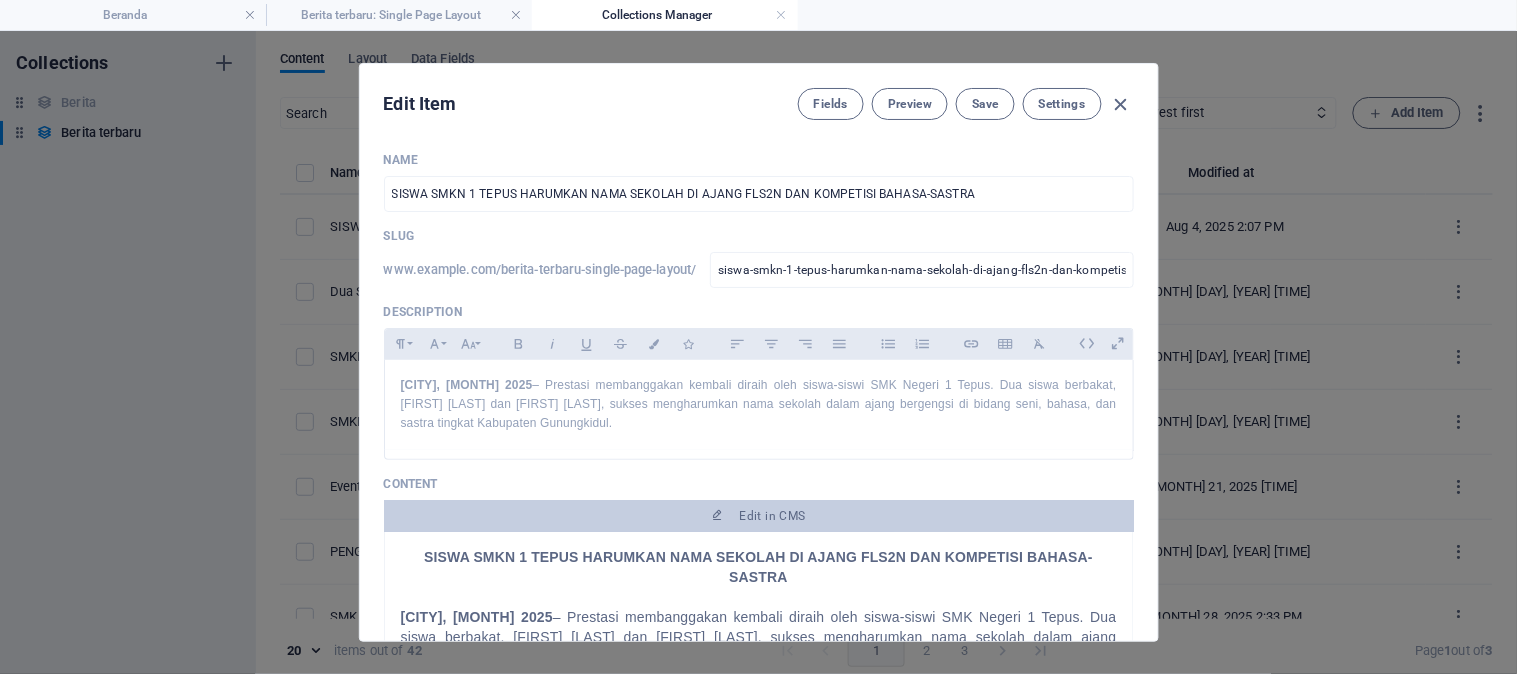 scroll, scrollTop: 8, scrollLeft: 0, axis: vertical 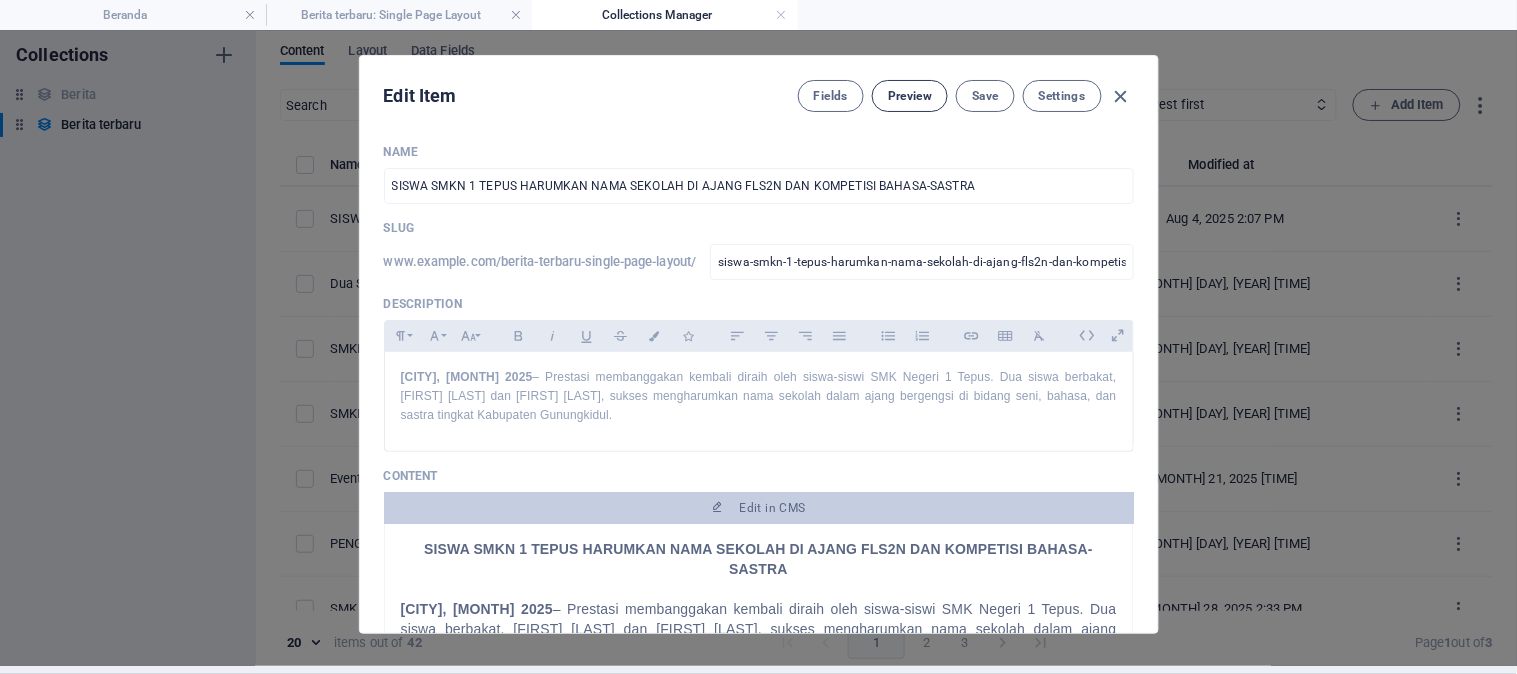 click on "Preview" at bounding box center [910, 96] 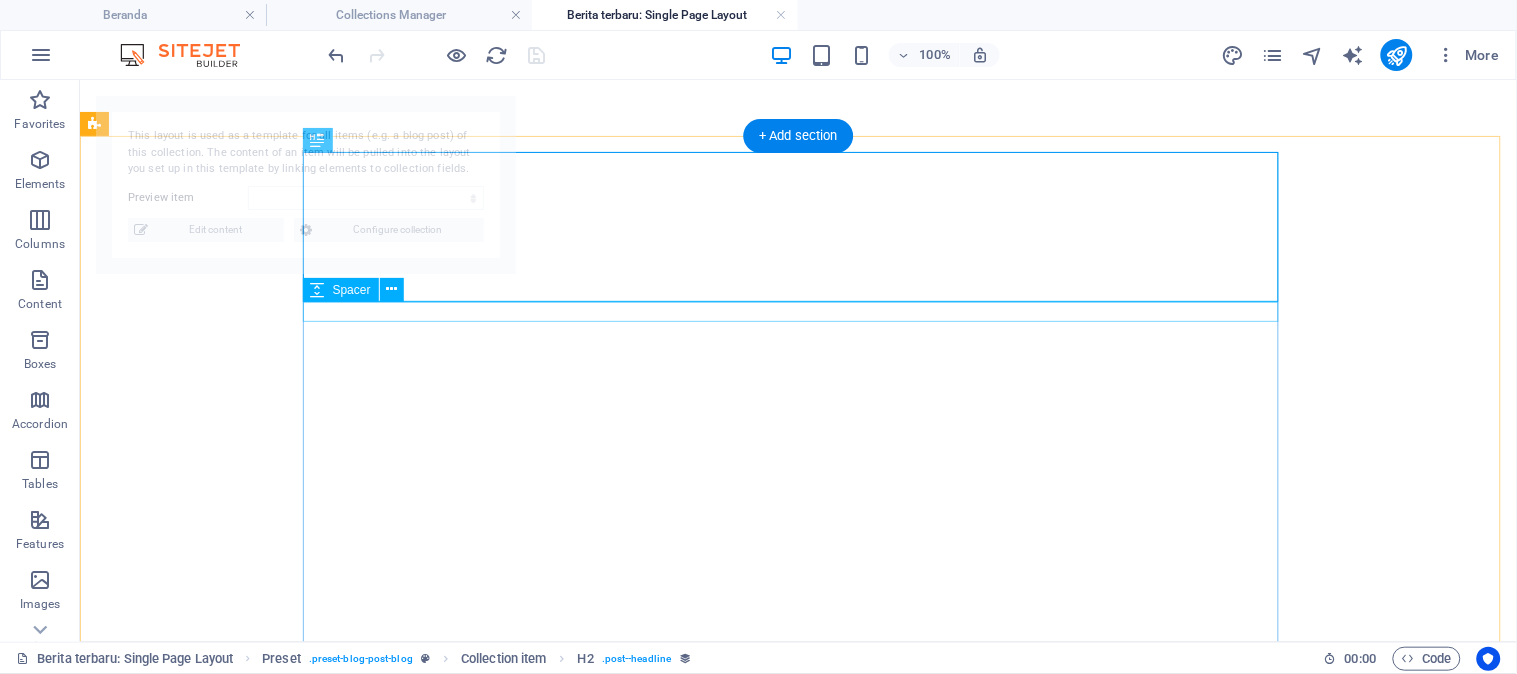 select on "68905af325a4f64a860749b3" 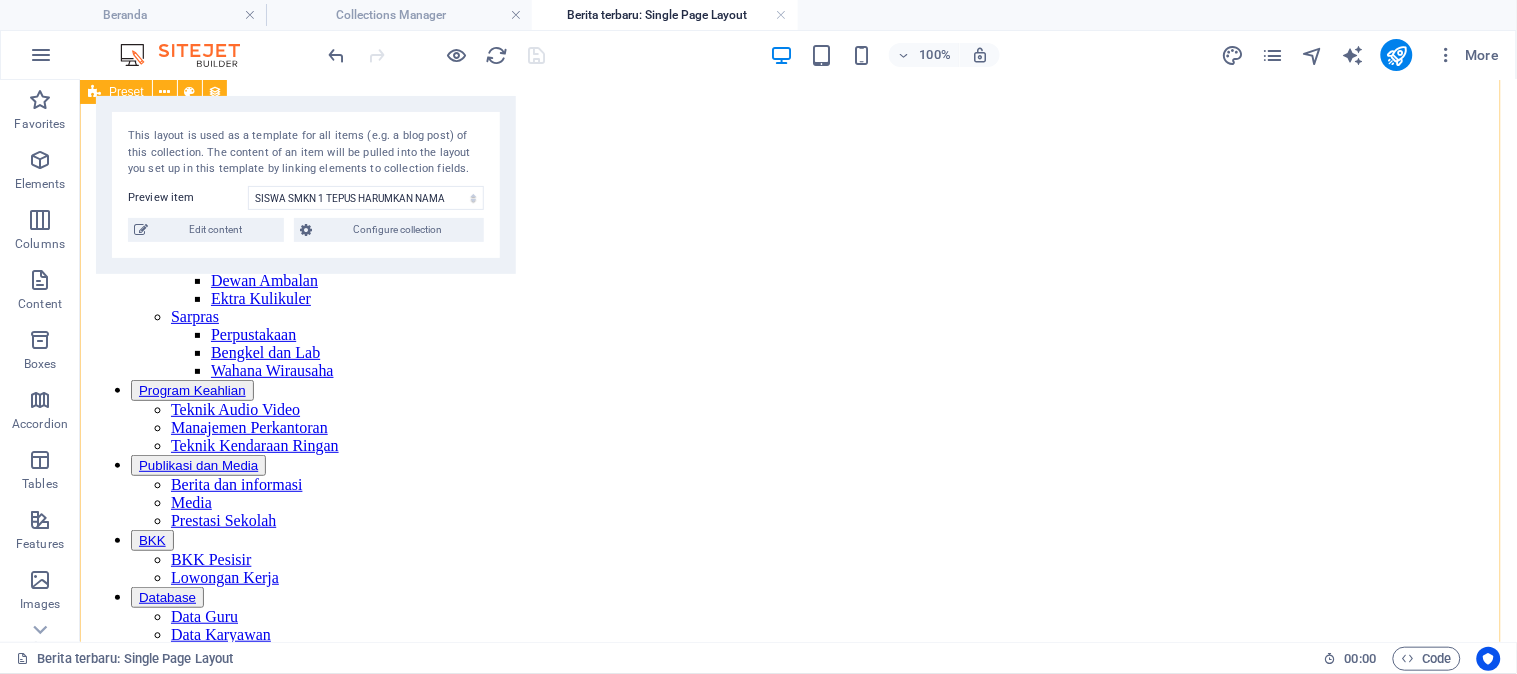 scroll, scrollTop: 0, scrollLeft: 0, axis: both 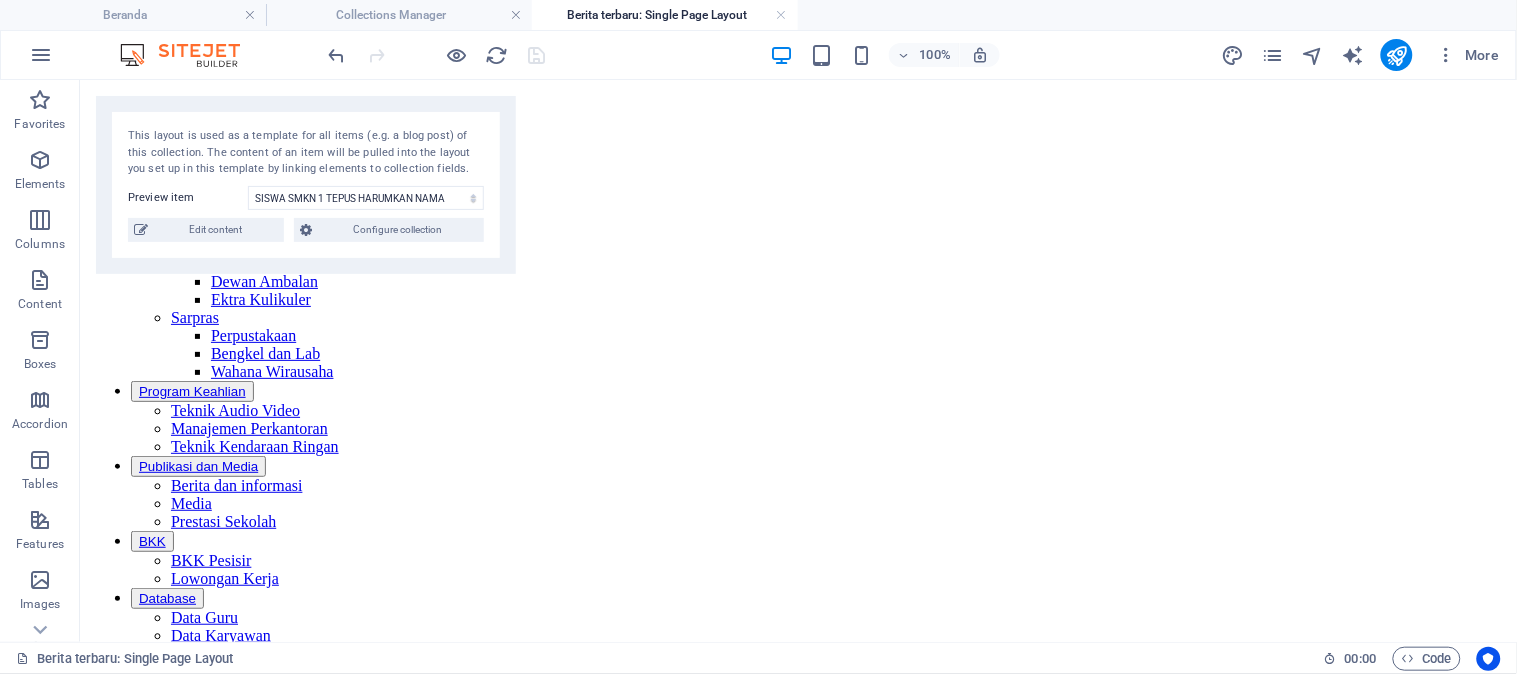 click on "Berita terbaru: Single Page Layout" at bounding box center [665, 15] 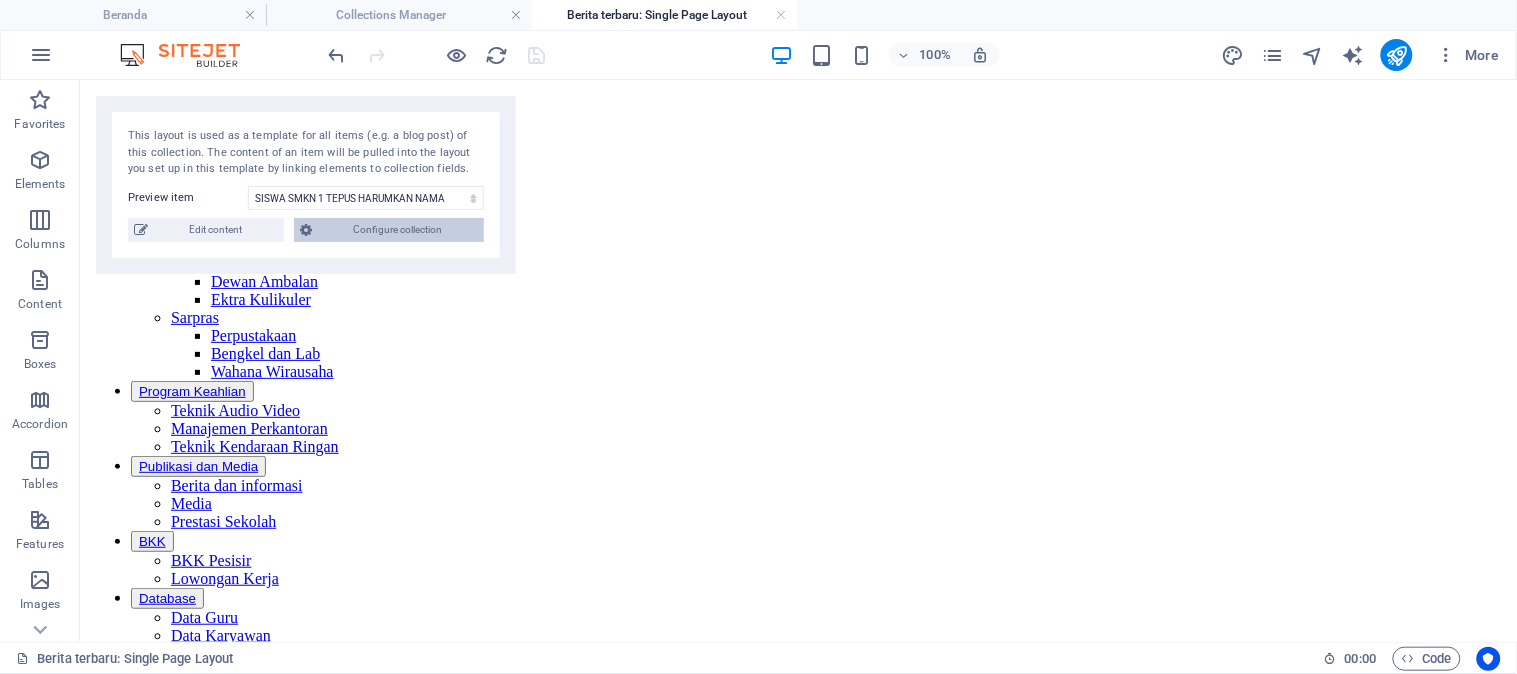 click on "Configure collection" at bounding box center [398, 230] 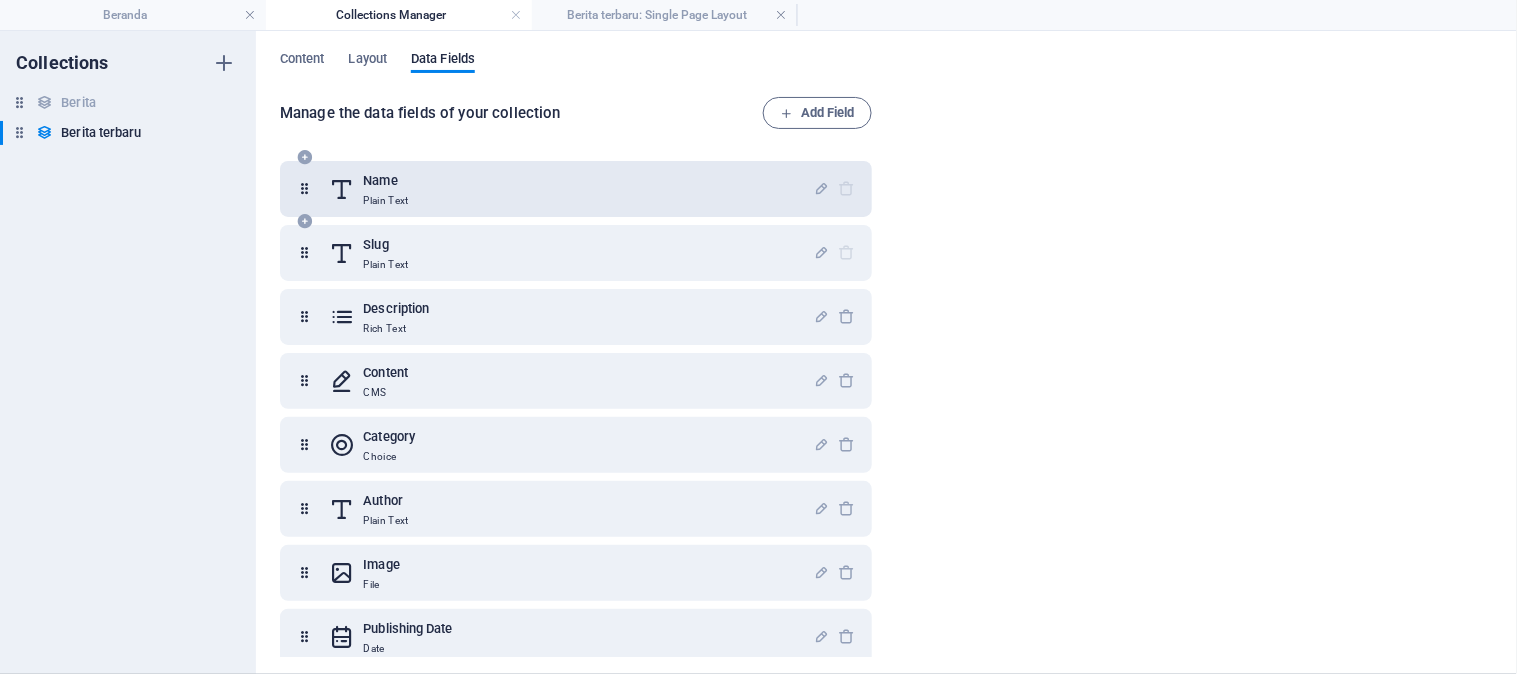 scroll, scrollTop: 0, scrollLeft: 0, axis: both 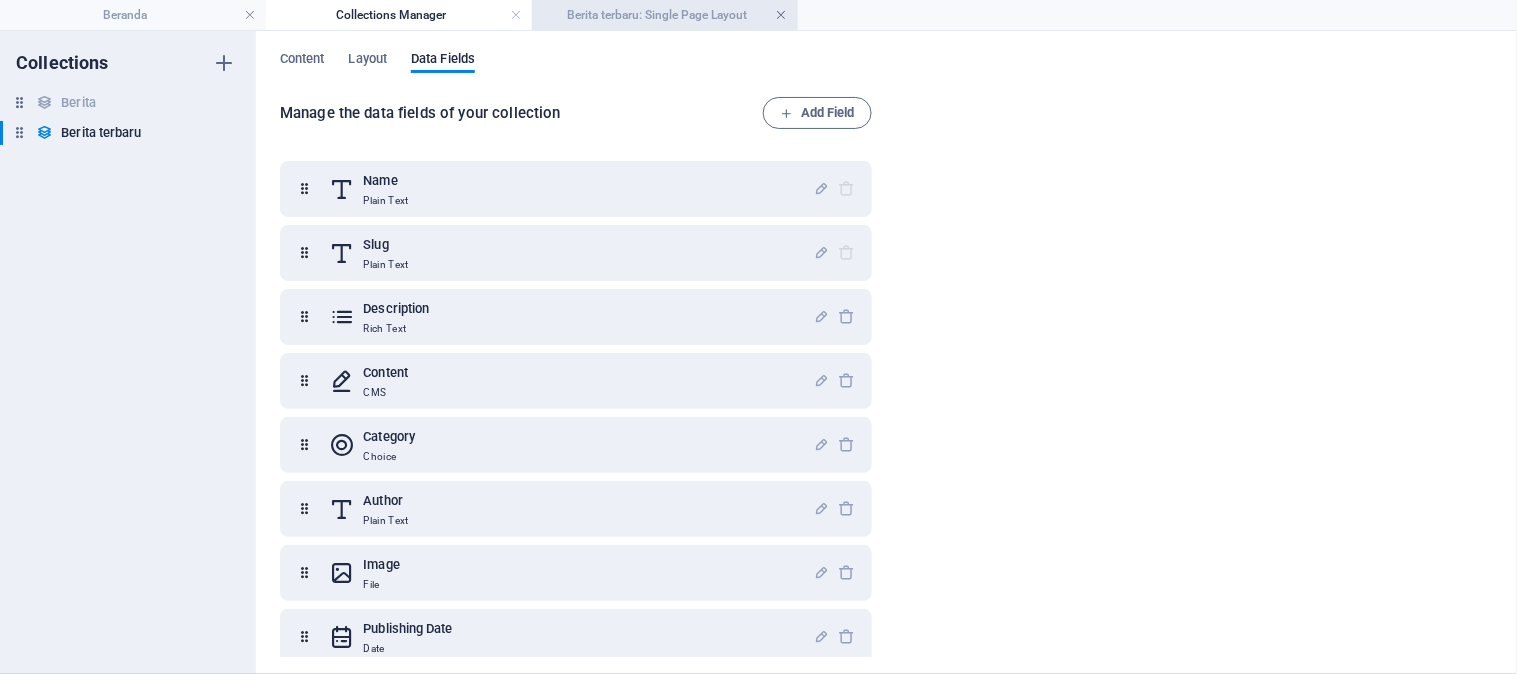 click at bounding box center [782, 15] 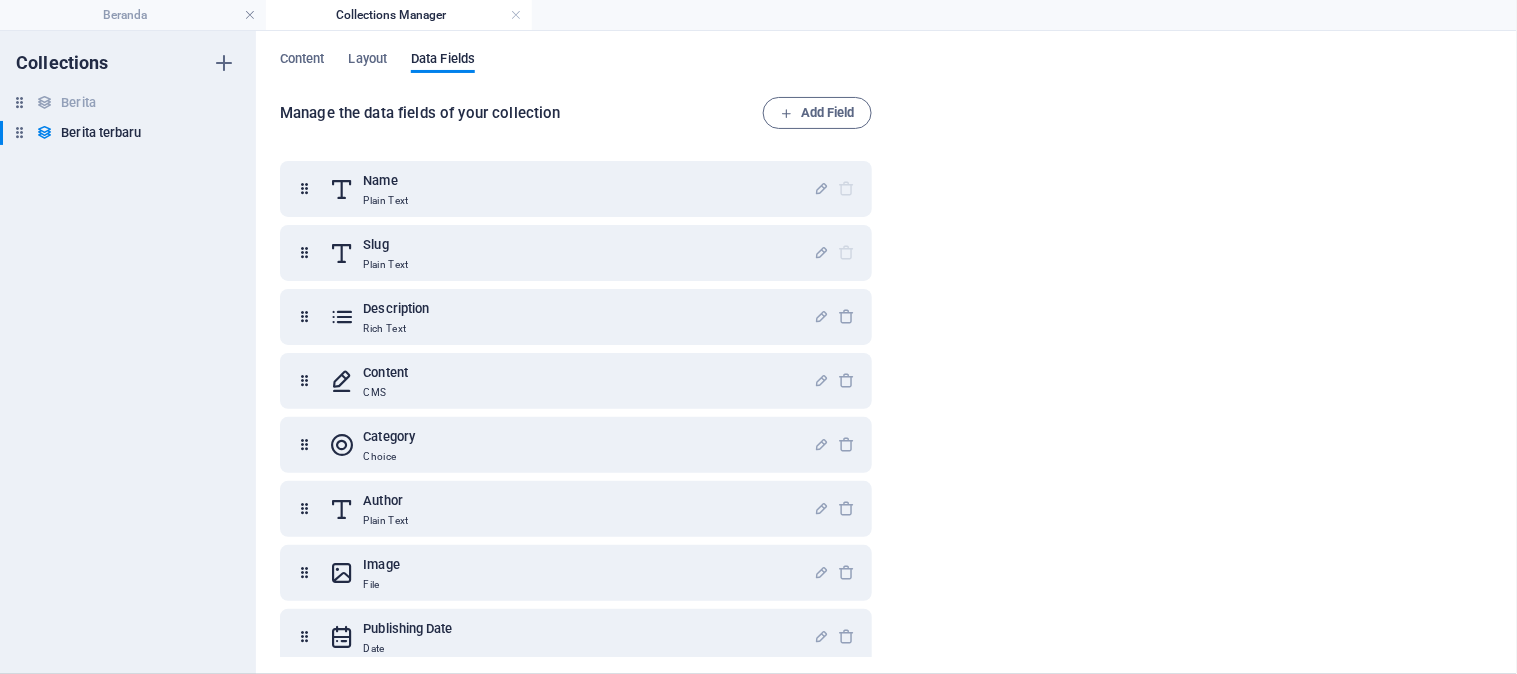 click on "Collections Manager" at bounding box center [399, 15] 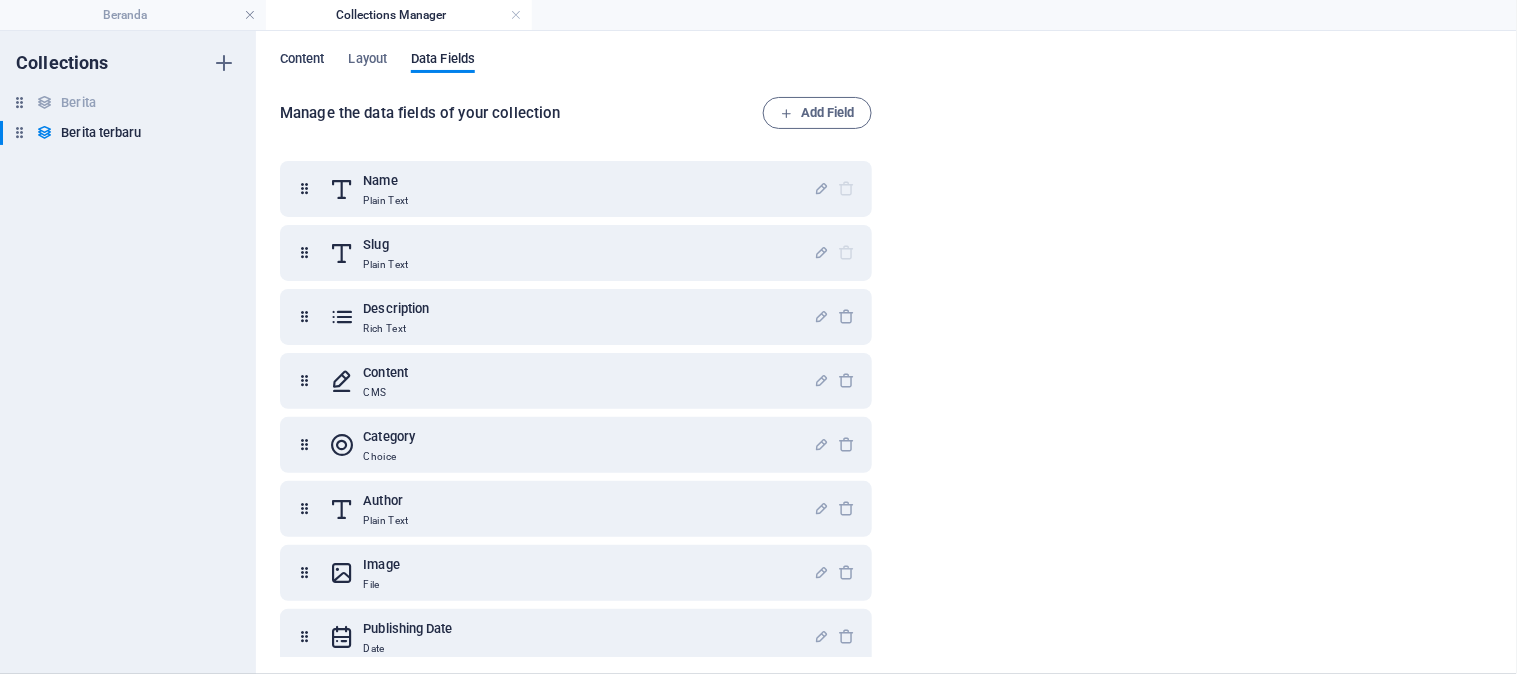 click on "Content Layout Data Fields Manage the data fields of your collection Add Field Name Plain Text Slug Plain Text Description Rich Text Content CMS Category Choice Author Plain Text Image File Publishing Date Date Status Choice" at bounding box center (886, 352) 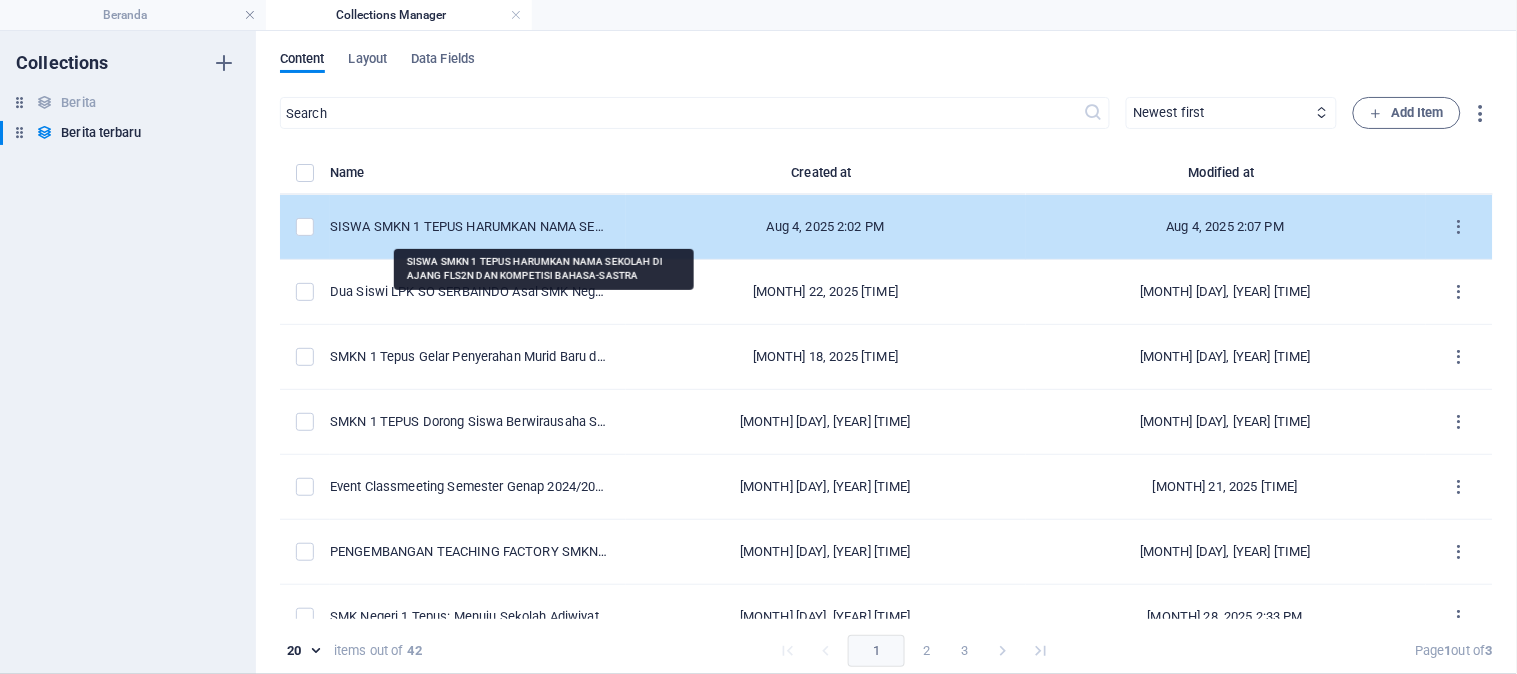 click on "SISWA SMKN 1 TEPUS HARUMKAN NAMA SEKOLAH DI AJANG FLS2N DAN KOMPETISI BAHASA-SASTRA" at bounding box center [470, 227] 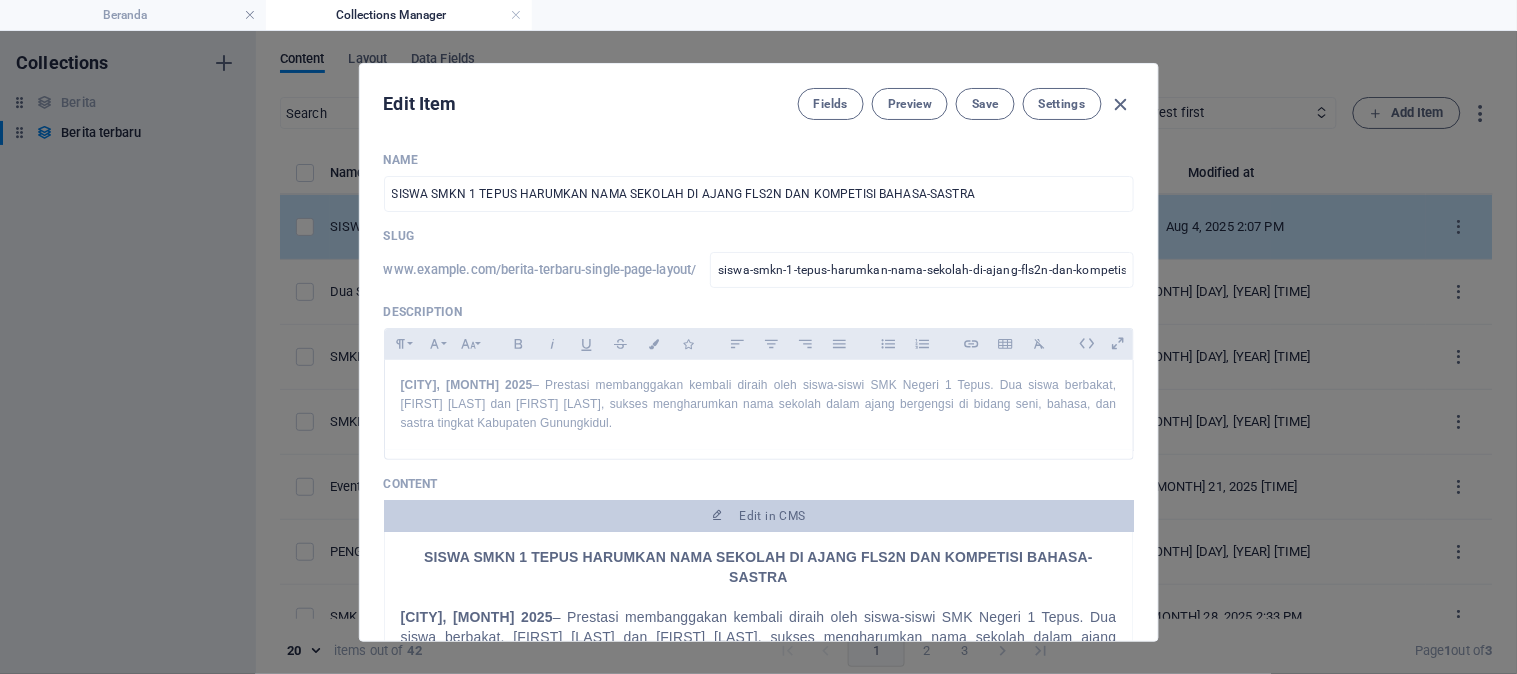 click on "Gunungkidul, [YEAR] – Prestasi membanggakan kembali diraih oleh siswa-siswi SMK Negeri 1 Tepus. Dua siswa berbakat, [FIRST] [LAST] dan [FIRST] [LAST], sukses mengharumkan nama sekolah dalam ajang bergengsi di bidang seni, bahasa, dan sastra tingkat Kabupaten Gunungkidul. Content Edit in CMS Gunungkidul, [YEAR] Pada tanggal [DAY] [MONTH] [YEAR] , , berhasil meraih" at bounding box center (759, 774) 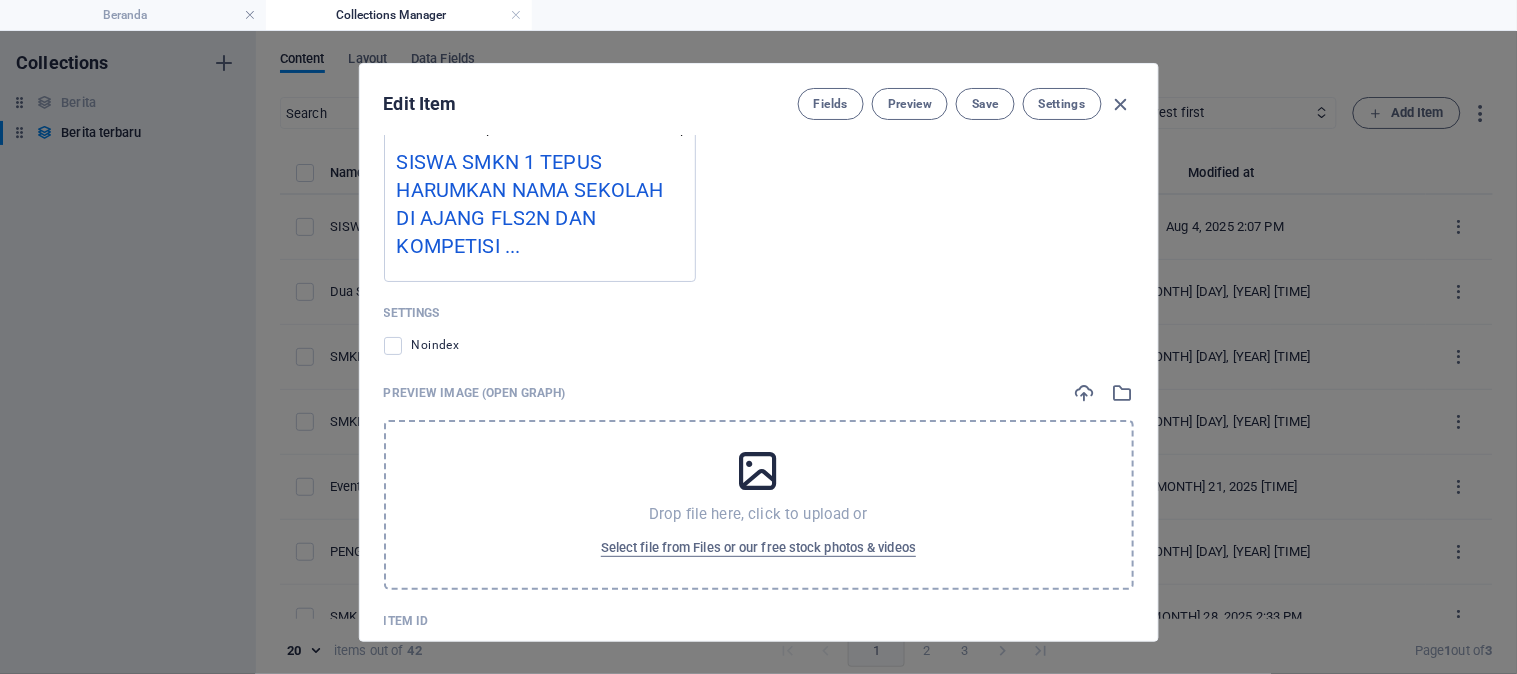 scroll, scrollTop: 1965, scrollLeft: 0, axis: vertical 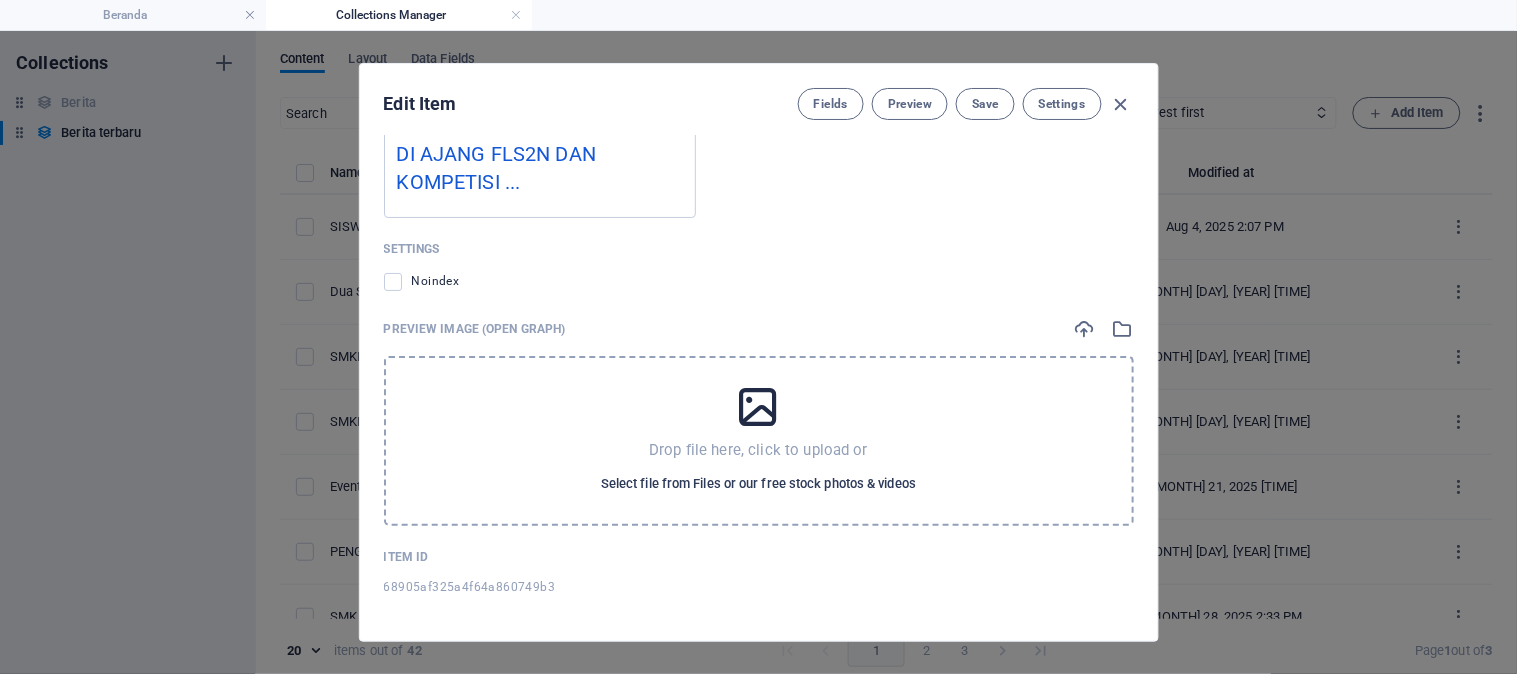 click on "Select file from Files or our free stock photos & videos" at bounding box center (758, 484) 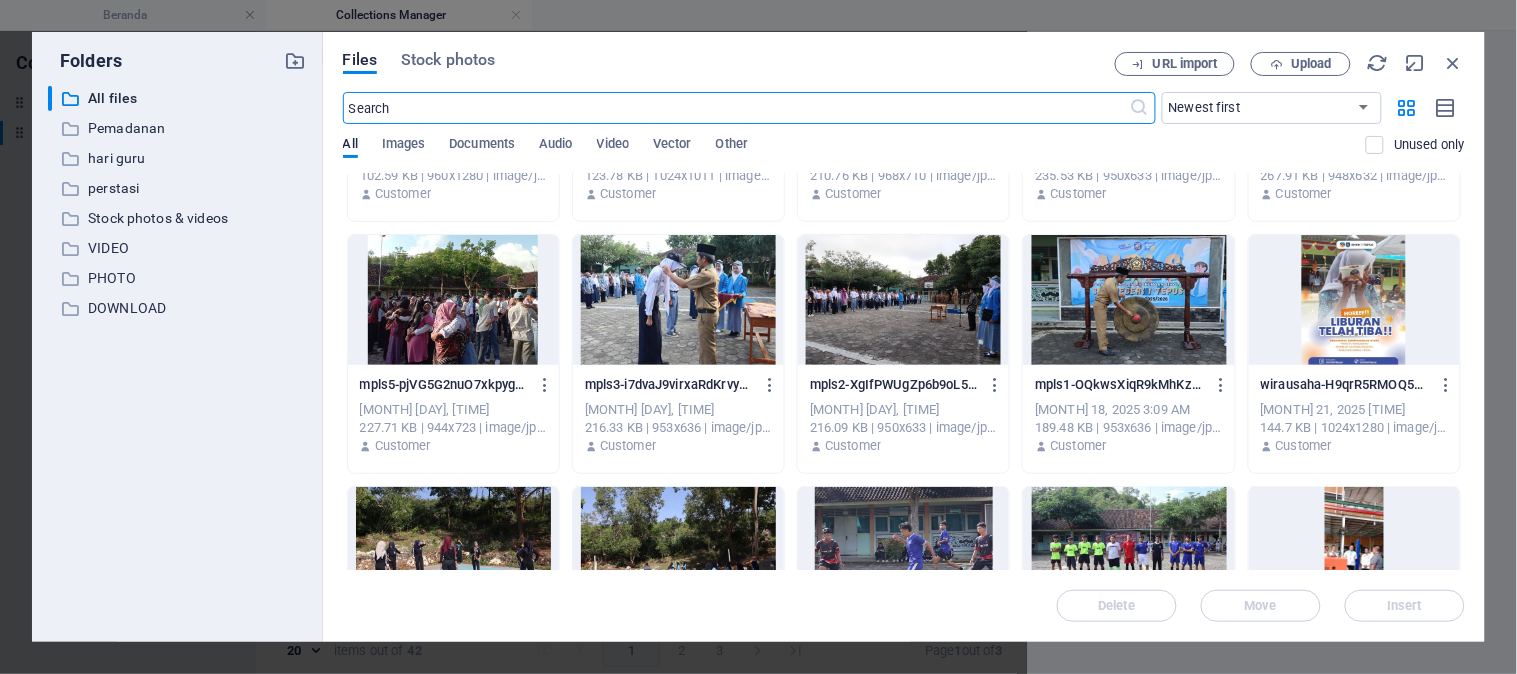 scroll, scrollTop: 0, scrollLeft: 0, axis: both 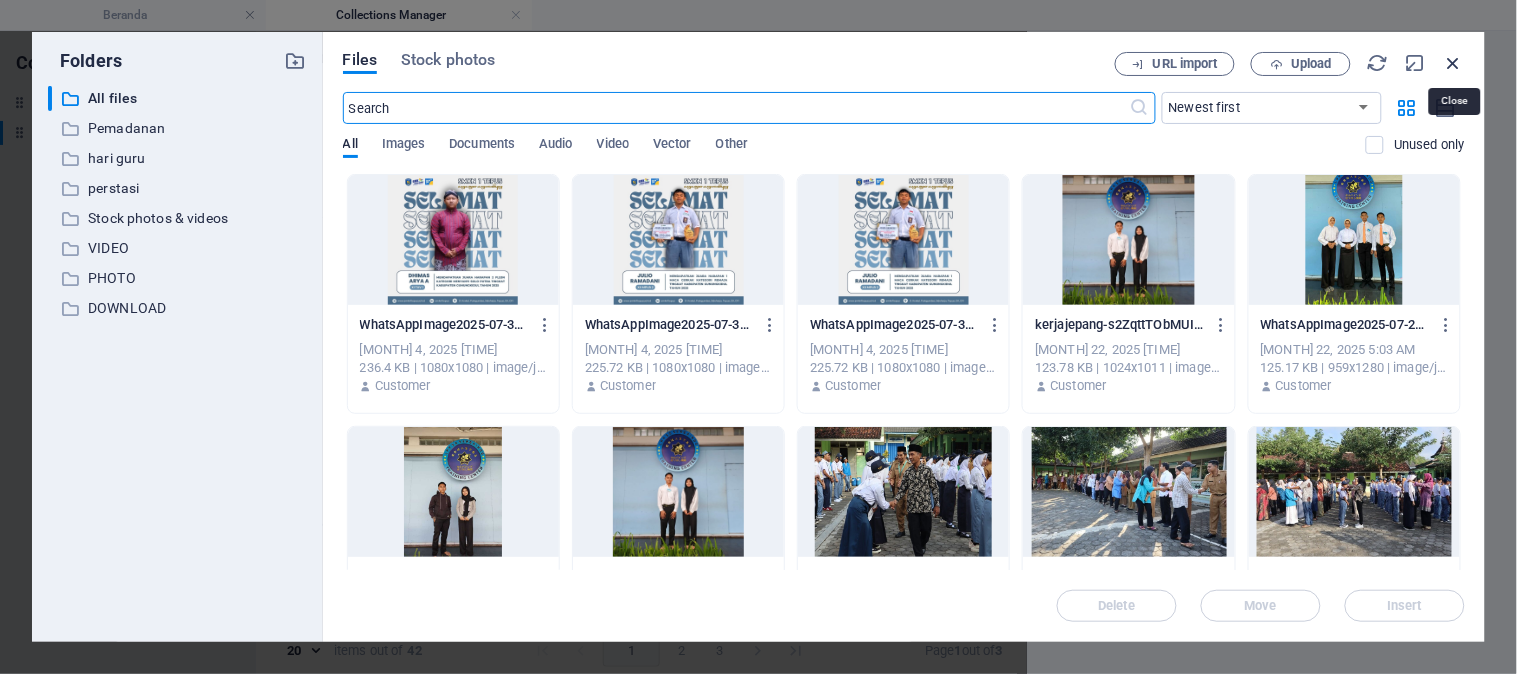 click at bounding box center (1454, 63) 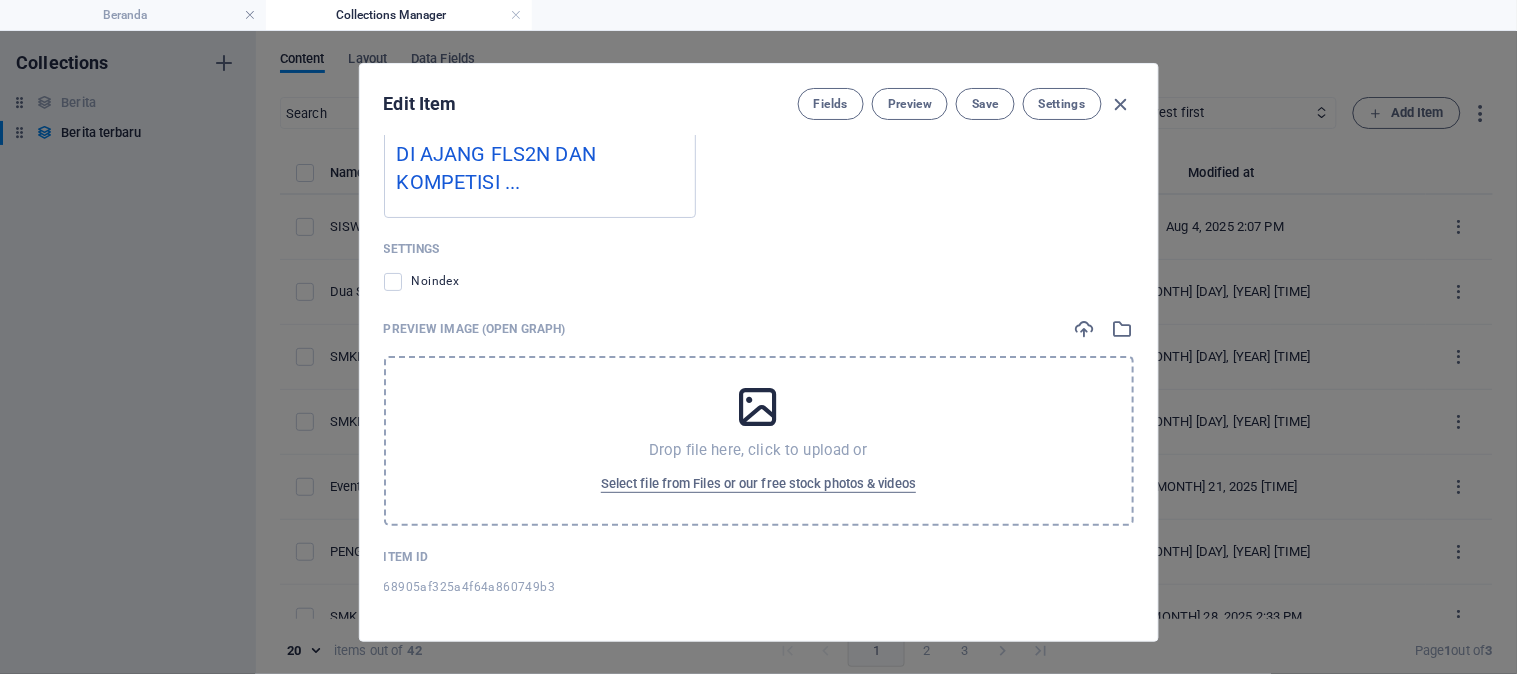 click at bounding box center [758, 407] 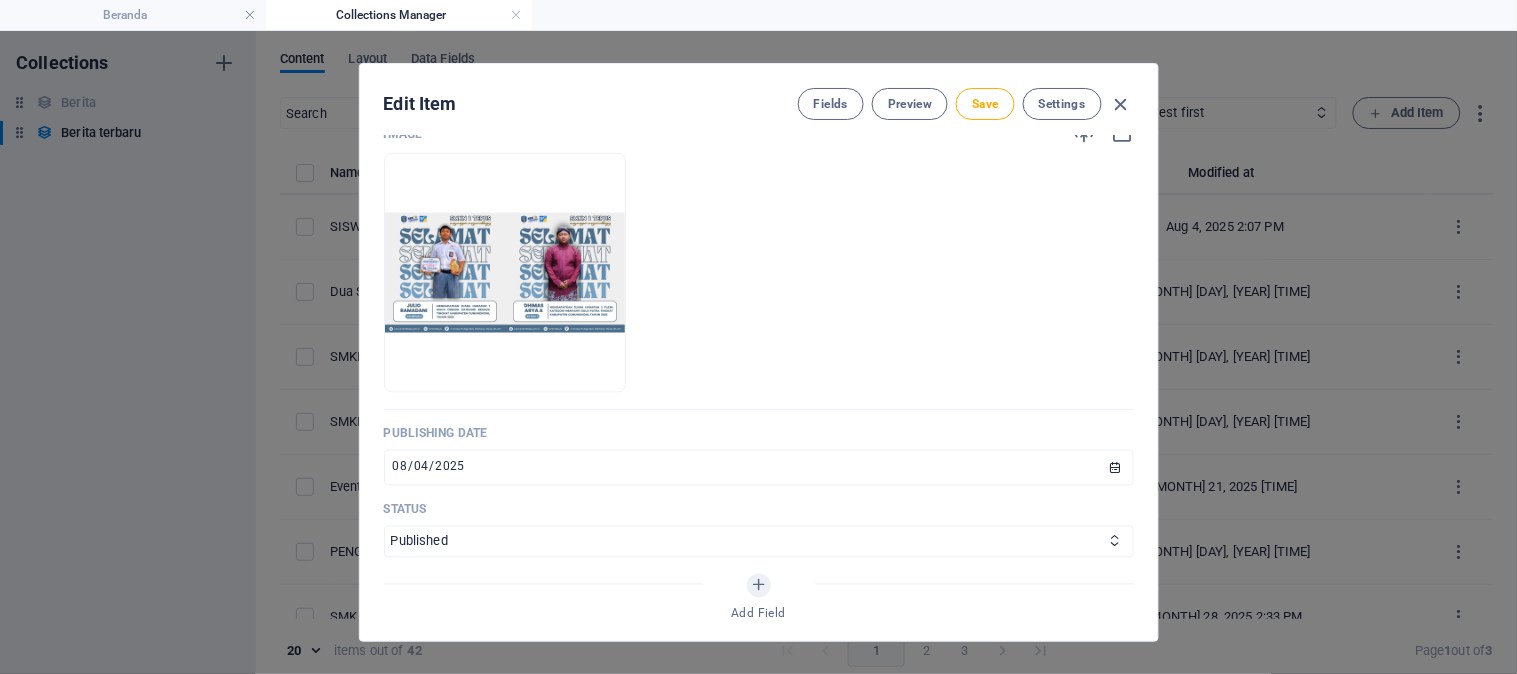 scroll, scrollTop: 632, scrollLeft: 0, axis: vertical 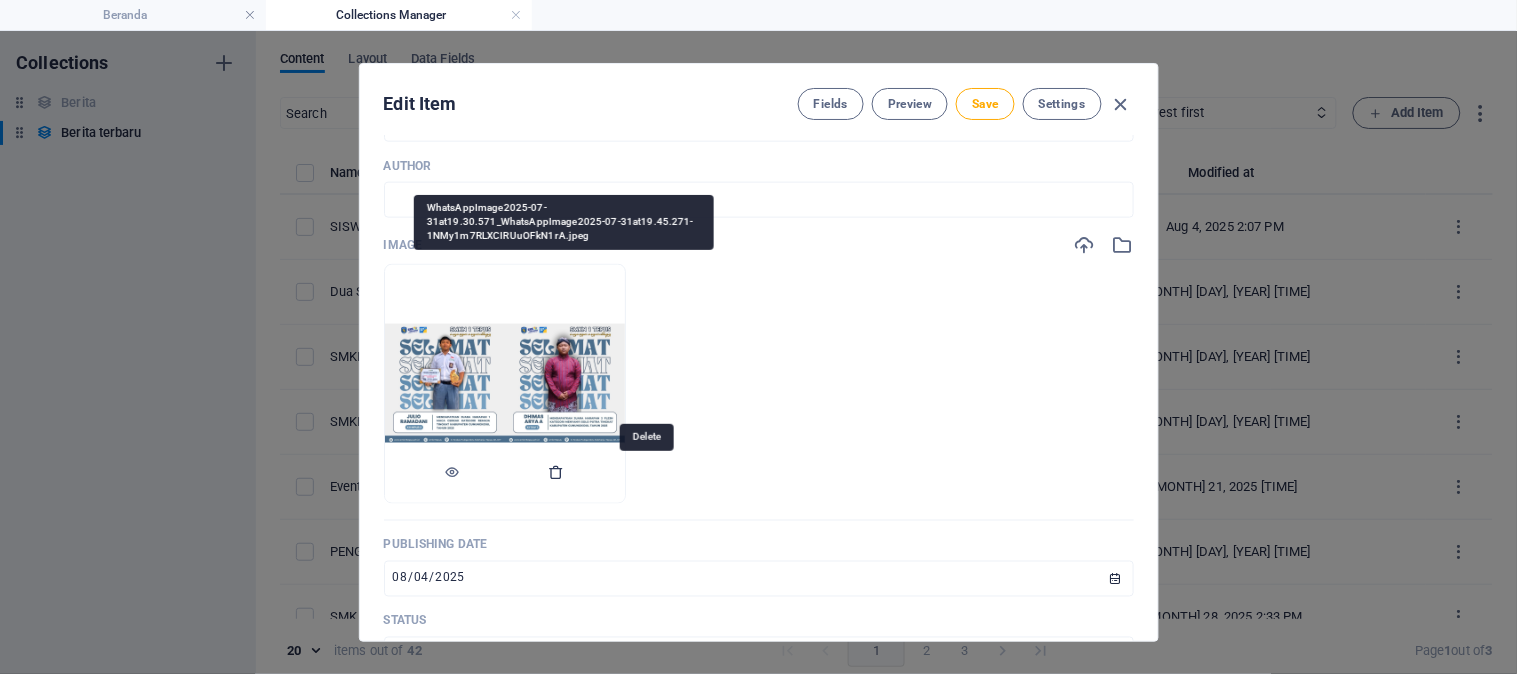 click at bounding box center [557, 473] 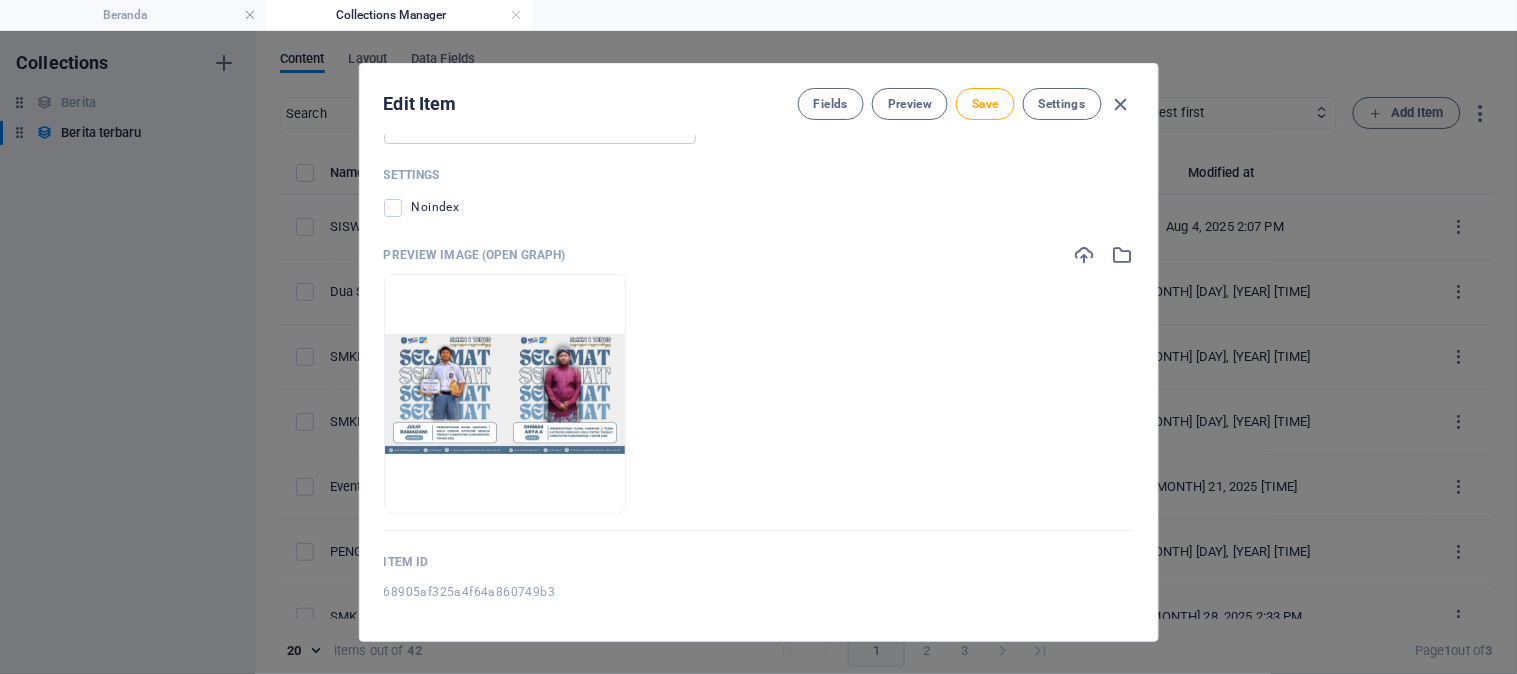 scroll, scrollTop: 1965, scrollLeft: 0, axis: vertical 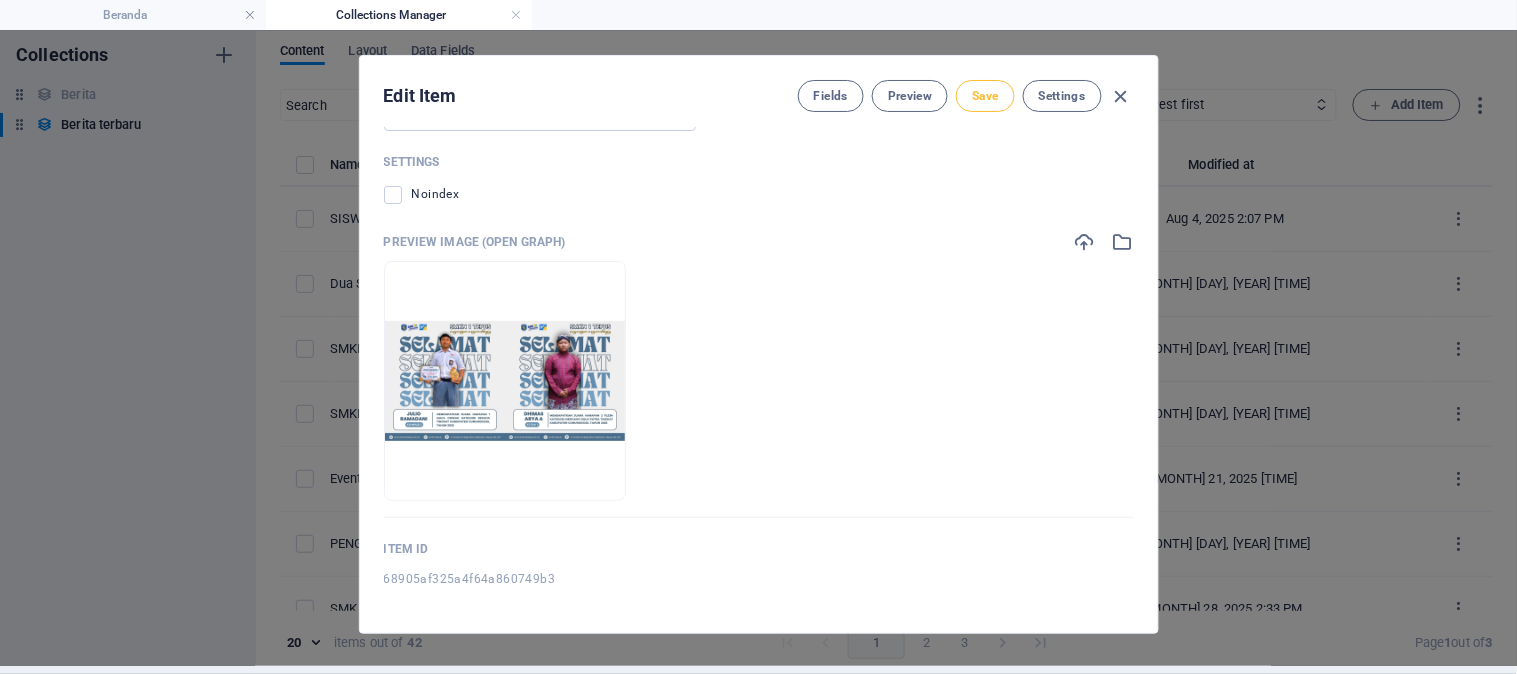 click on "Save" at bounding box center (985, 96) 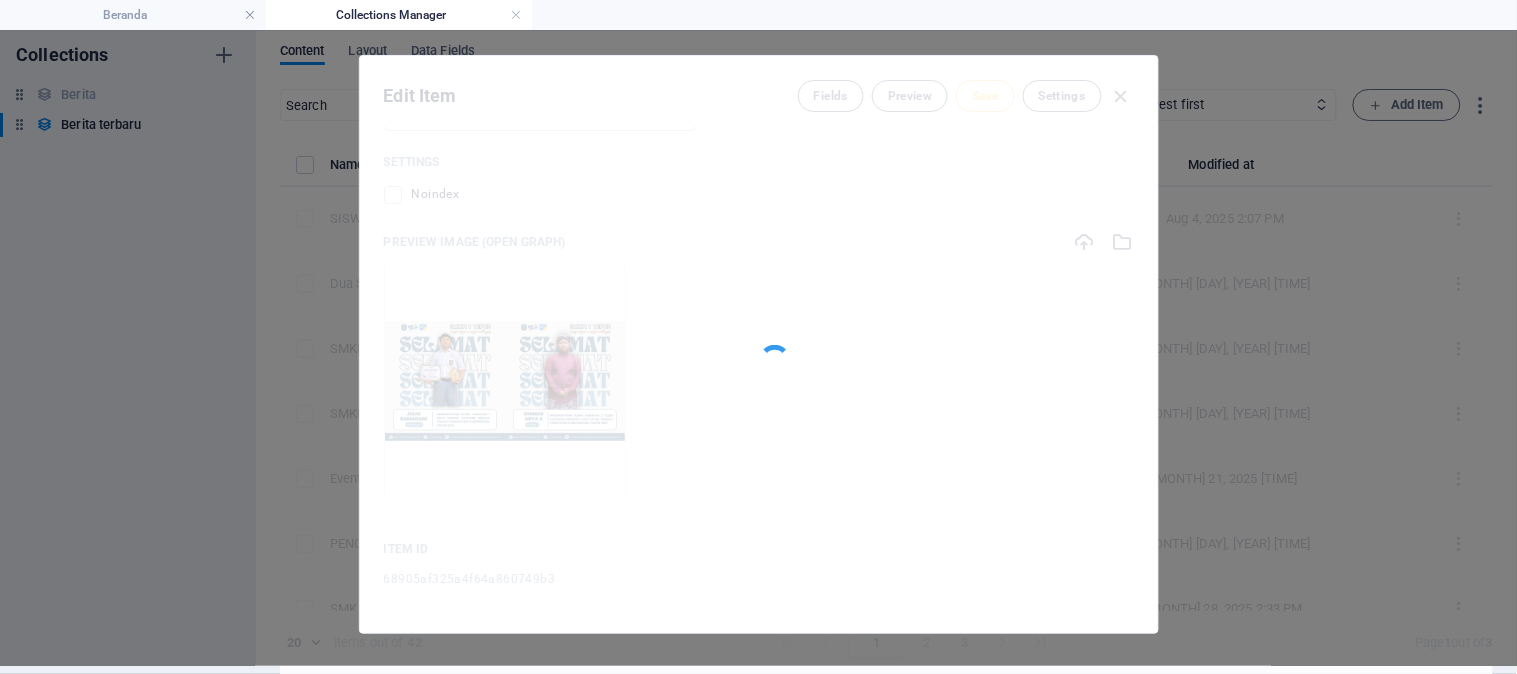 scroll, scrollTop: 0, scrollLeft: 0, axis: both 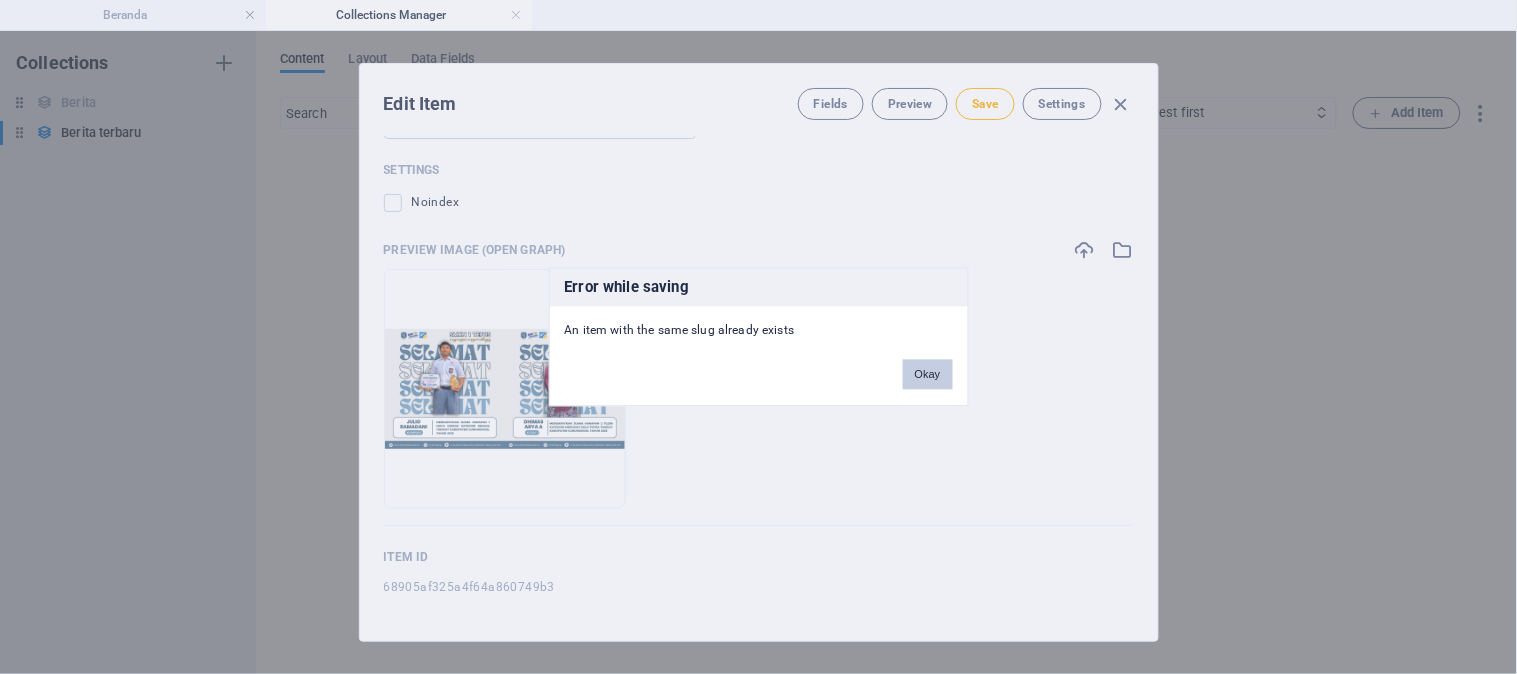 click on "Okay" at bounding box center (928, 375) 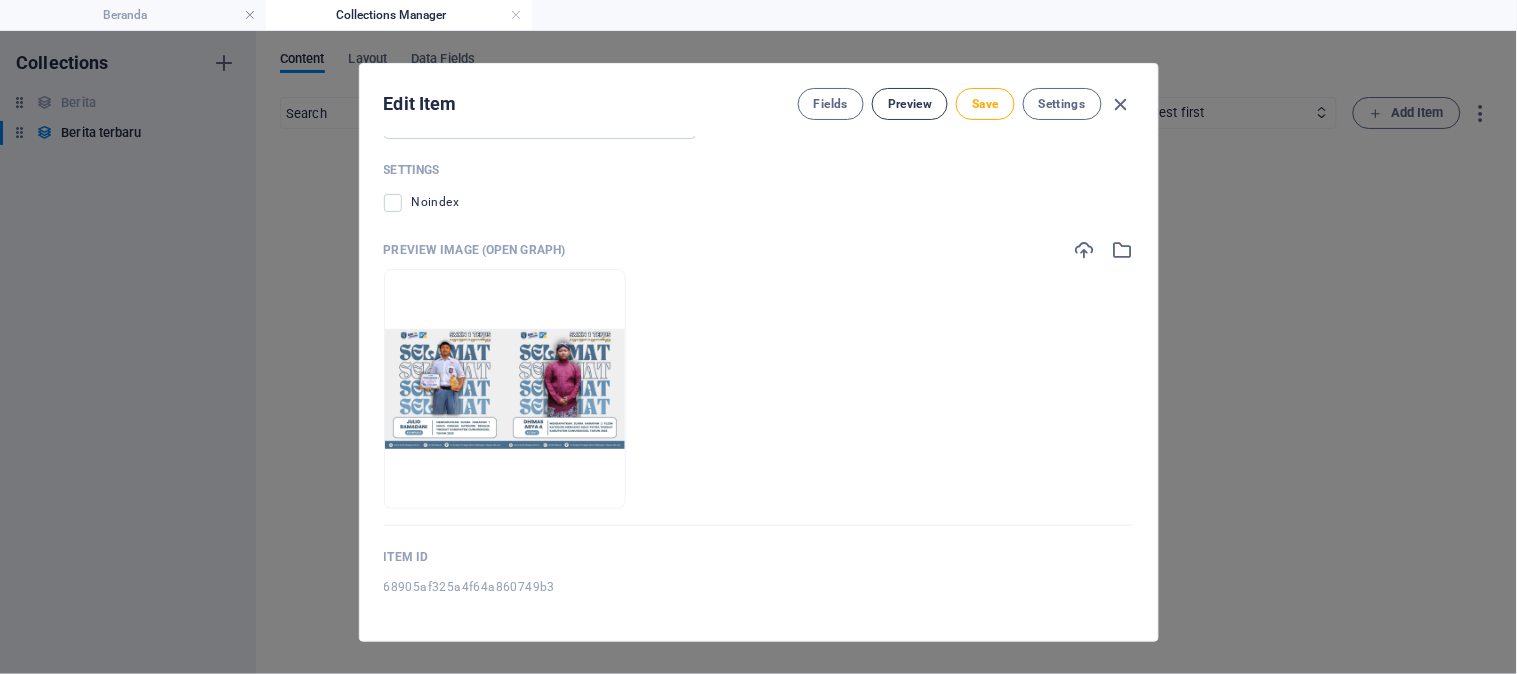 click on "Preview" at bounding box center (910, 104) 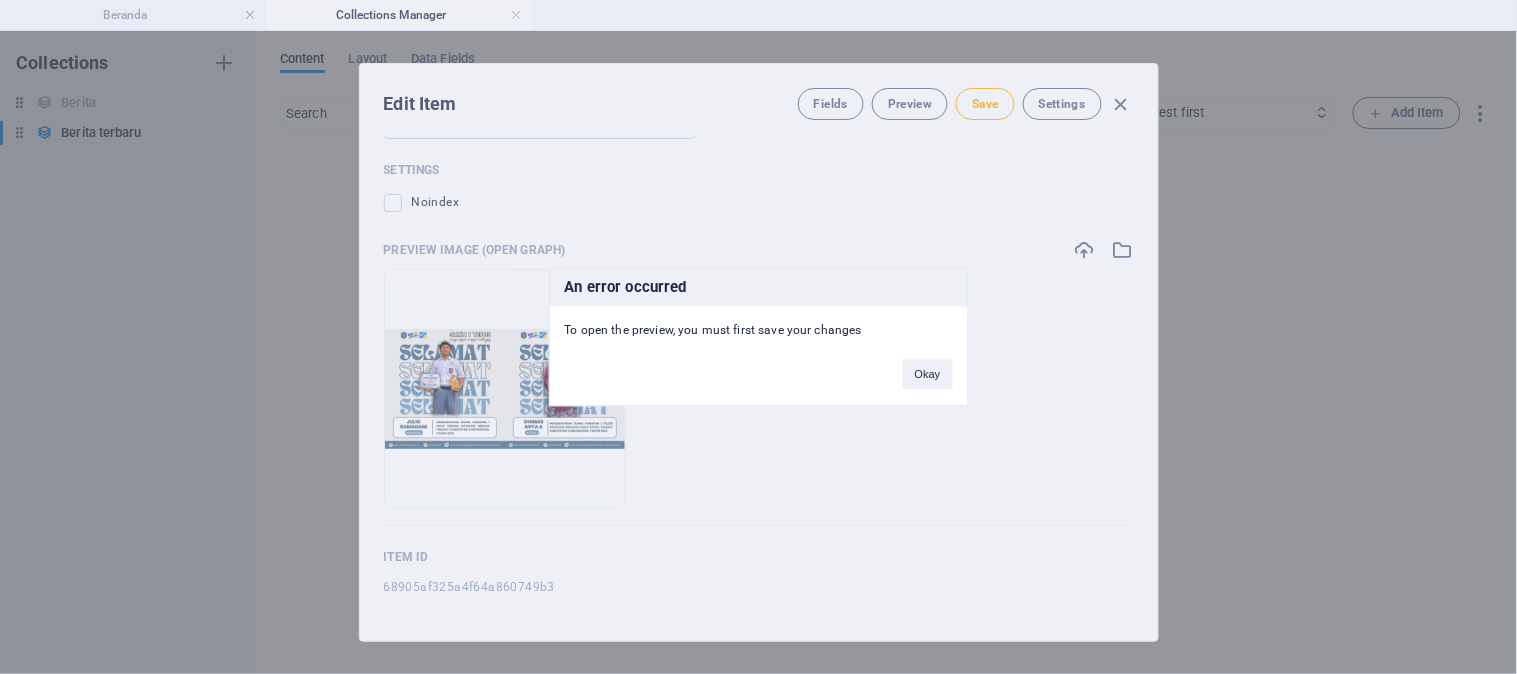 click on "An error occurred To open the preview, you must first save your changes Okay" at bounding box center (758, 337) 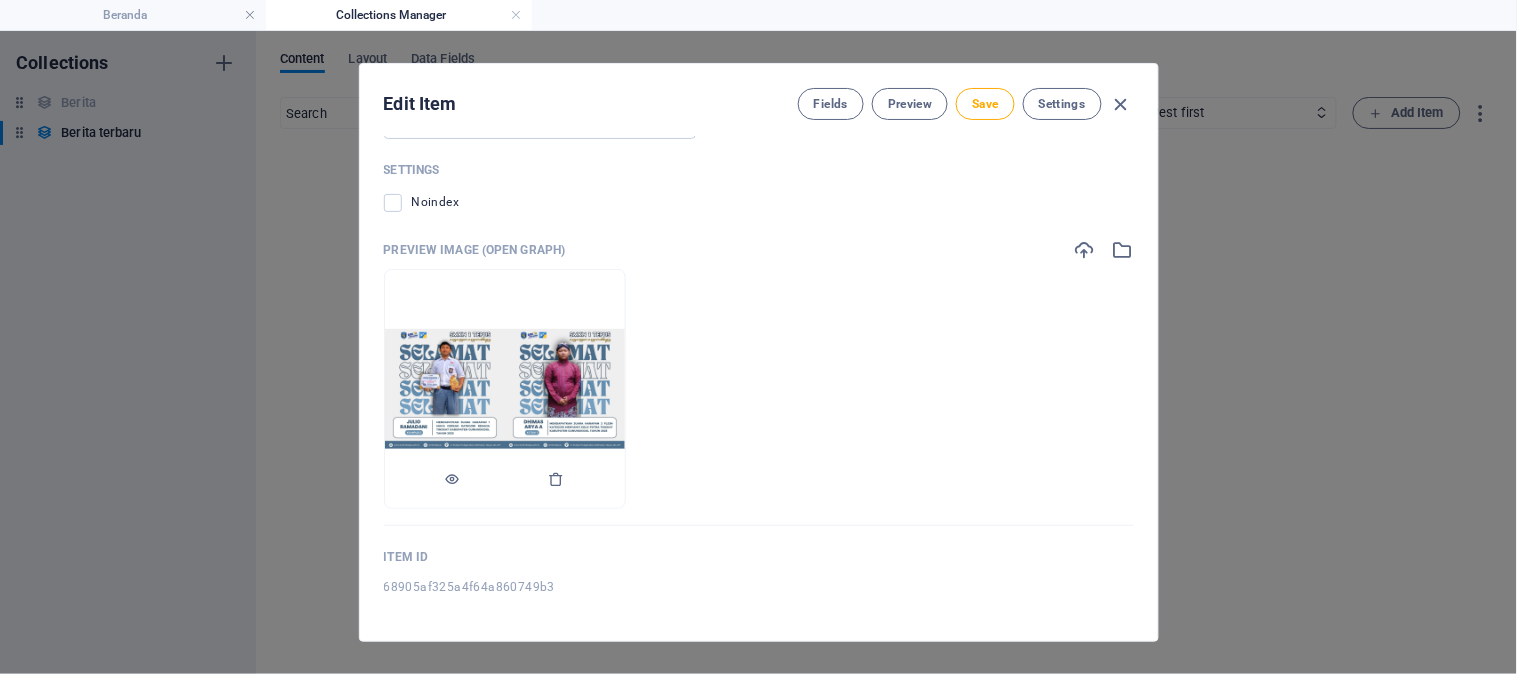 click at bounding box center (505, 479) 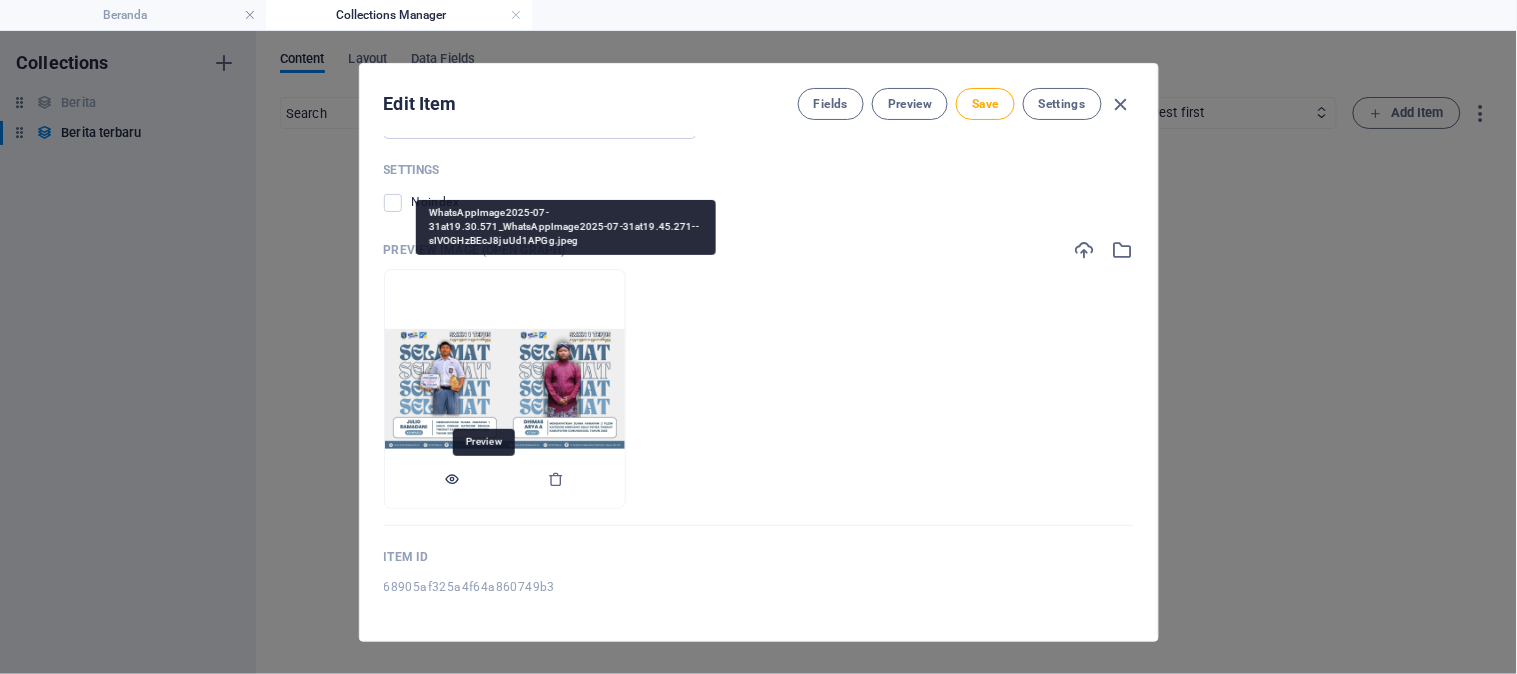 click at bounding box center [453, 479] 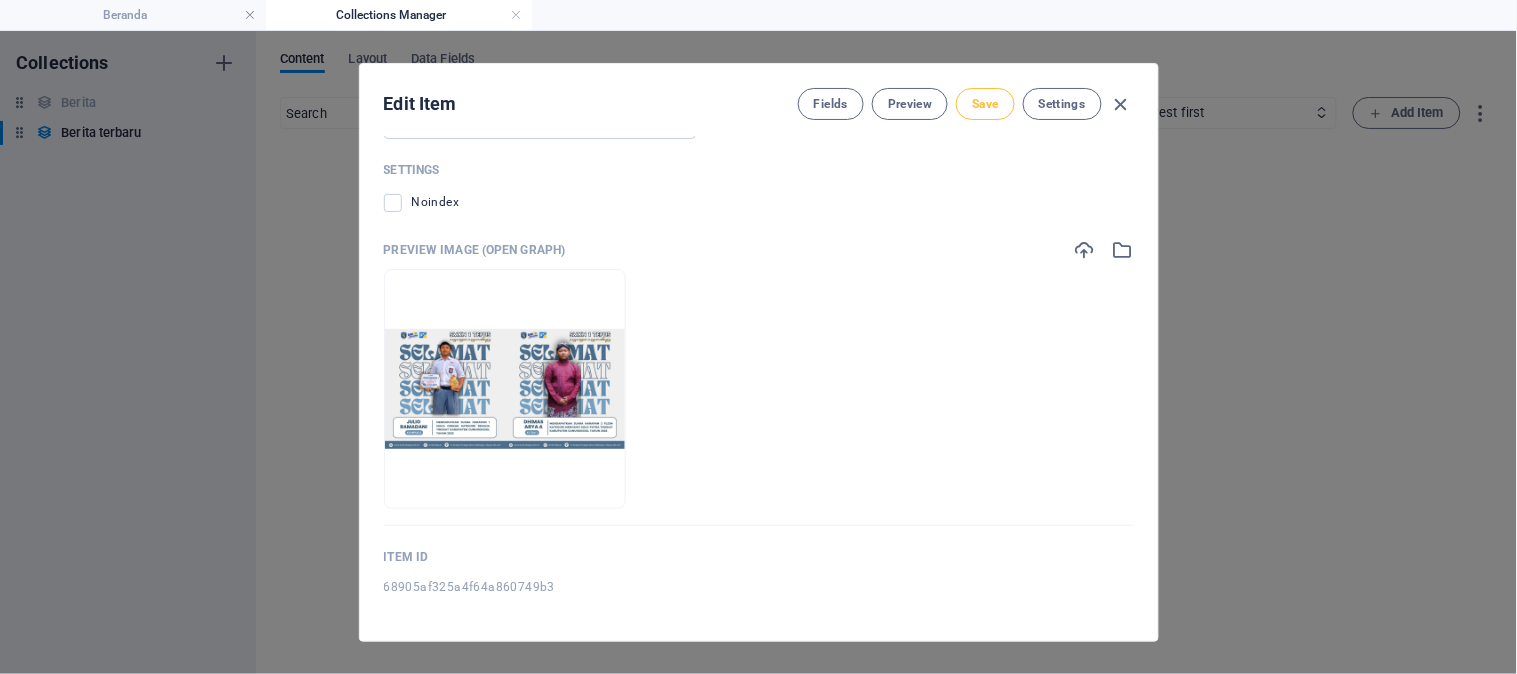 click on "Save" at bounding box center (985, 104) 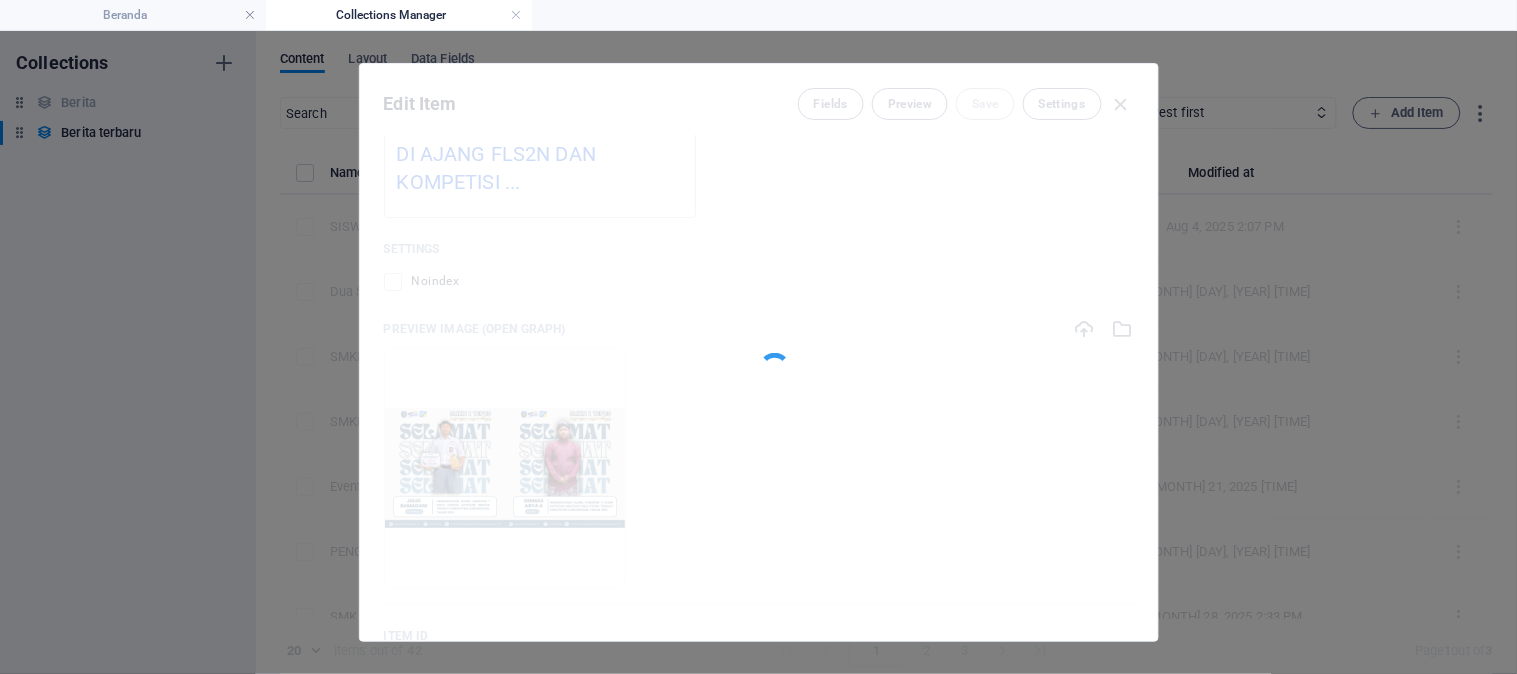 scroll, scrollTop: 2044, scrollLeft: 0, axis: vertical 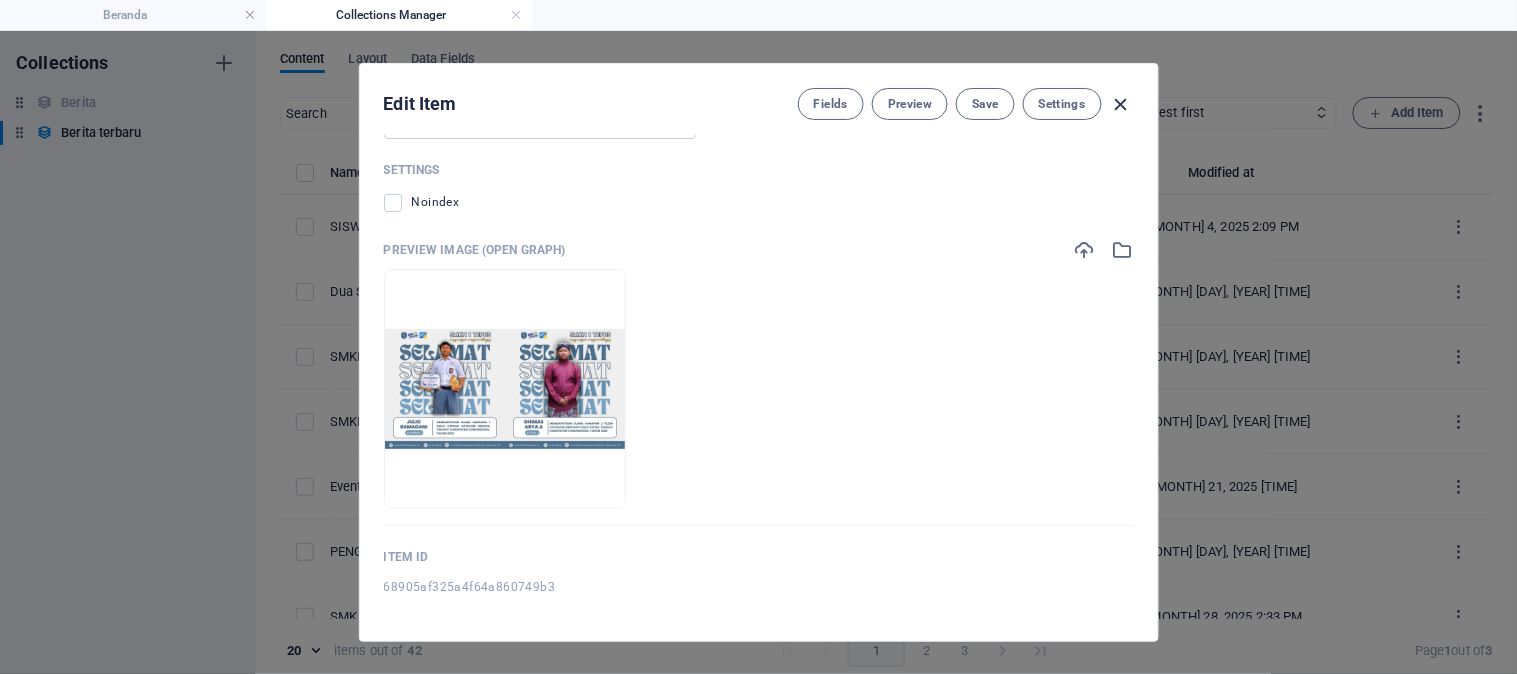 click at bounding box center (1121, 104) 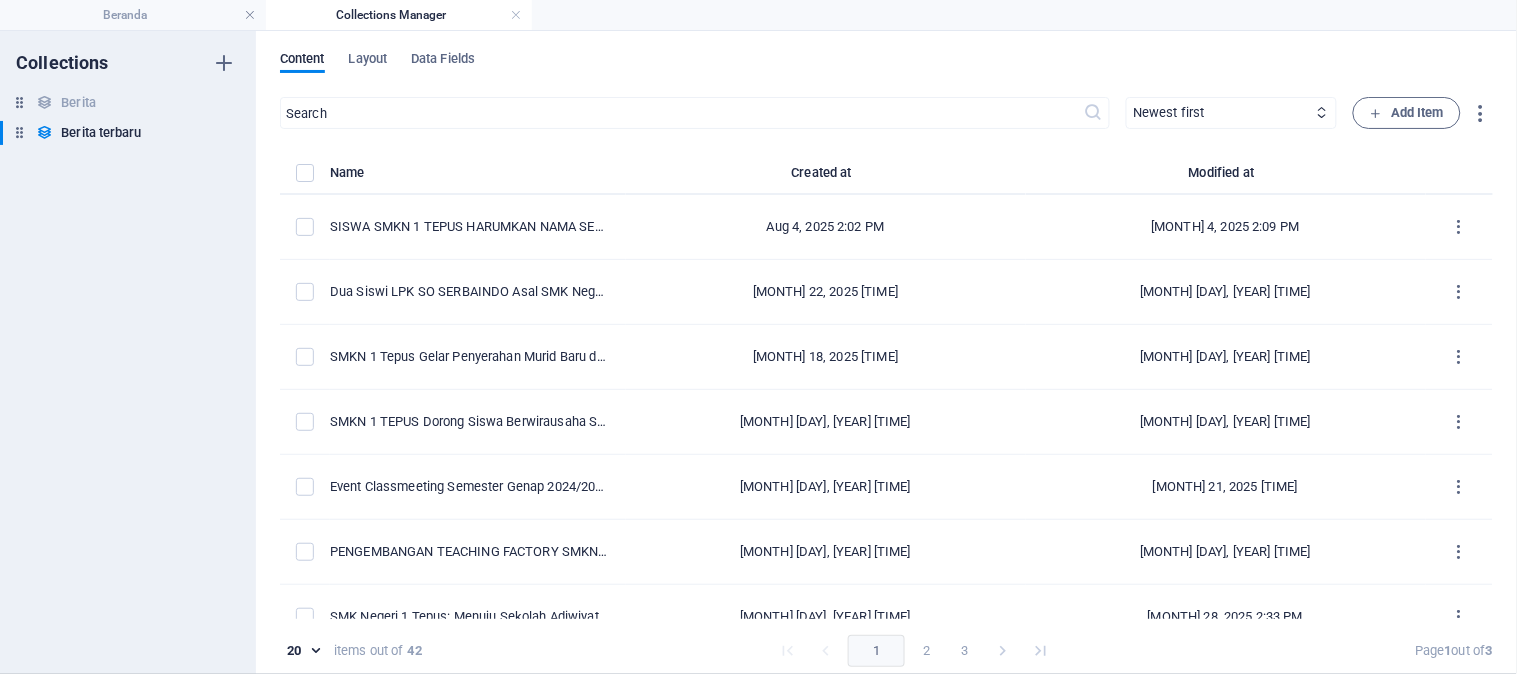 type on "siswa-smkn-1-tepus-harumkan-nama-sekolah-di-ajang-fls2n-dan-kompetisi-bahasa-sastra" 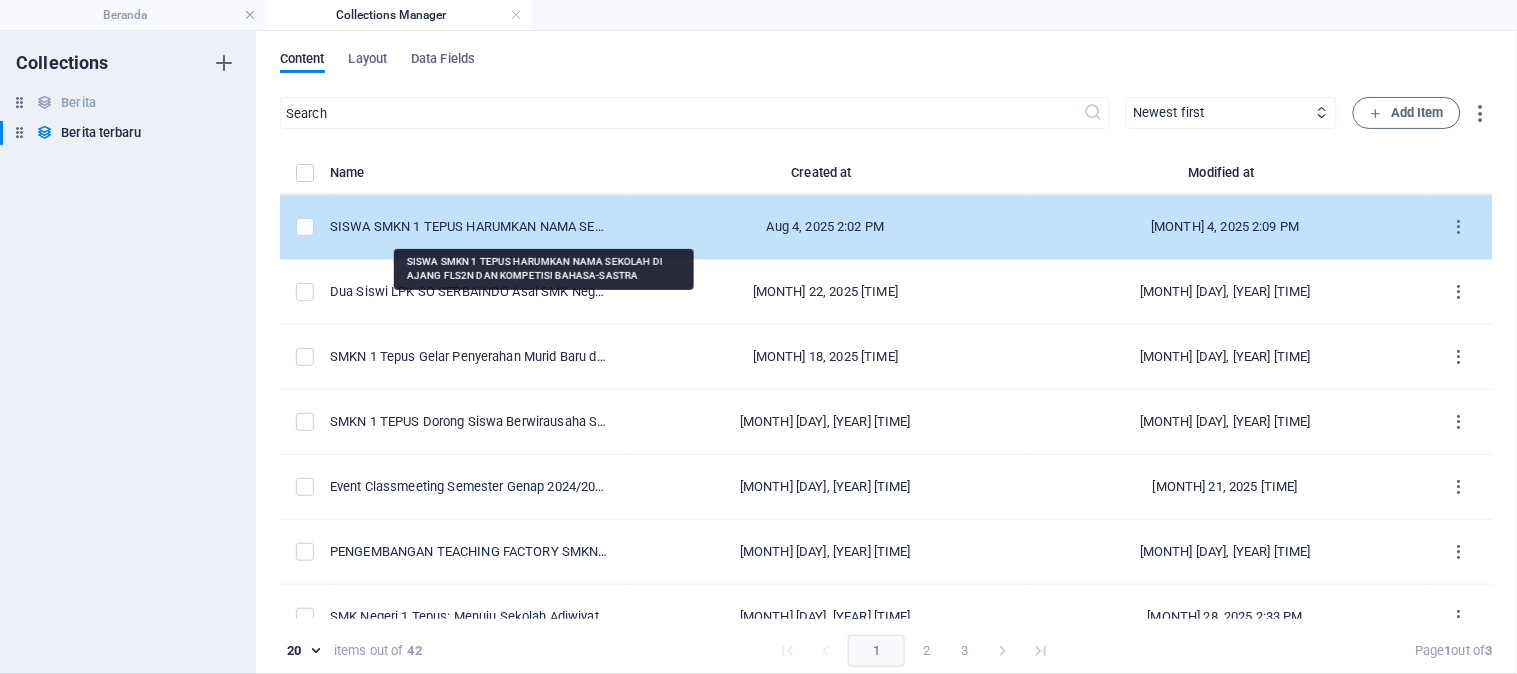 click on "SISWA SMKN 1 TEPUS HARUMKAN NAMA SEKOLAH DI AJANG FLS2N DAN KOMPETISI BAHASA-SASTRA" at bounding box center [470, 227] 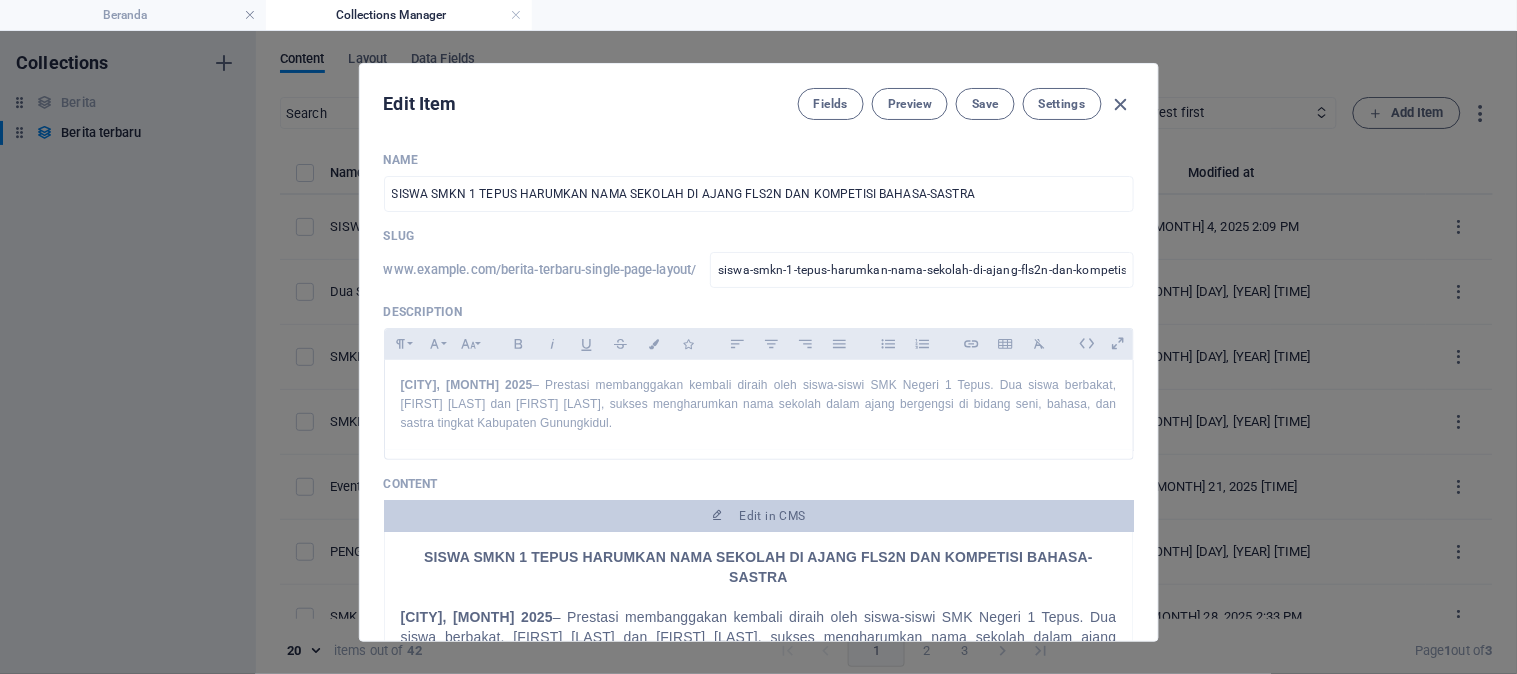 click on "SISWA SMKN 1 TEPUS HARUMKAN NAMA SEKOLAH DI AJANG FLS2N DAN KOMPETISI BAHASA-SASTRA" at bounding box center [758, 567] 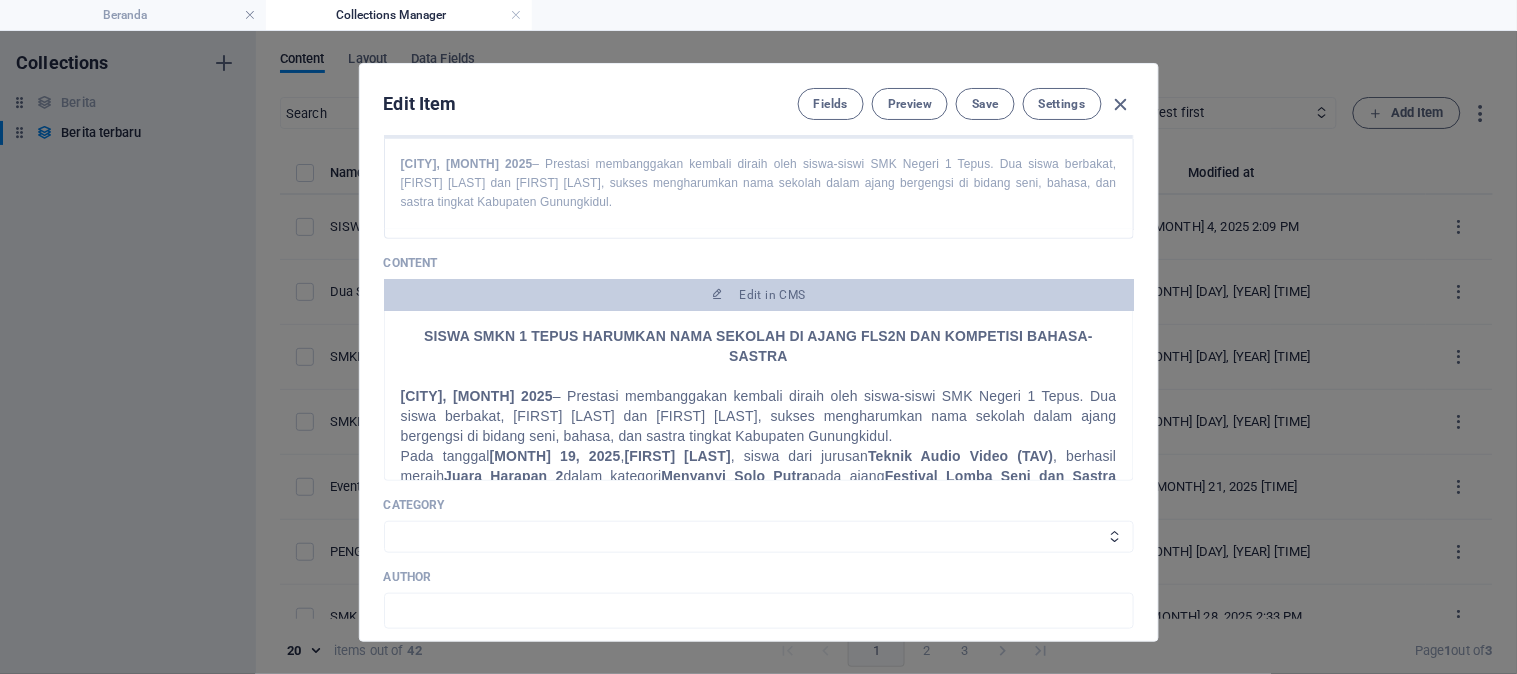 scroll, scrollTop: 222, scrollLeft: 0, axis: vertical 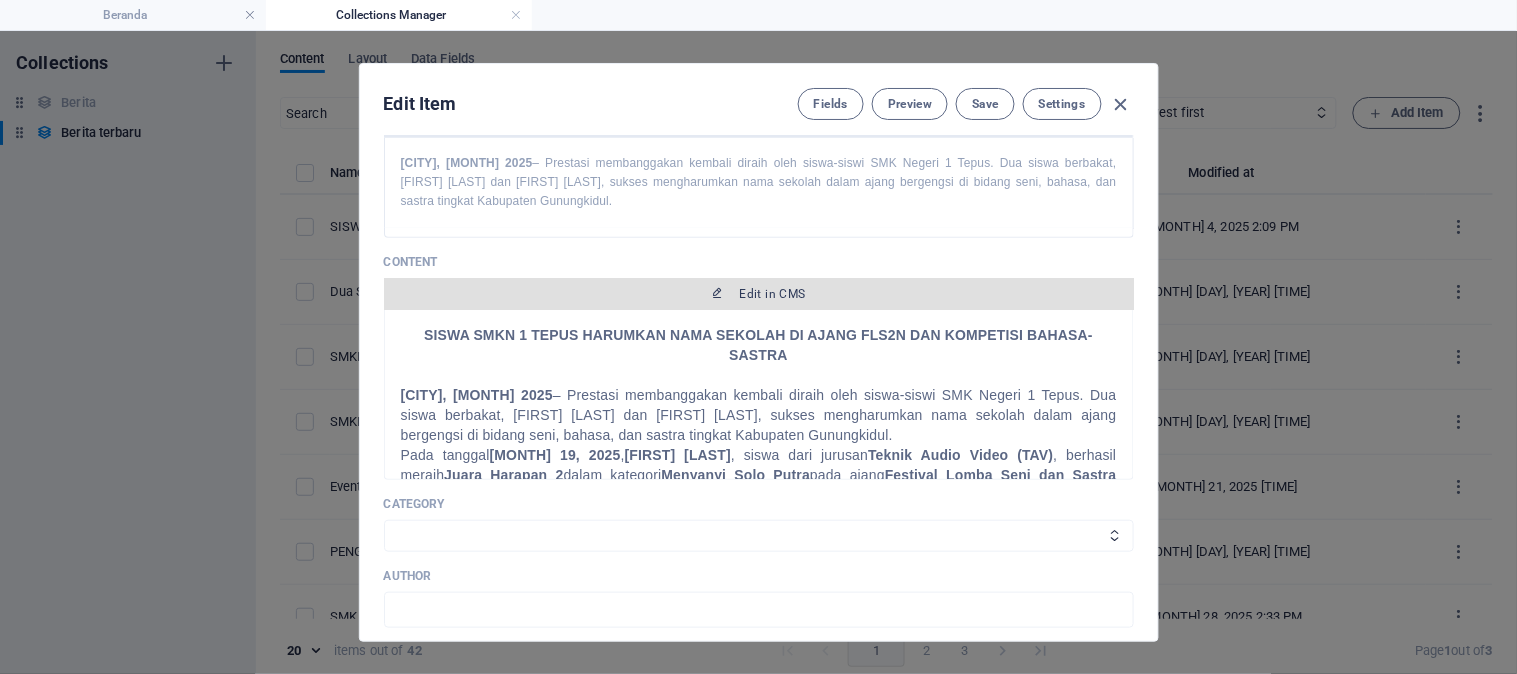 click on "Edit in CMS" at bounding box center [759, 294] 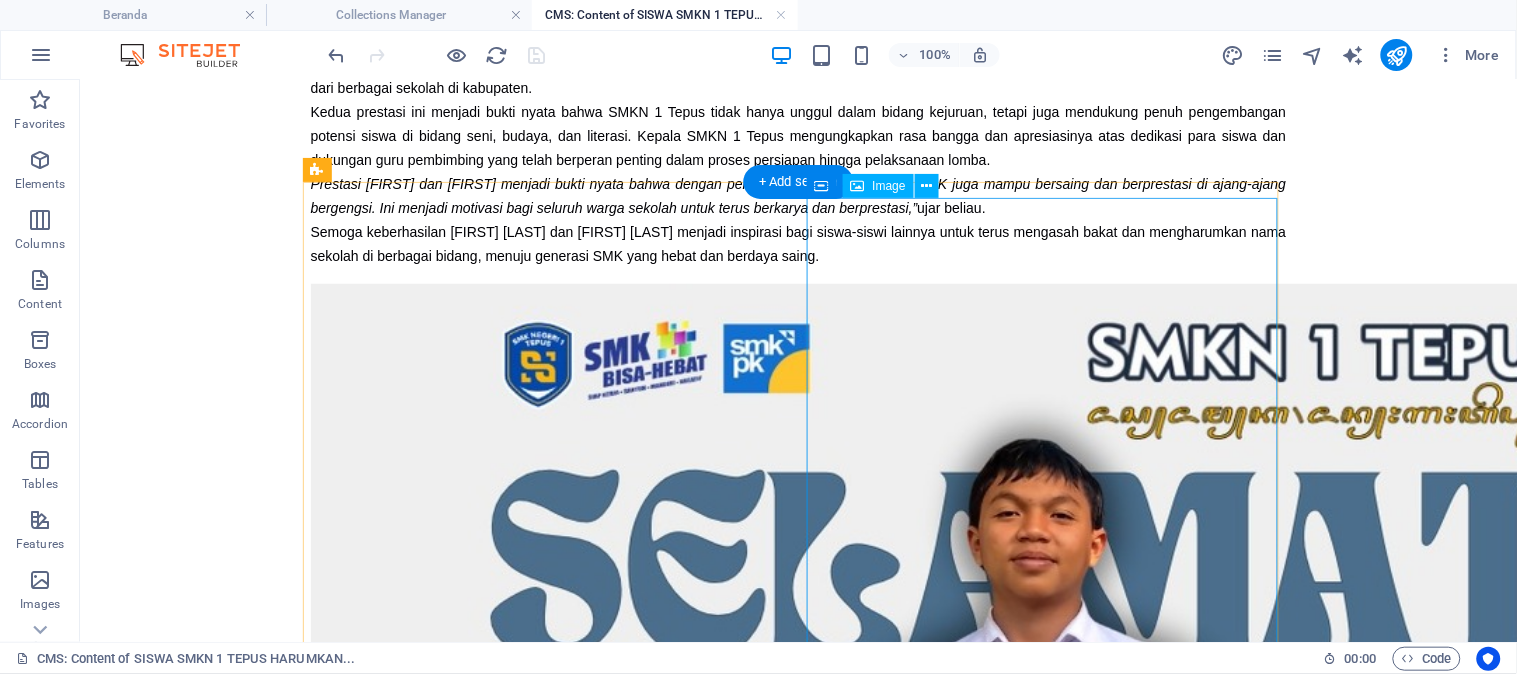 scroll, scrollTop: 0, scrollLeft: 0, axis: both 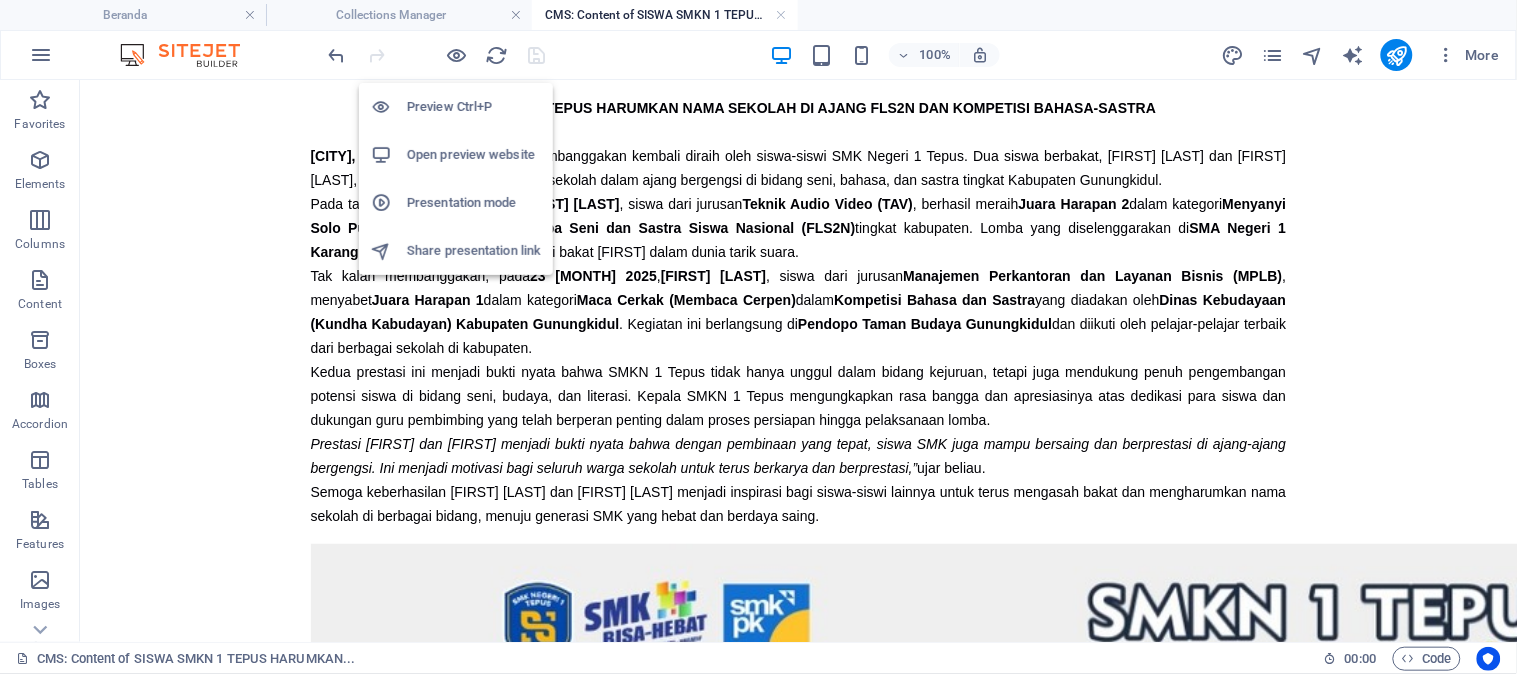 click on "Open preview website" at bounding box center [474, 155] 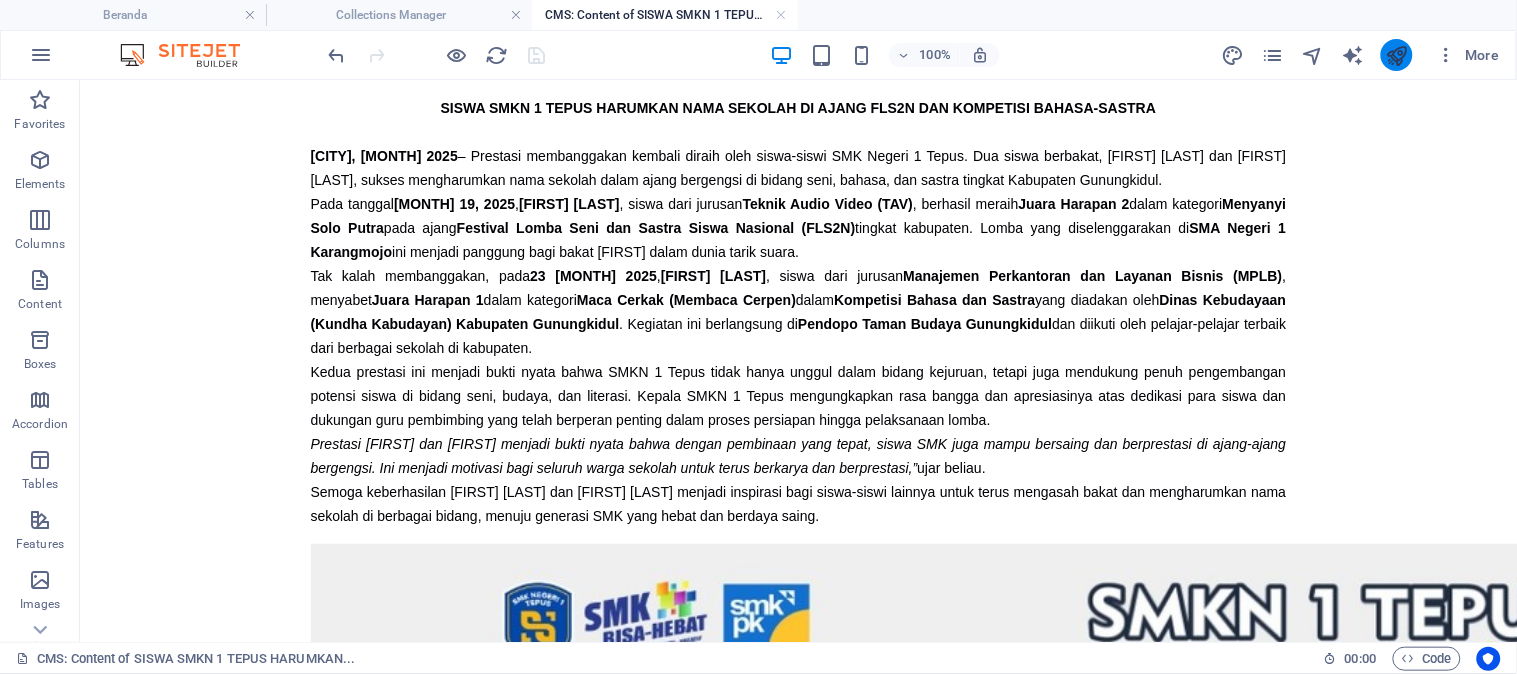 click at bounding box center [1396, 55] 